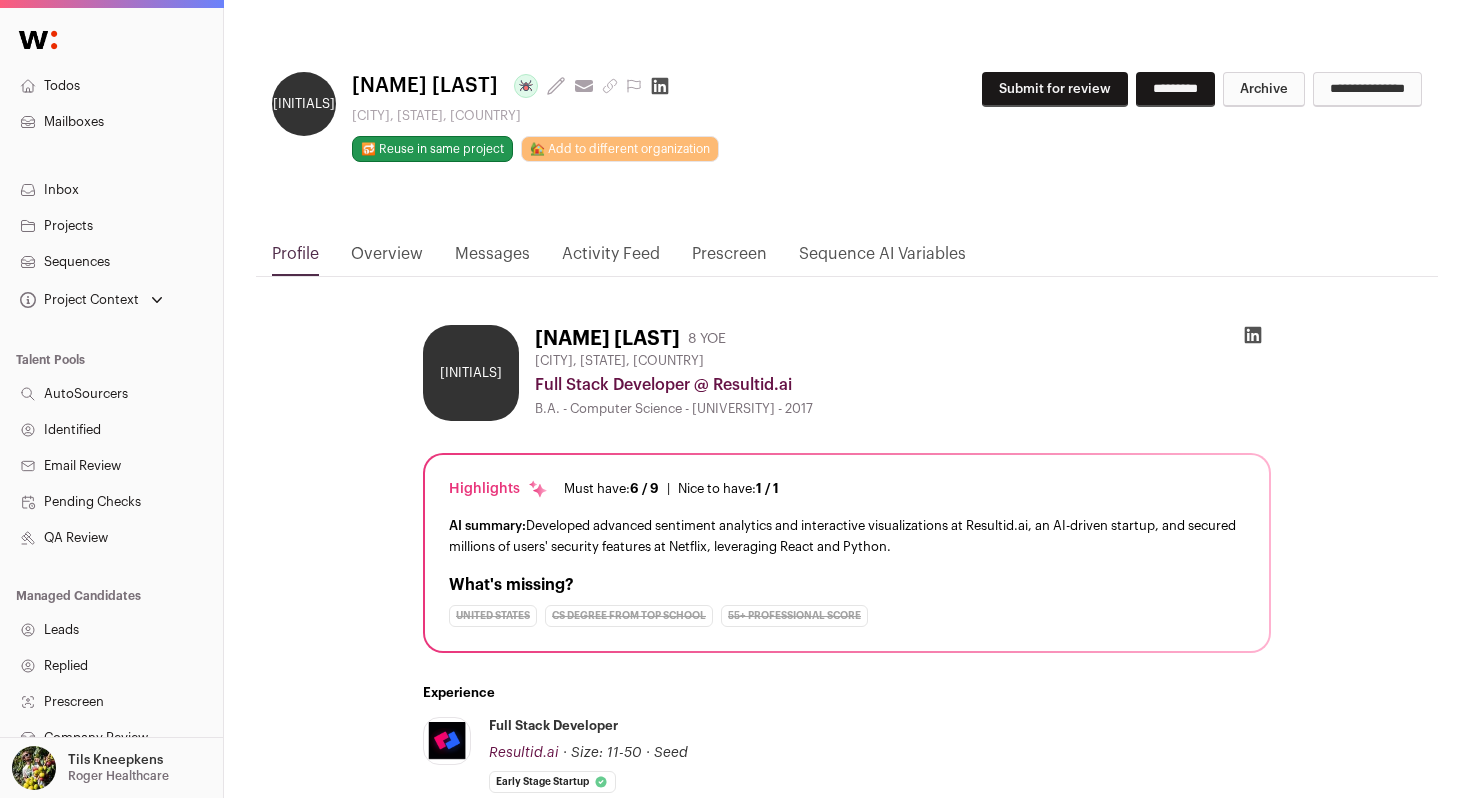 scroll, scrollTop: 645, scrollLeft: 0, axis: vertical 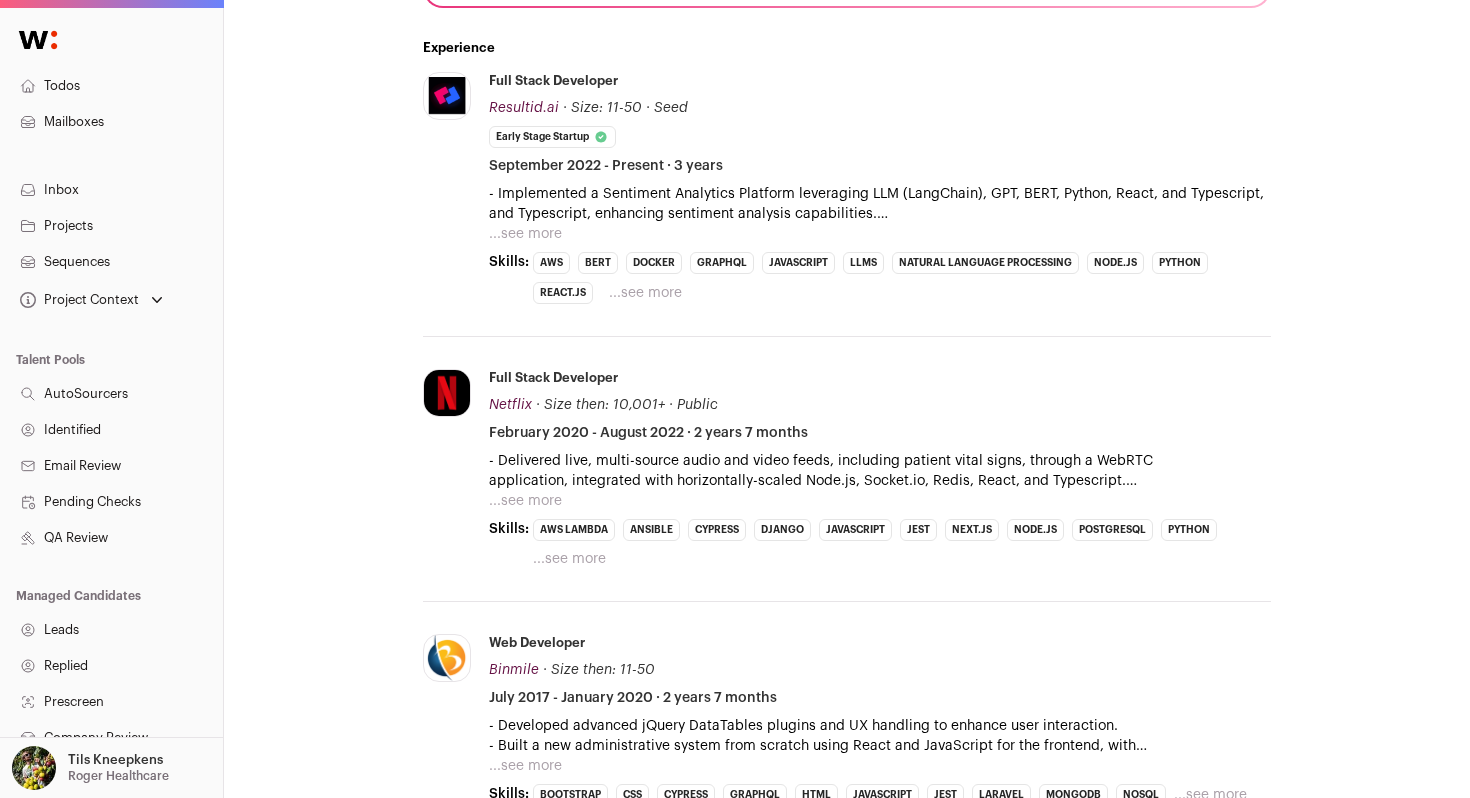 click on "...see more" at bounding box center [525, 234] 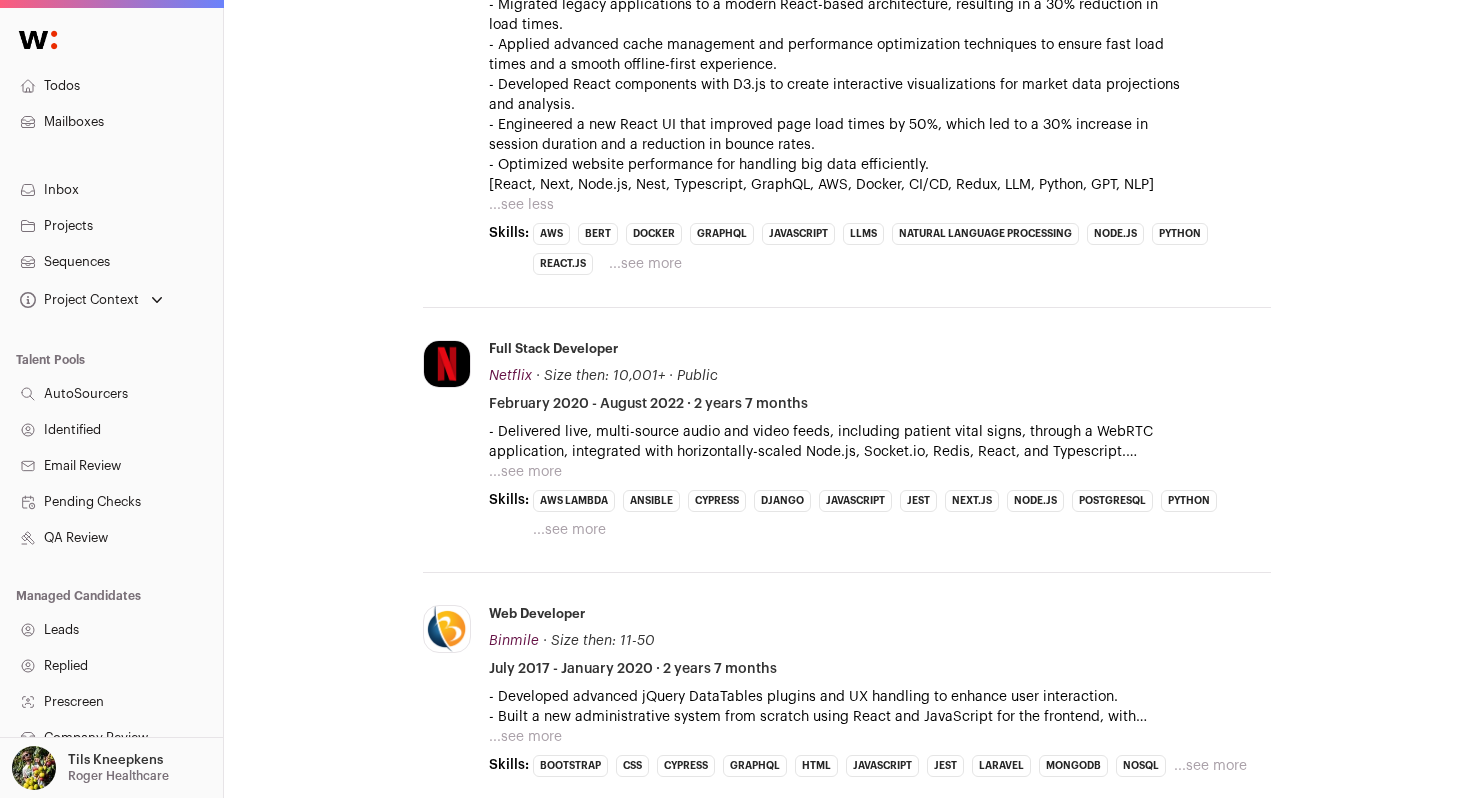 scroll, scrollTop: 920, scrollLeft: 0, axis: vertical 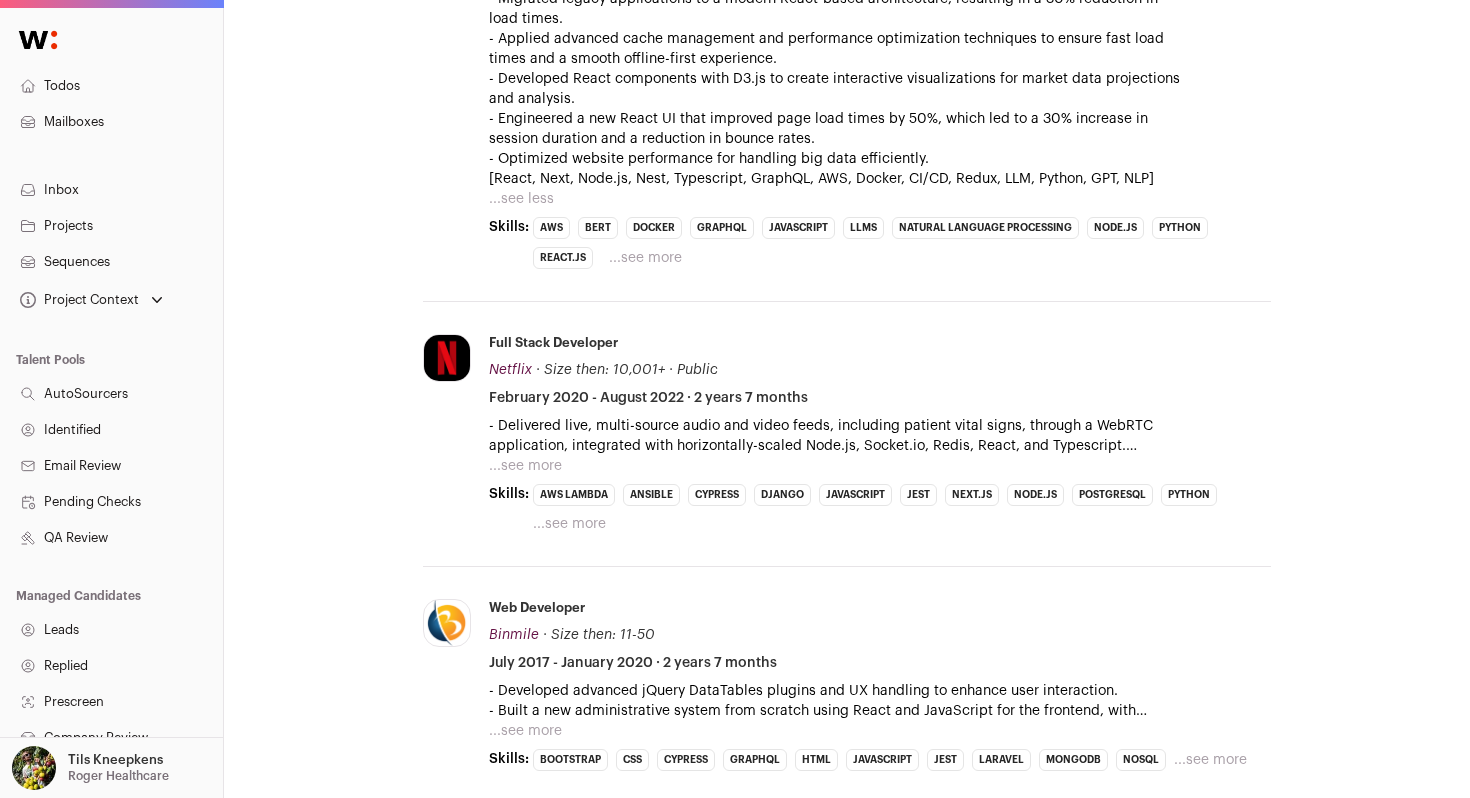 click on "...see more" at bounding box center (525, 466) 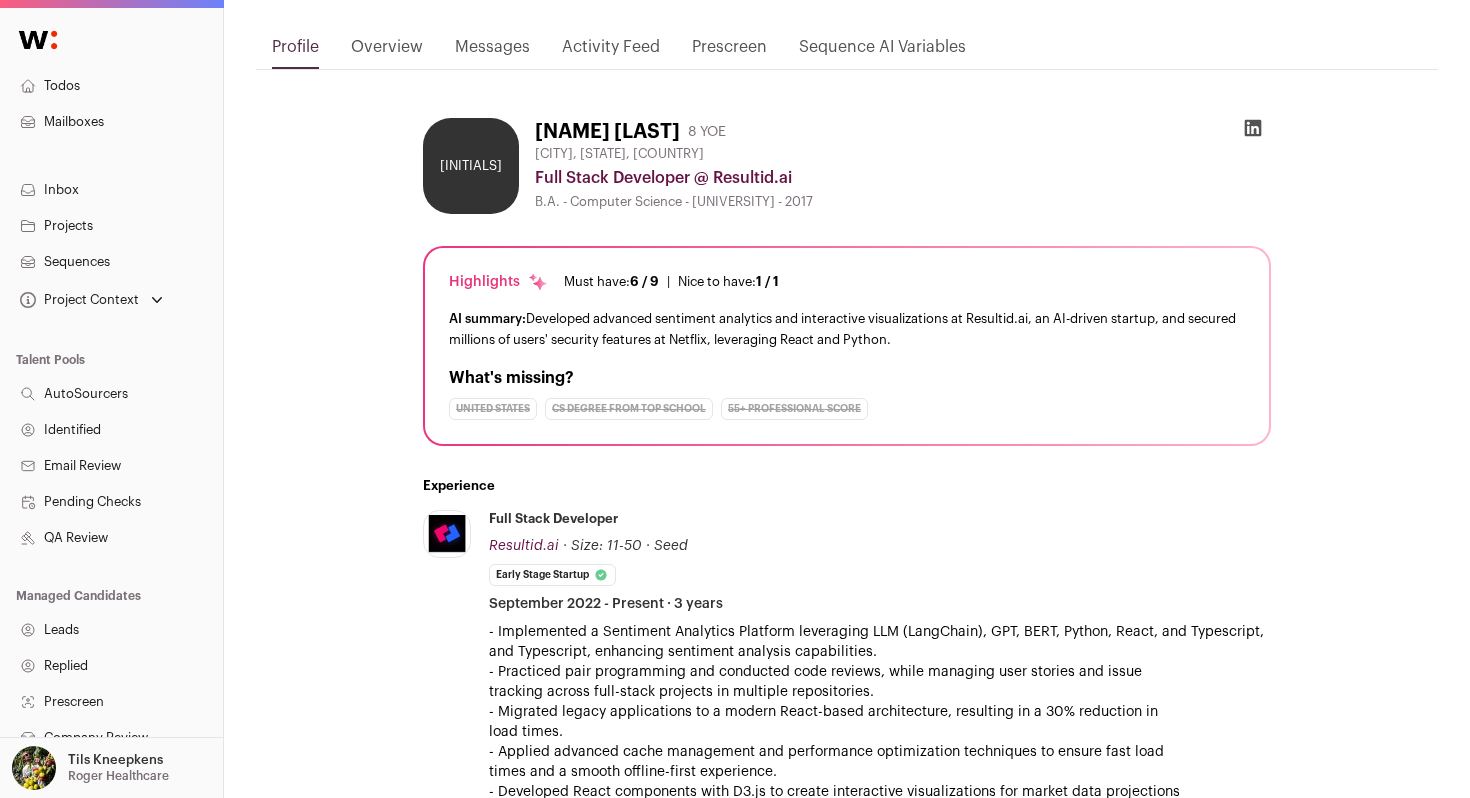 scroll, scrollTop: 0, scrollLeft: 0, axis: both 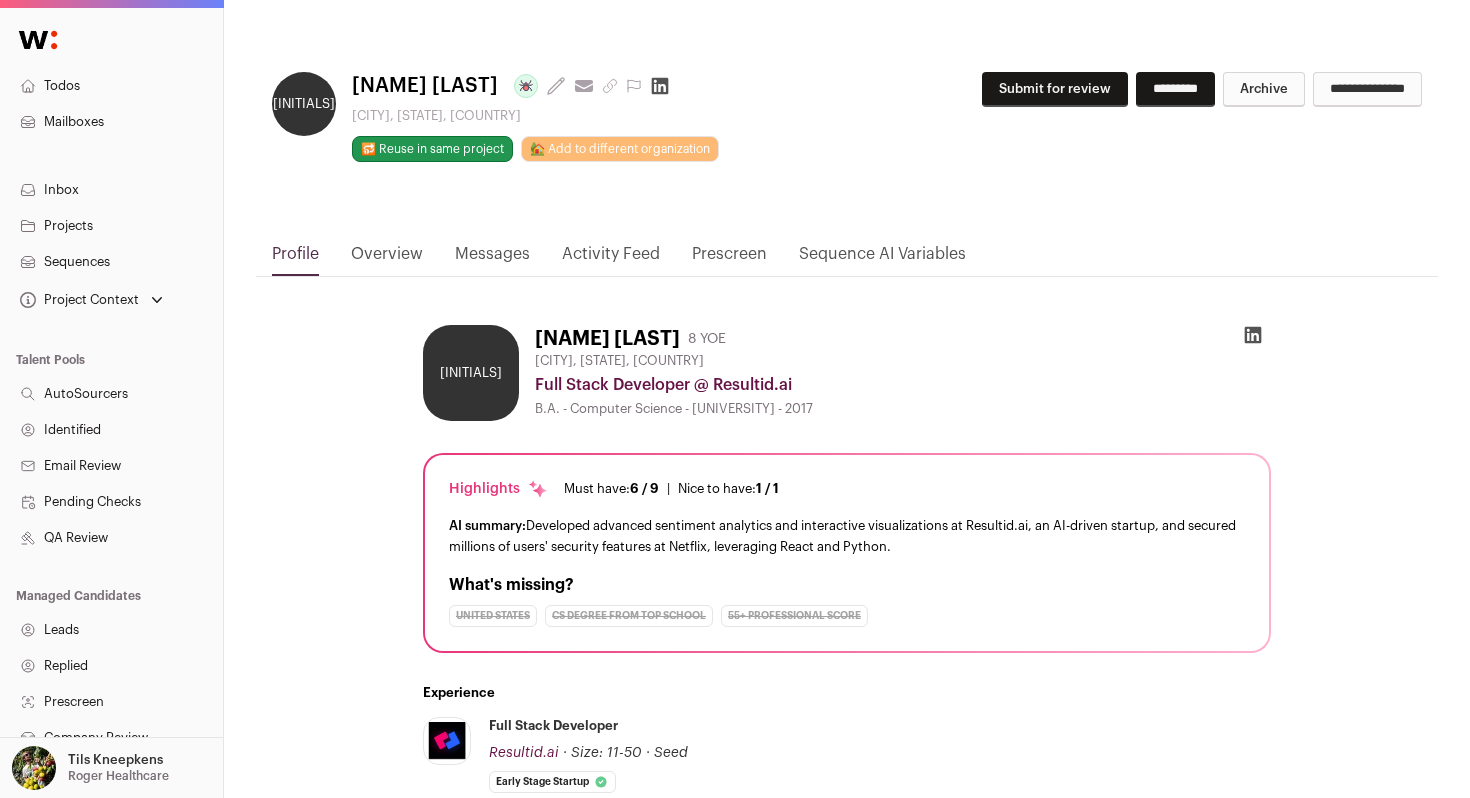 click 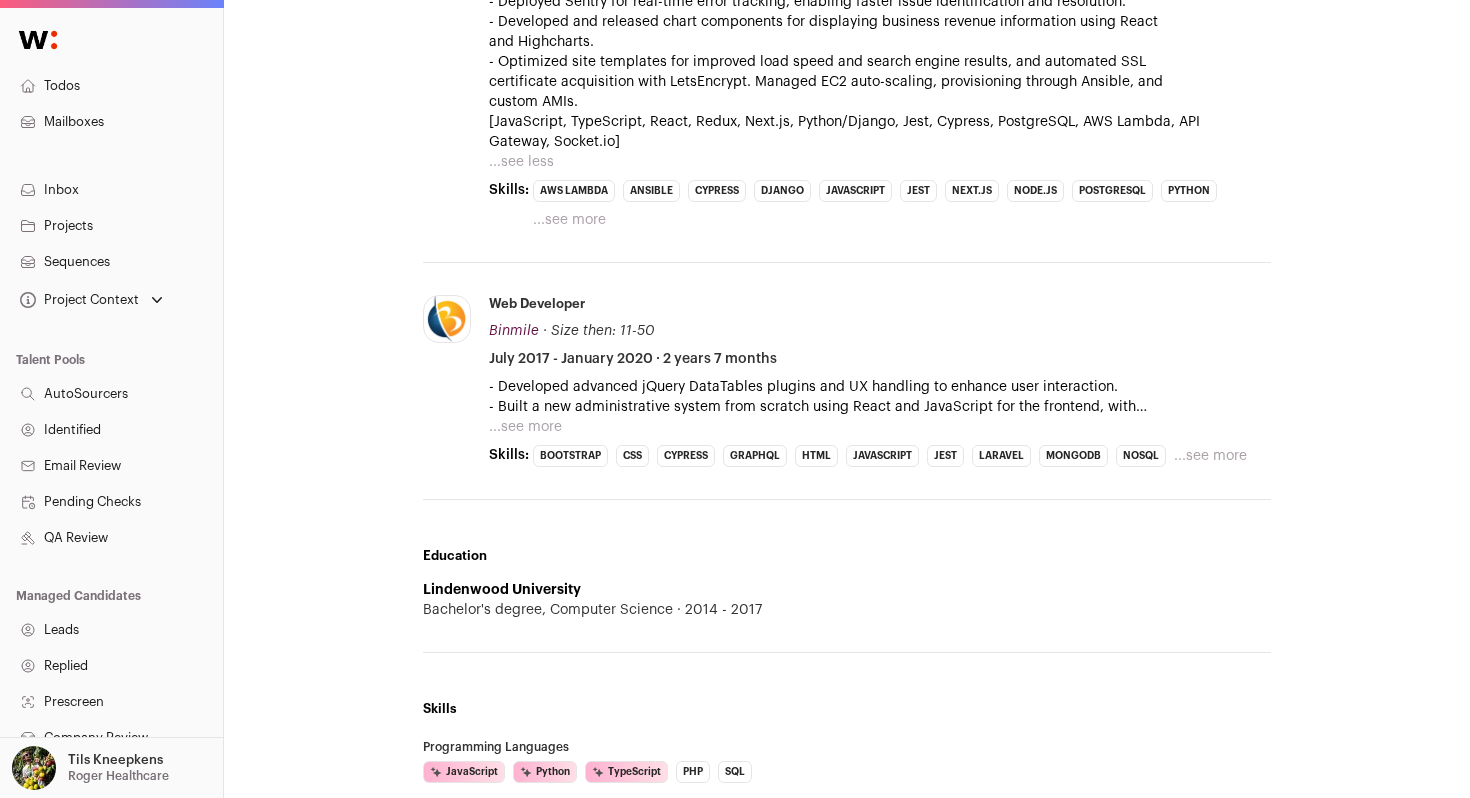 scroll, scrollTop: 1551, scrollLeft: 0, axis: vertical 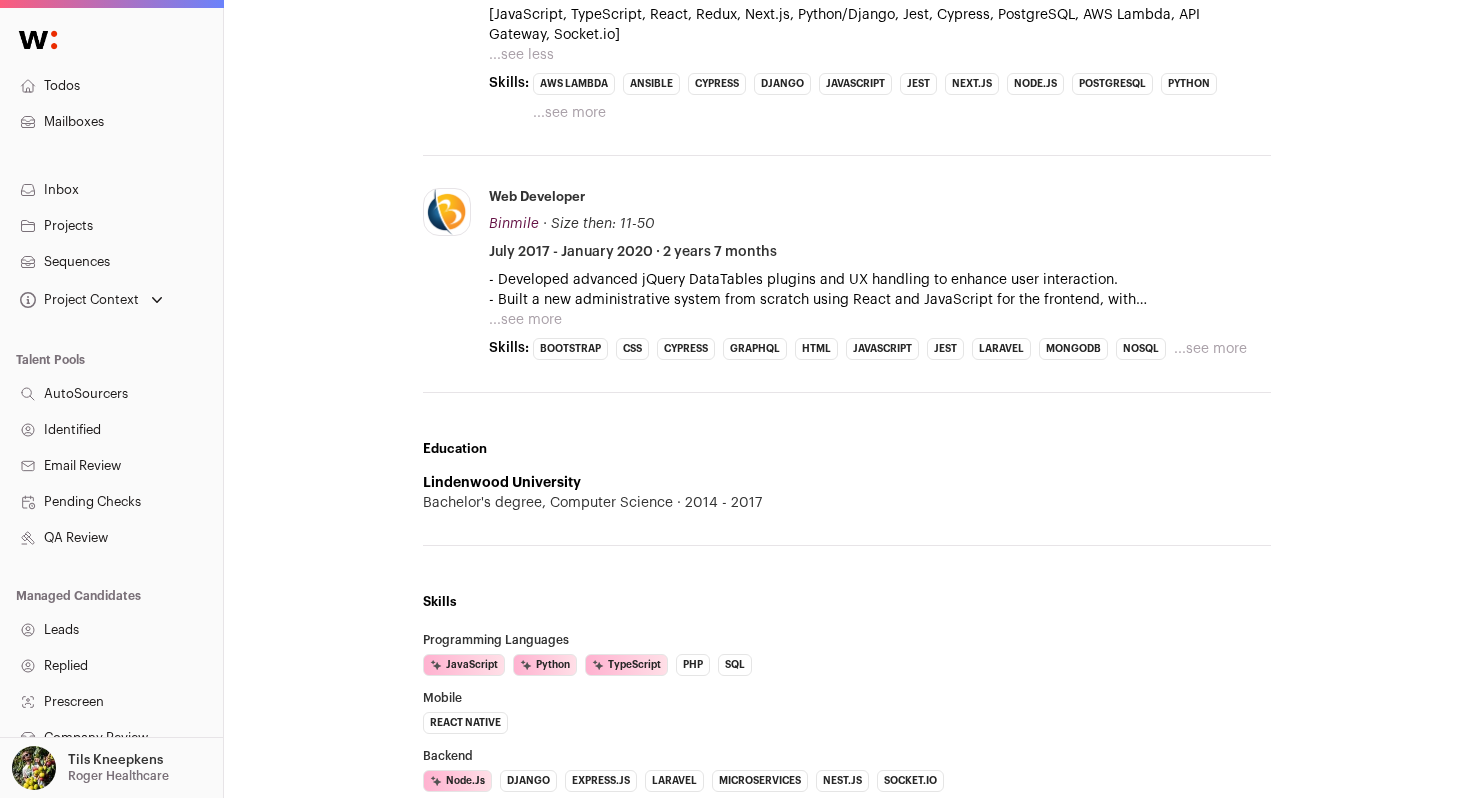 click on "...see more" at bounding box center [525, 320] 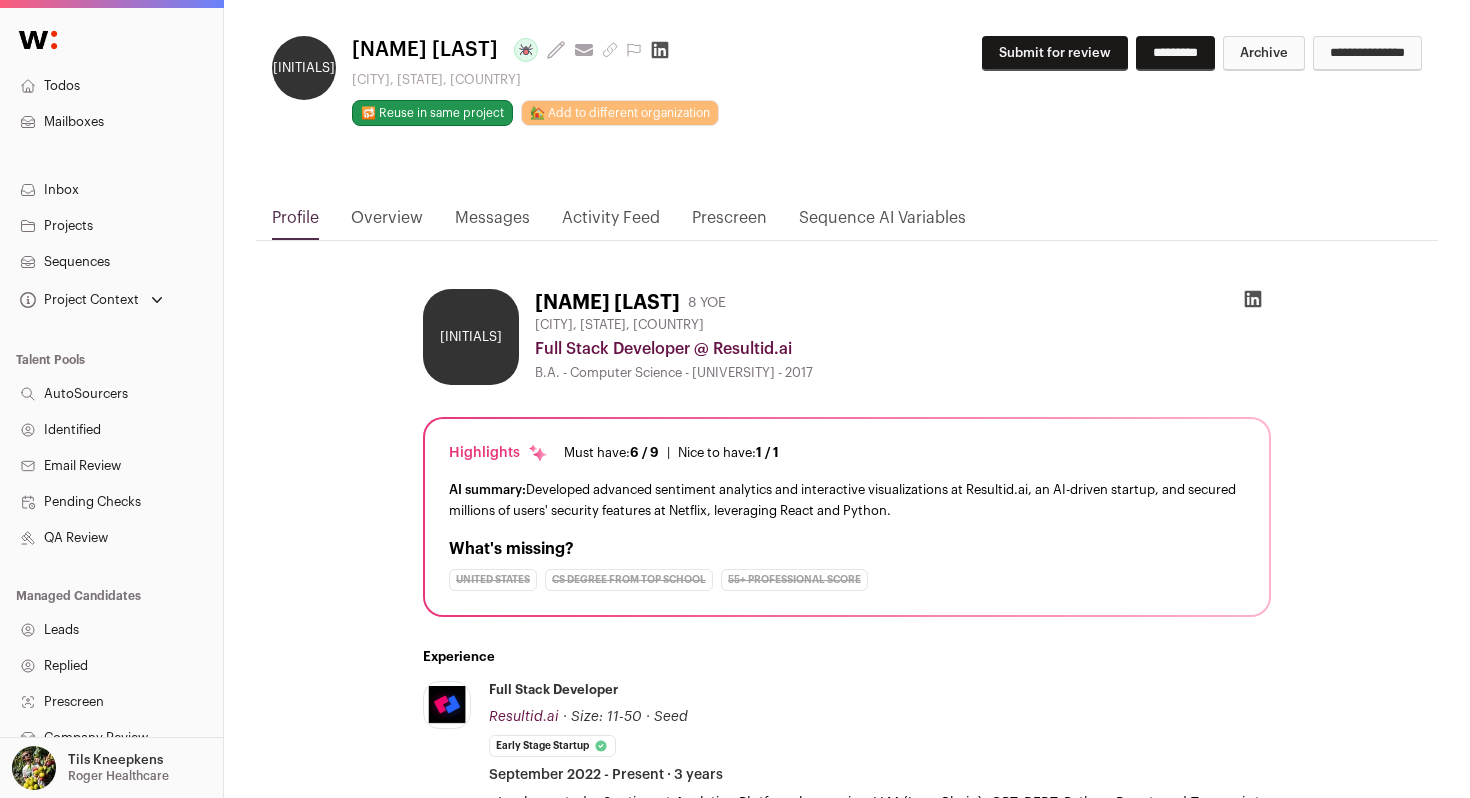 scroll, scrollTop: 129, scrollLeft: 0, axis: vertical 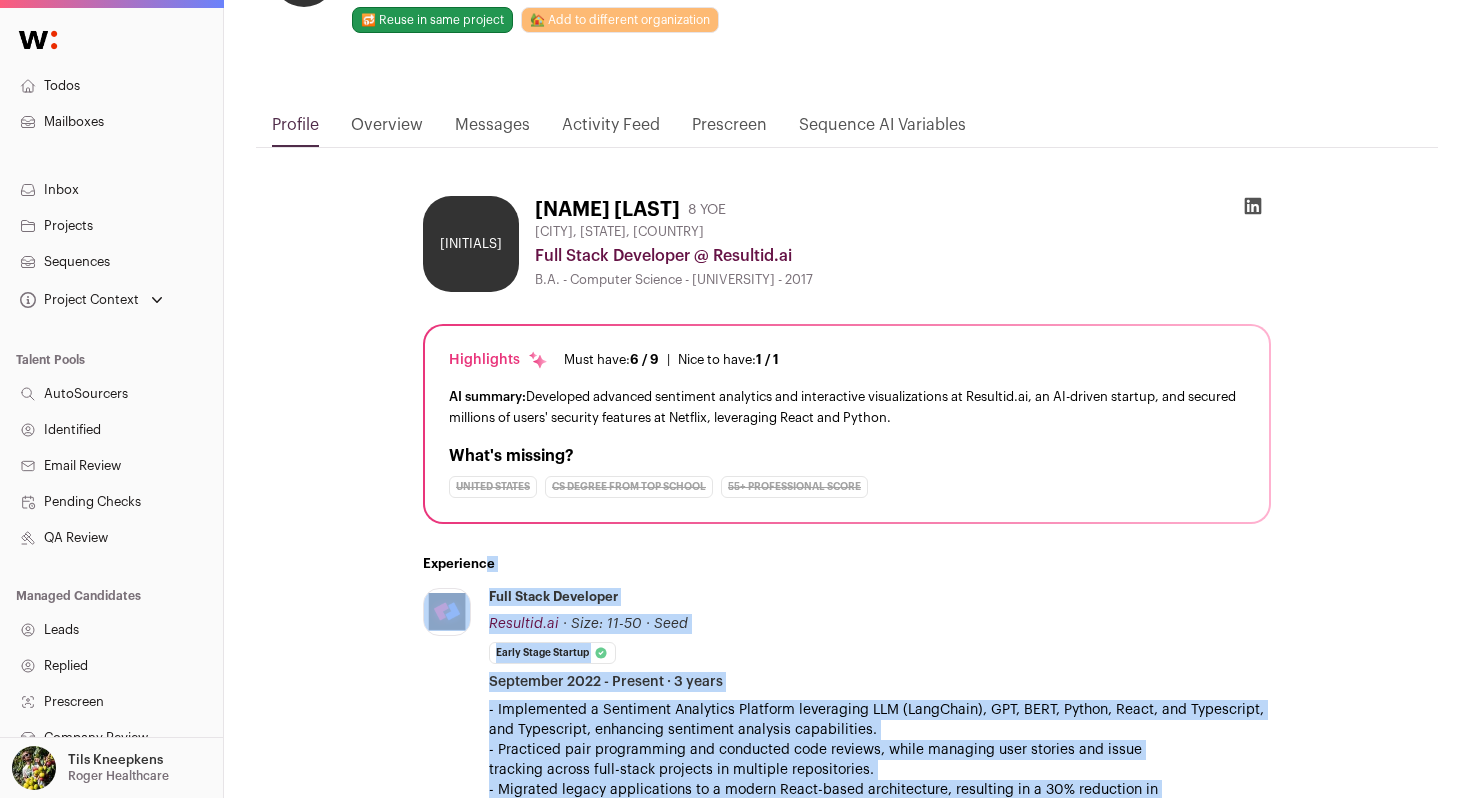 drag, startPoint x: 620, startPoint y: 493, endPoint x: 486, endPoint y: 567, distance: 153.07515 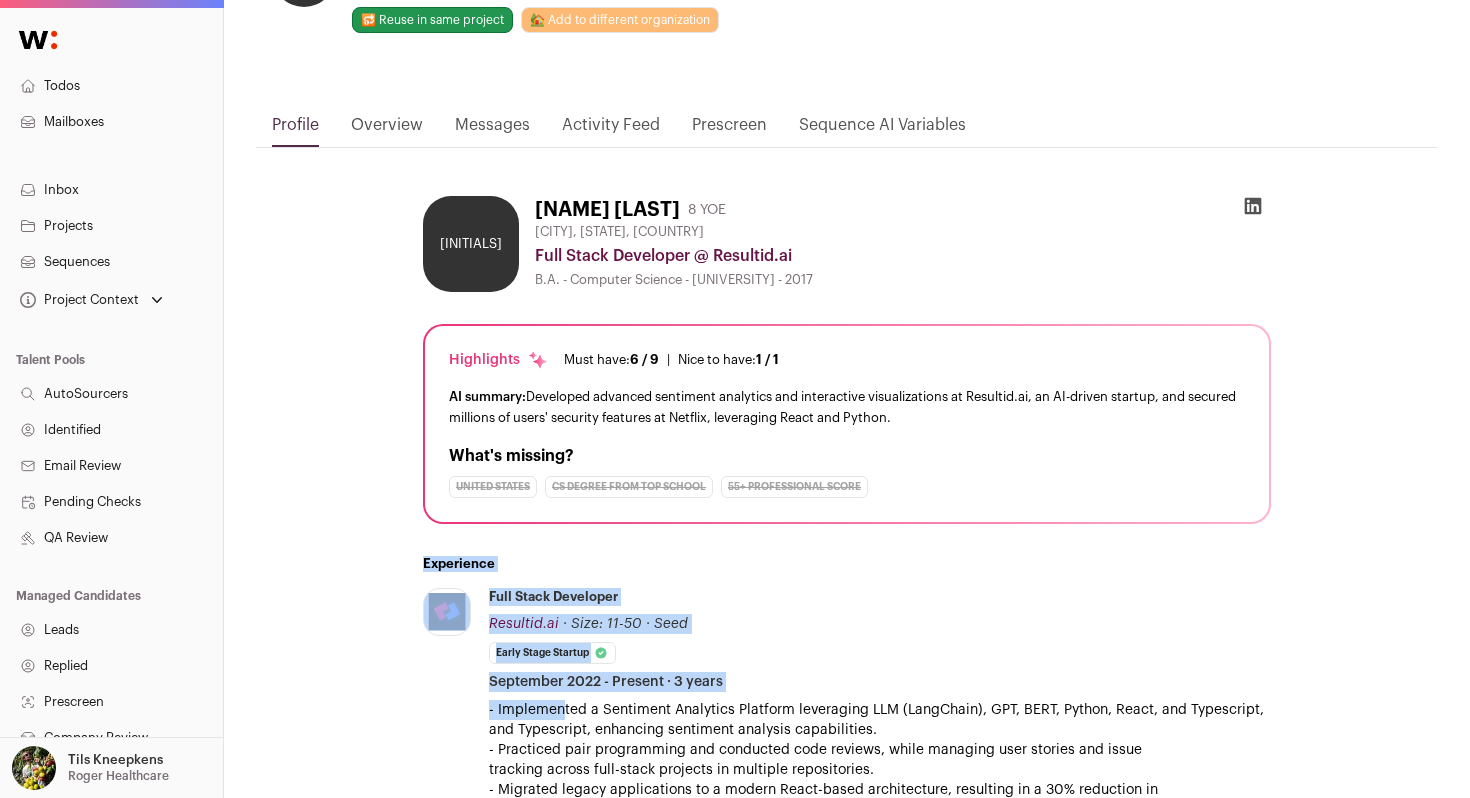 drag, startPoint x: 422, startPoint y: 565, endPoint x: 558, endPoint y: 701, distance: 192.33304 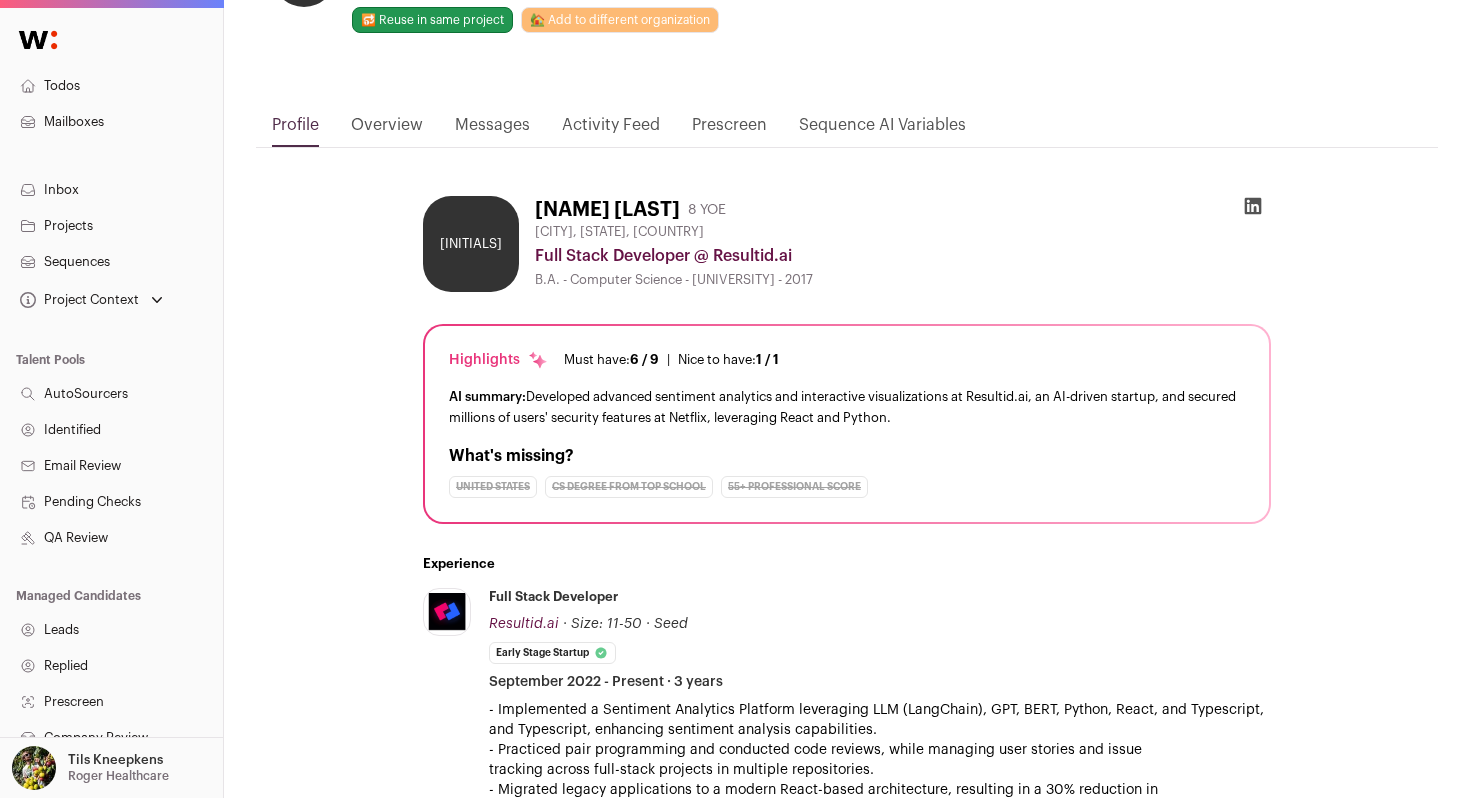 click on "- Implemented a Sentiment Analytics Platform leveraging LLM (LangChain), GPT, BERT, Python, React,
and Typescript, enhancing sentiment analysis capabilities." at bounding box center [880, 720] 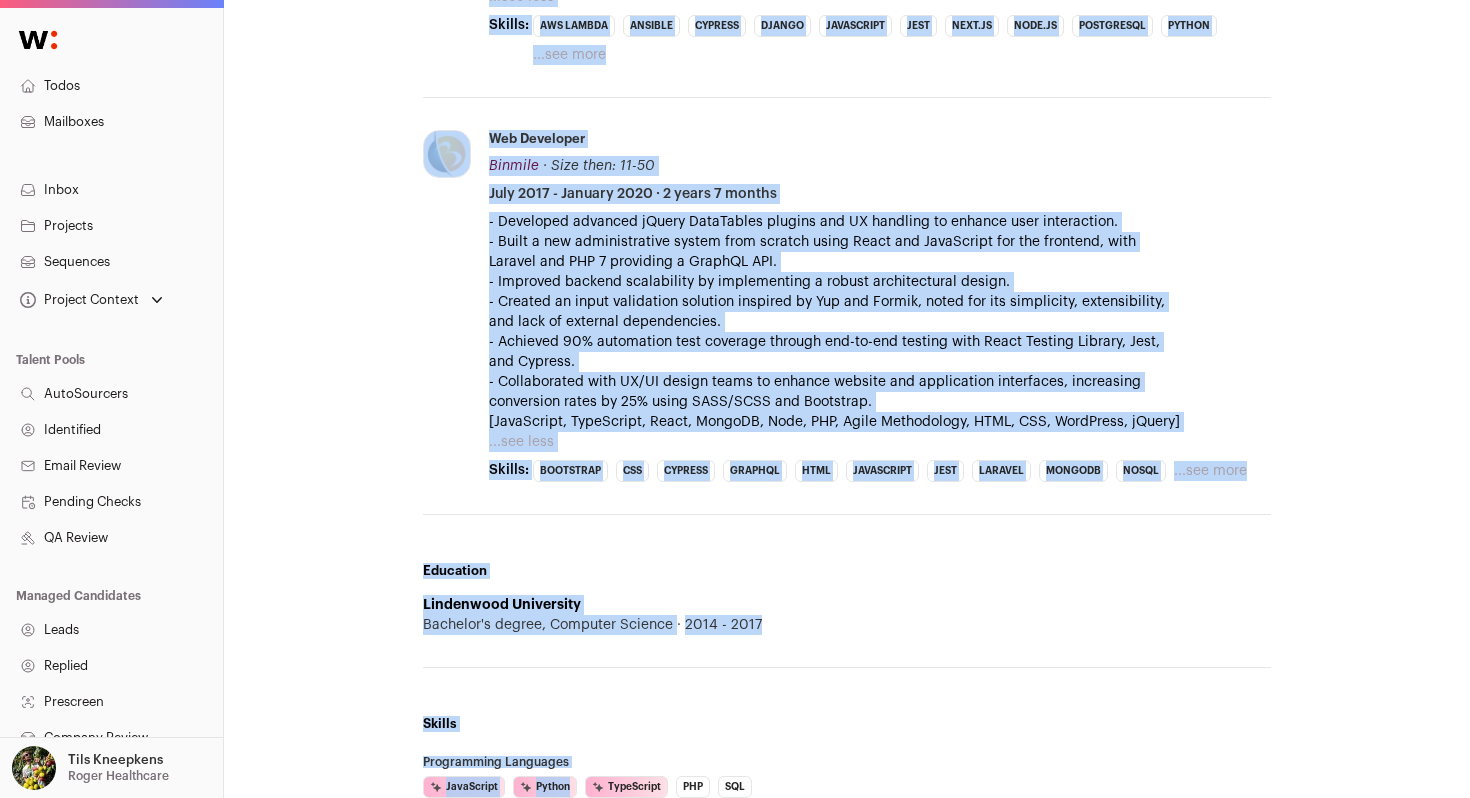 scroll, scrollTop: 1664, scrollLeft: 0, axis: vertical 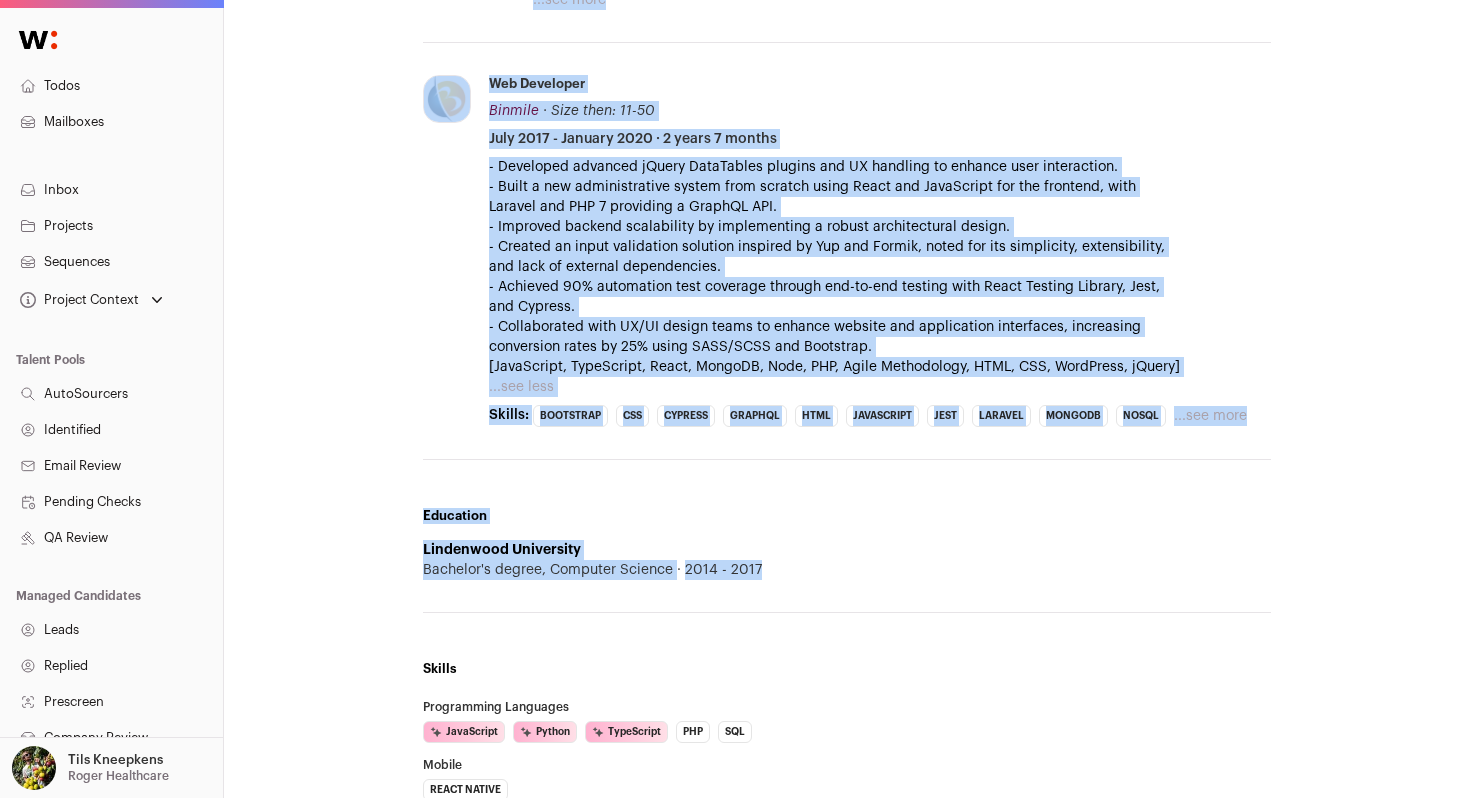 drag, startPoint x: 424, startPoint y: 559, endPoint x: 572, endPoint y: 609, distance: 156.2178 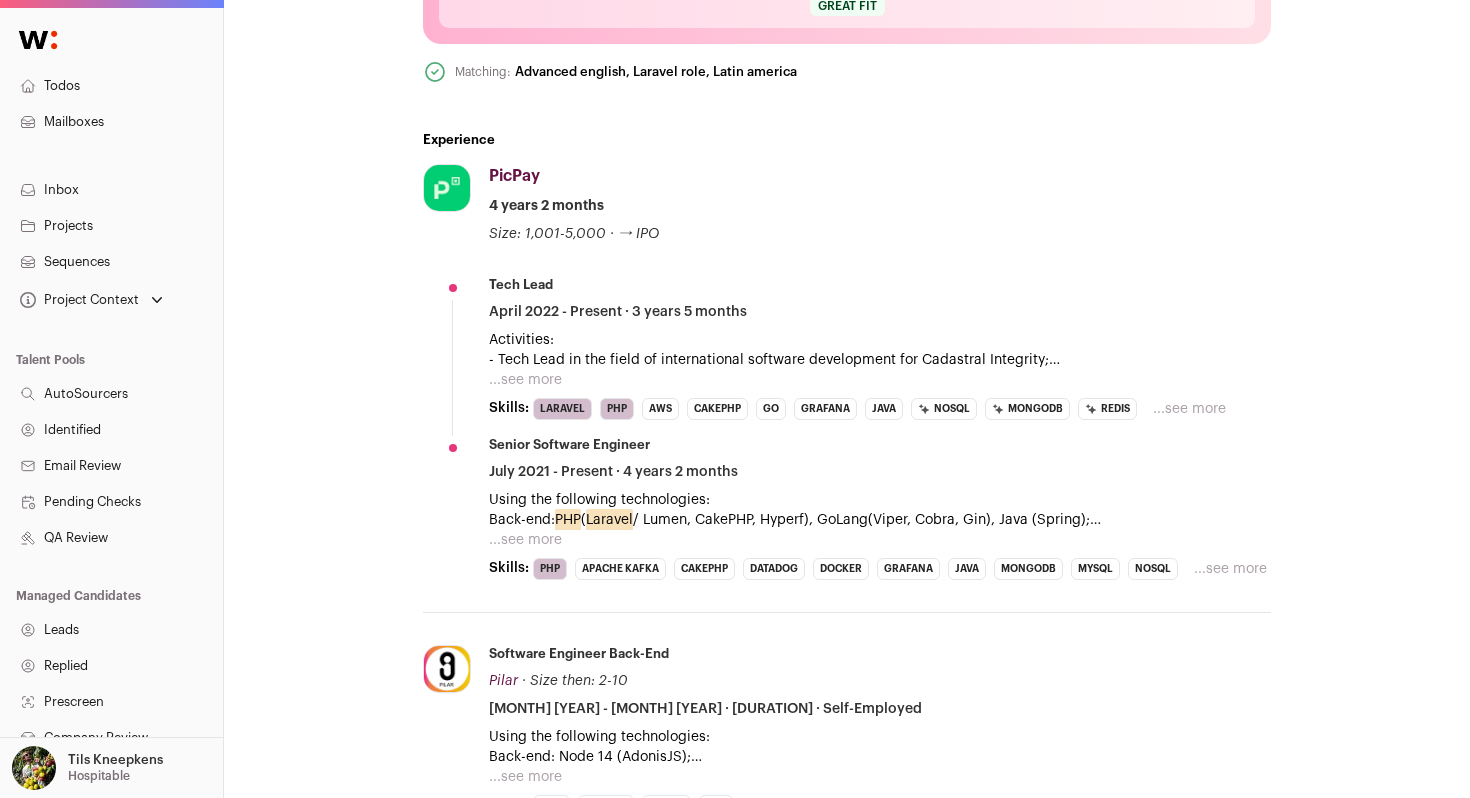 scroll, scrollTop: 730, scrollLeft: 0, axis: vertical 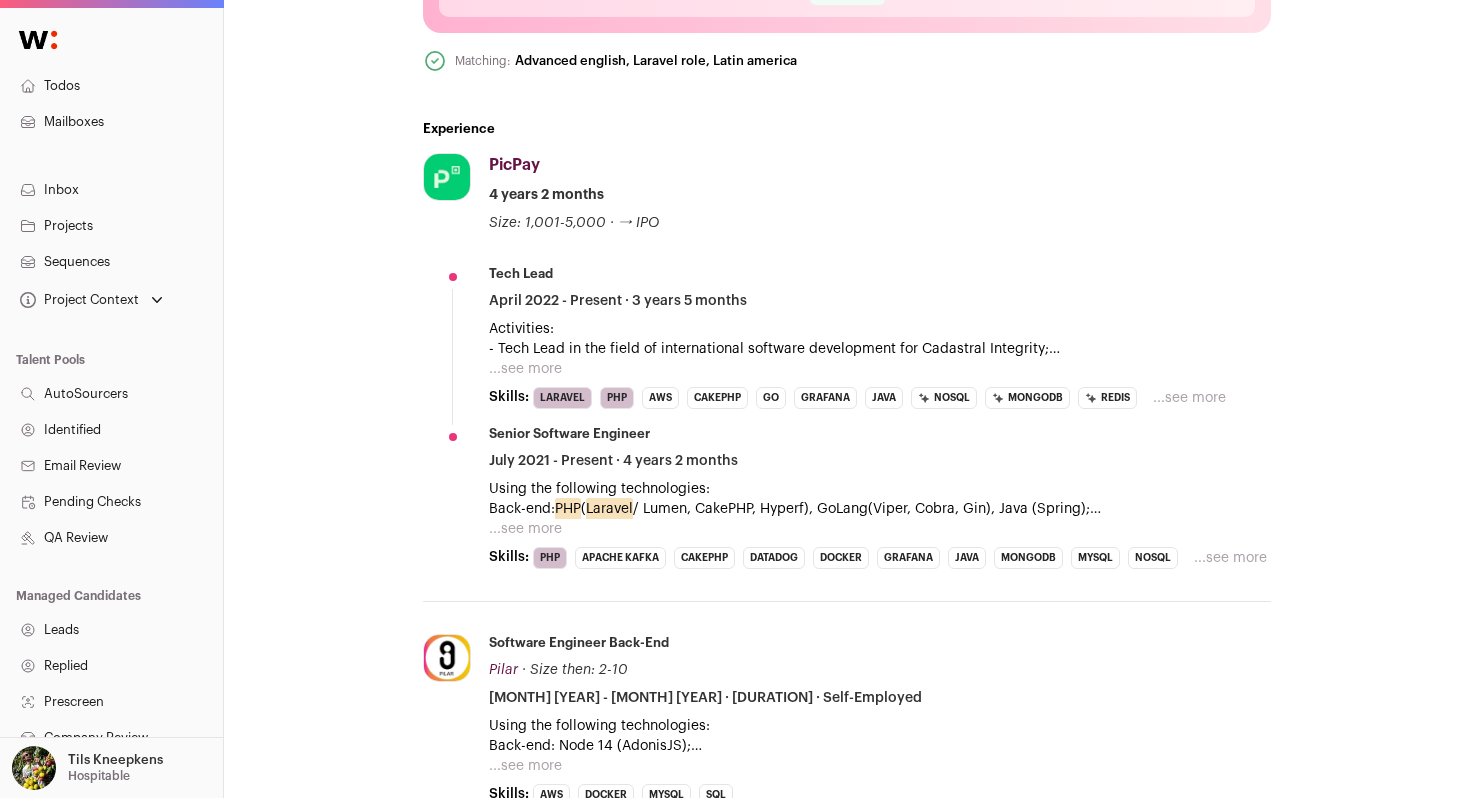 click on "...see more" at bounding box center [525, 369] 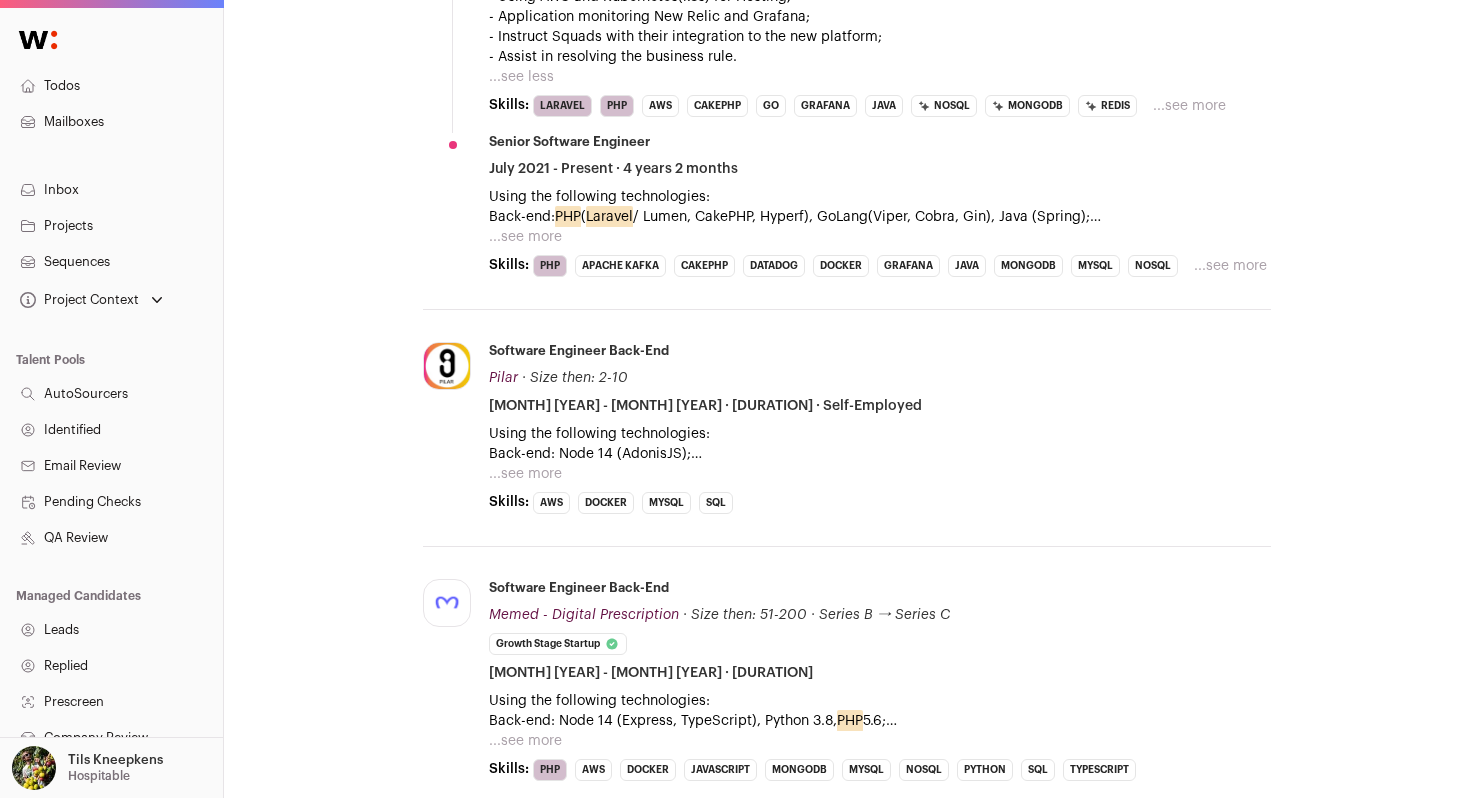 scroll, scrollTop: 1179, scrollLeft: 0, axis: vertical 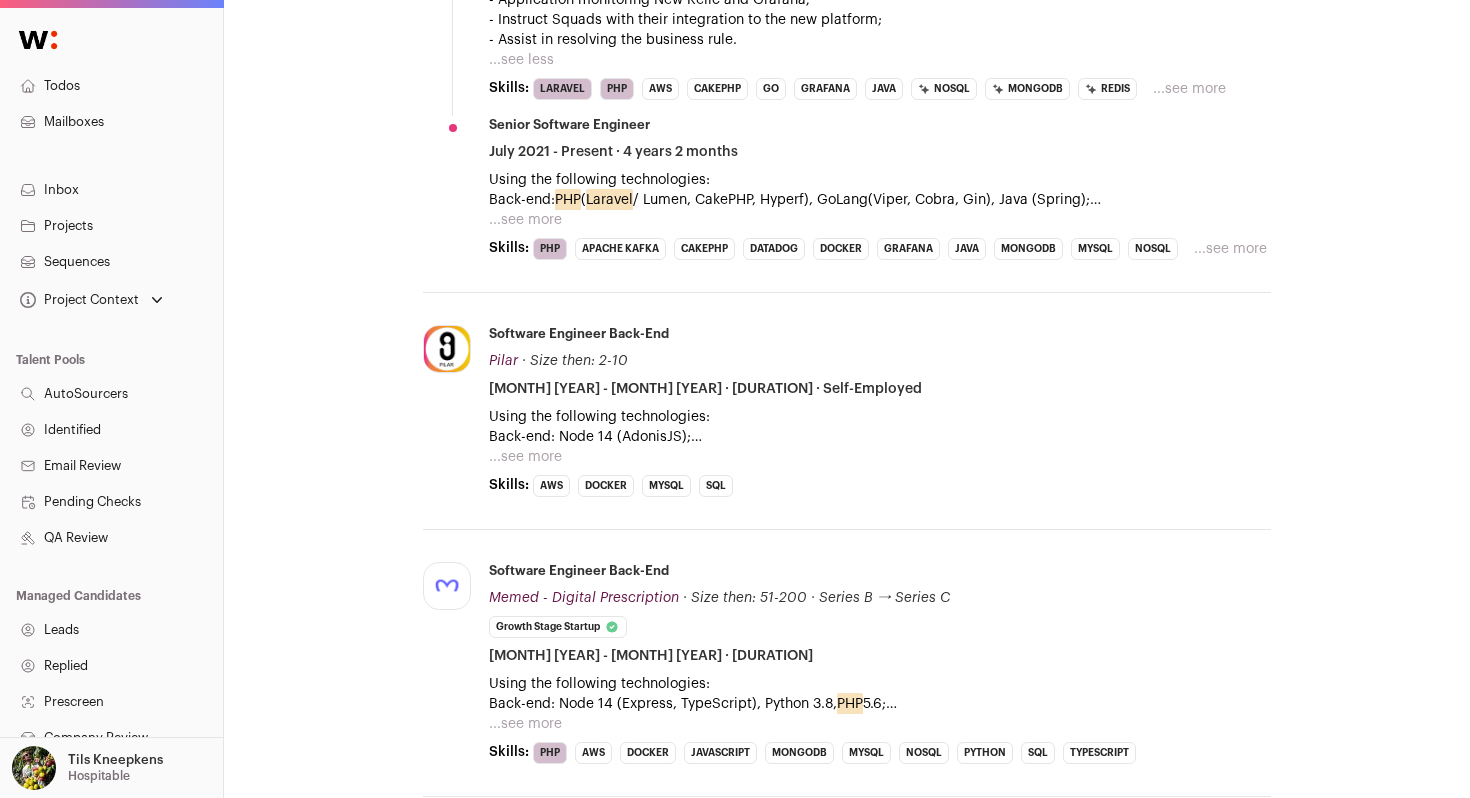 click on "Using the following technologies:
Back-end: Node 14 (AdonisJS);
DB: MySQL;
DevOps: AWS (EC2, RDS, Load Balancer, S3, Security Group, Route53, SES, Elastic  Beanstalk ), Gitlab (CI/CD);
Other Technologies used: Docker, Docker-Compose." at bounding box center (880, 427) 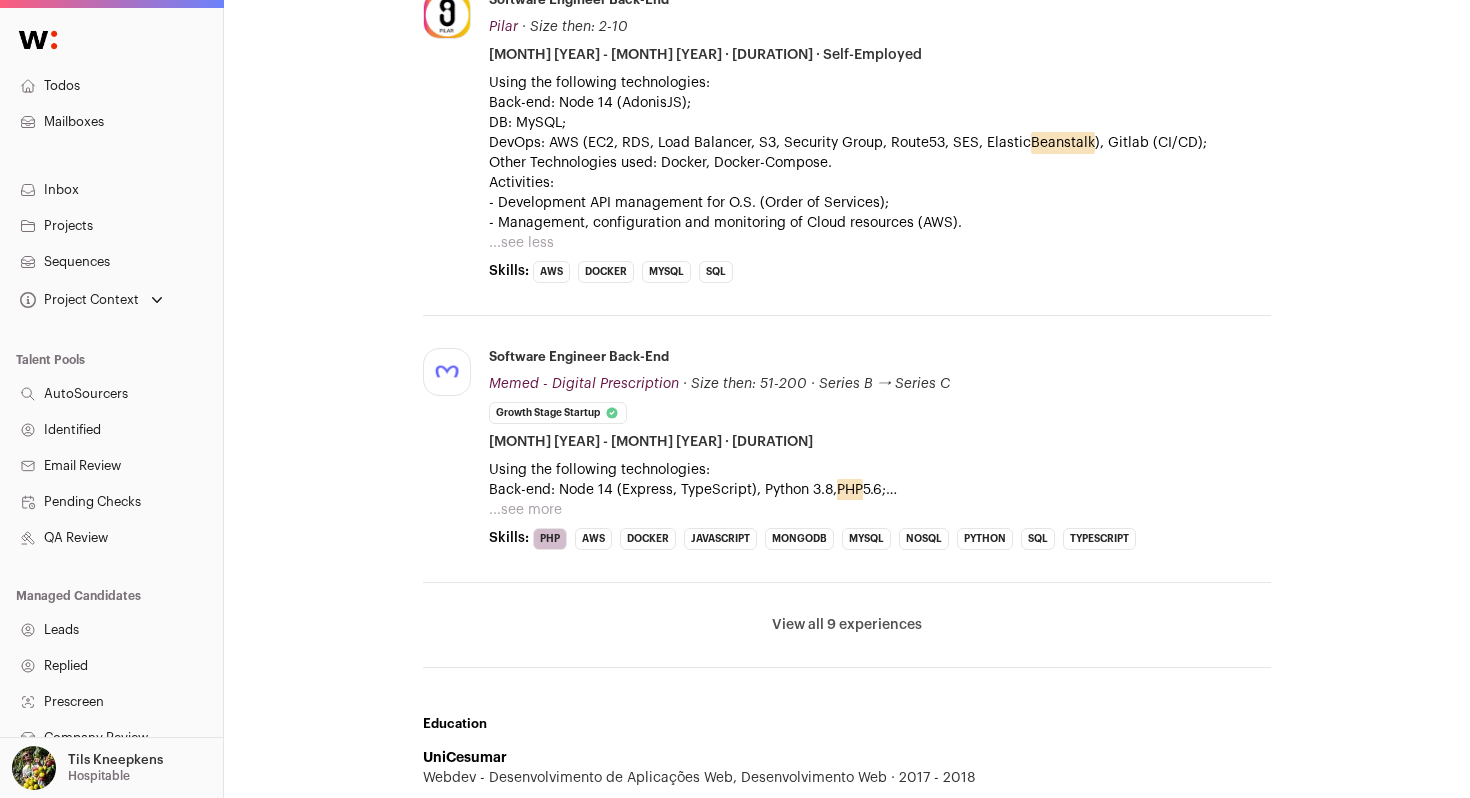 scroll, scrollTop: 1517, scrollLeft: 0, axis: vertical 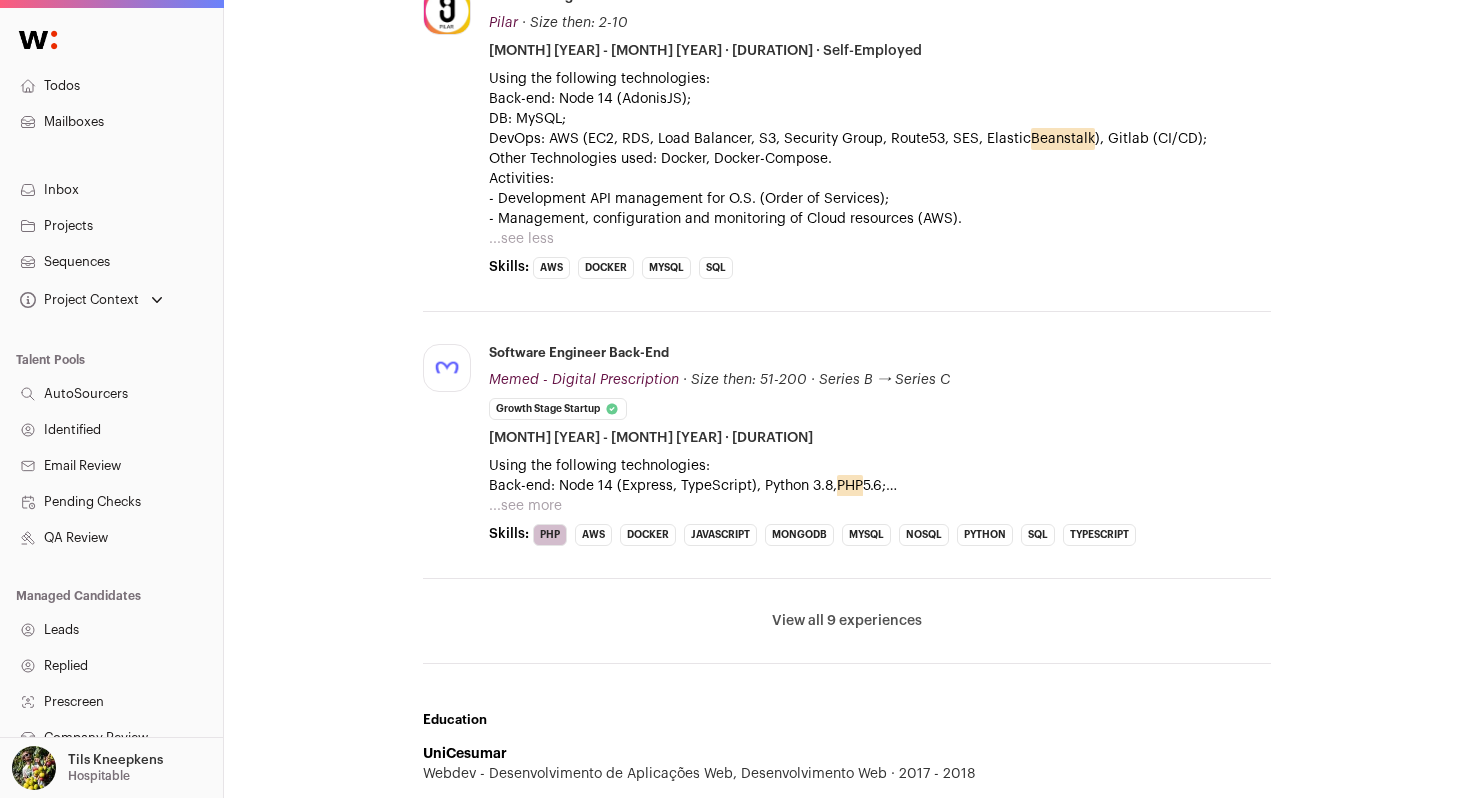 click on "...see more" at bounding box center (525, 506) 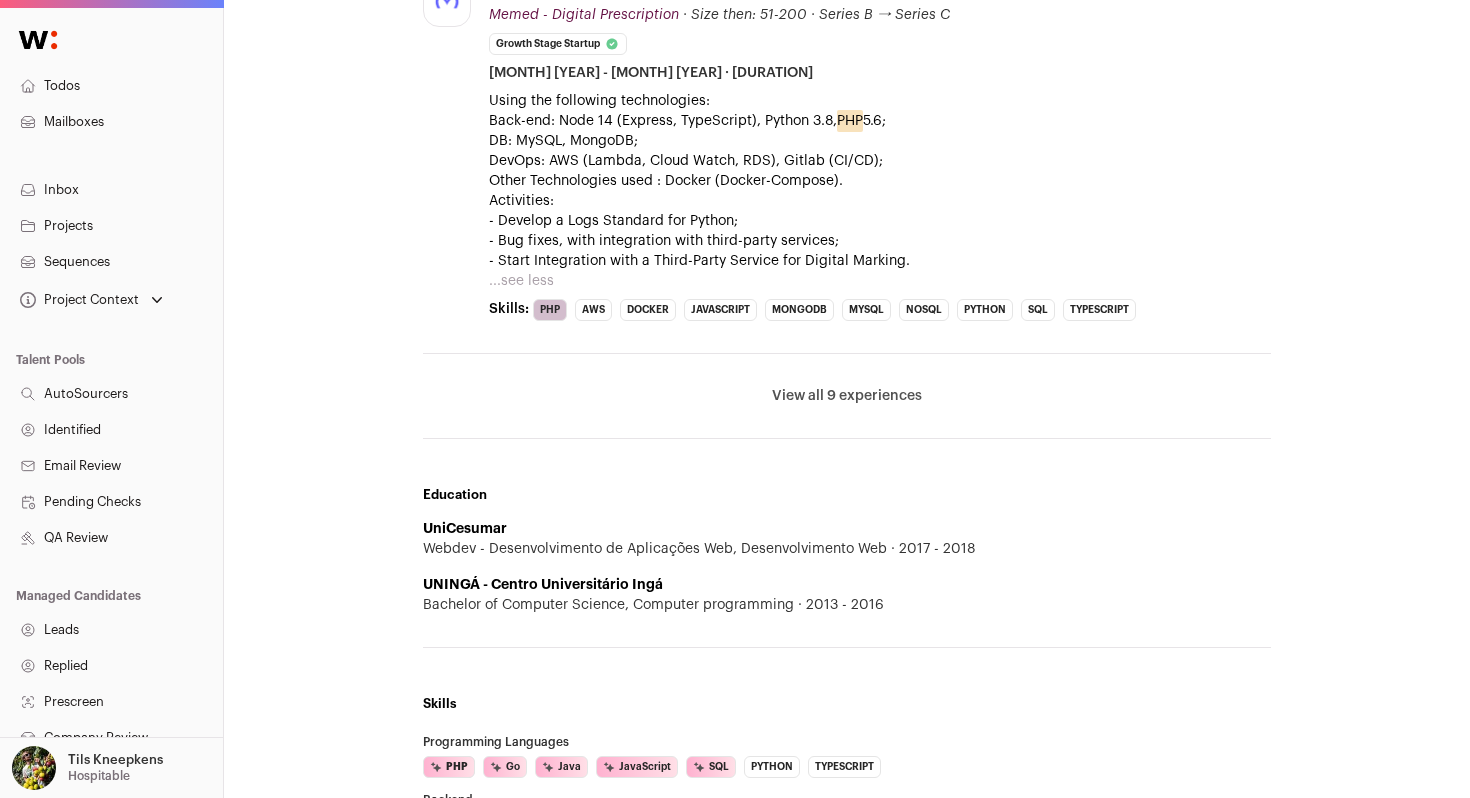 scroll, scrollTop: 1909, scrollLeft: 0, axis: vertical 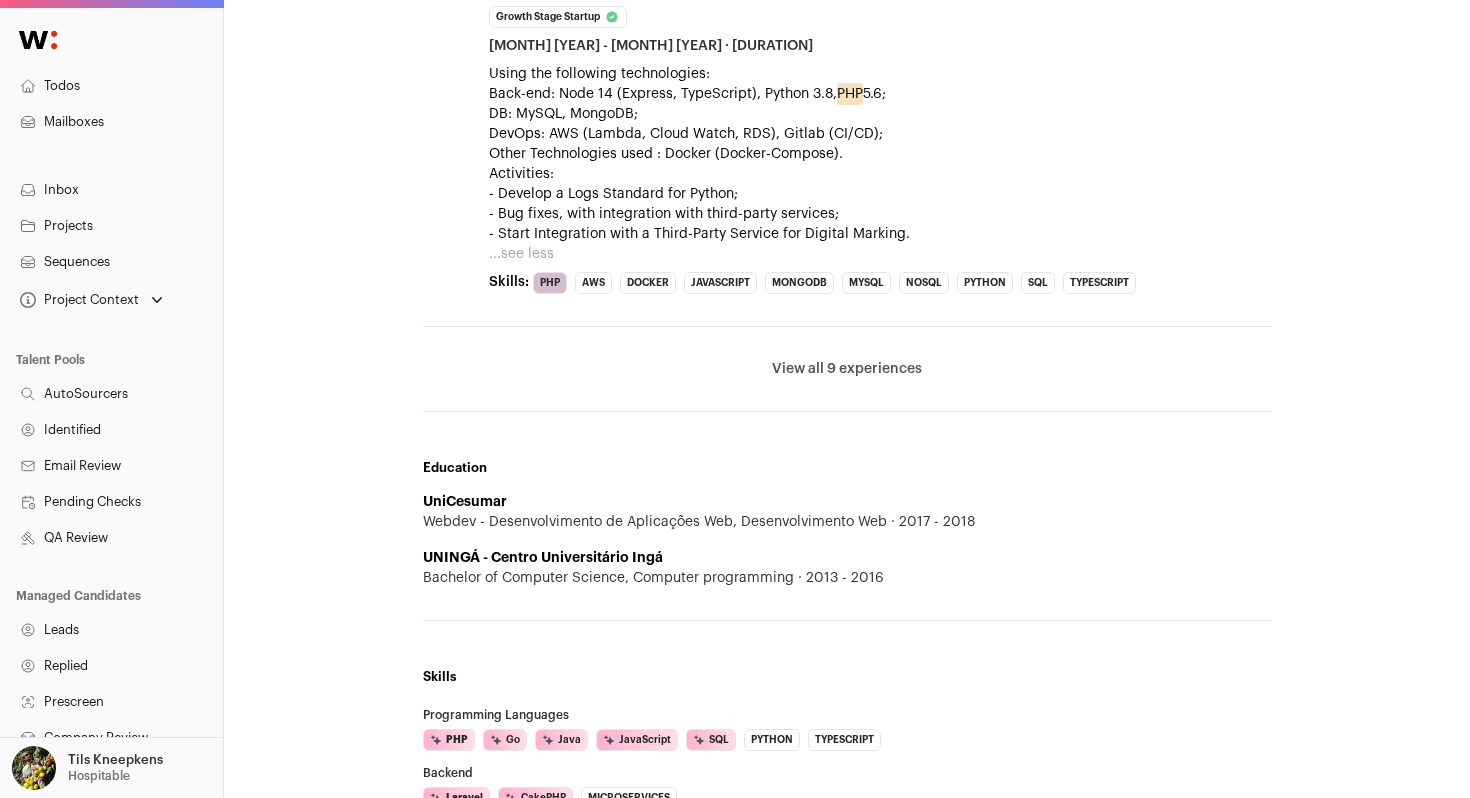 click on "View all 9 experiences" at bounding box center (847, 369) 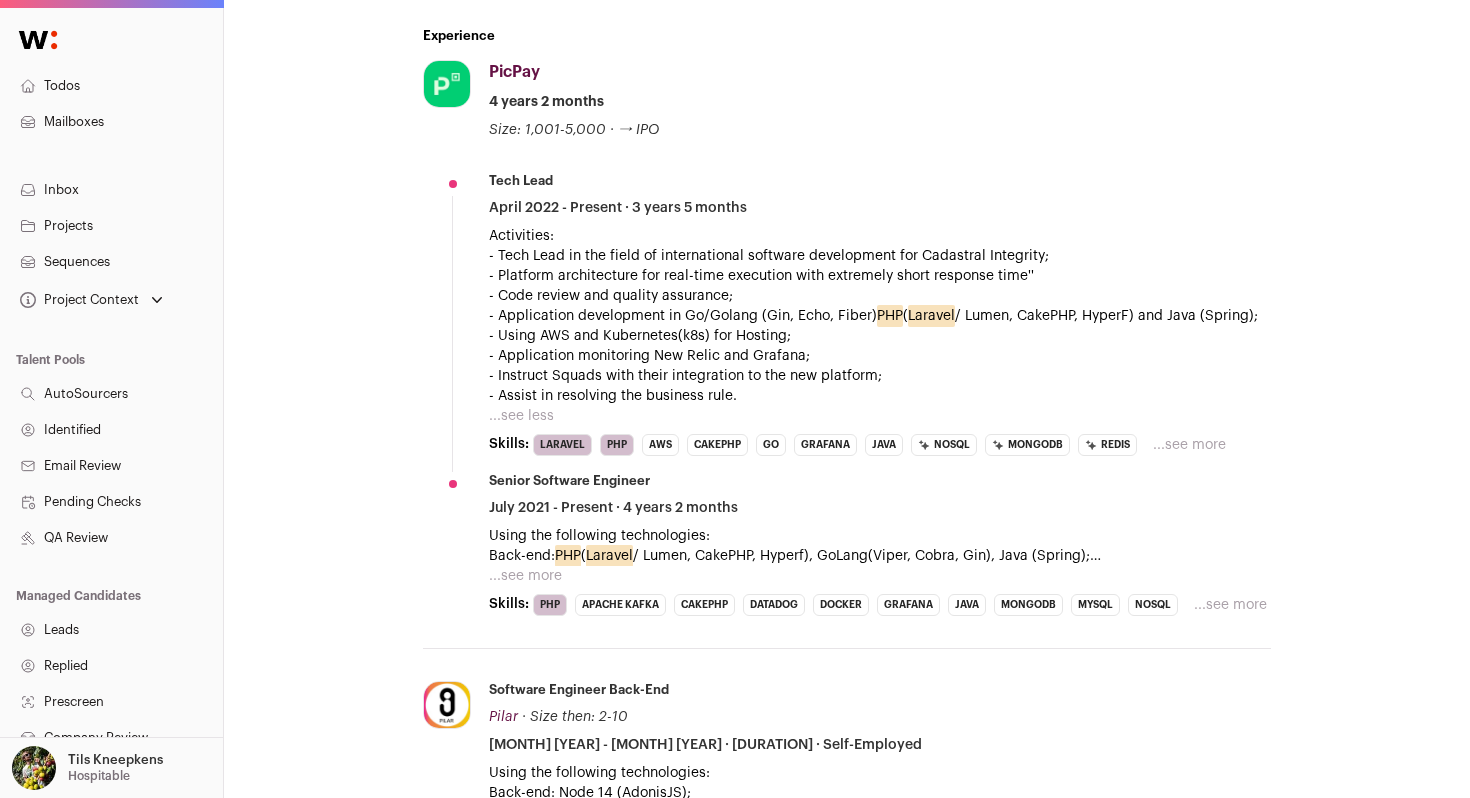 scroll, scrollTop: 821, scrollLeft: 0, axis: vertical 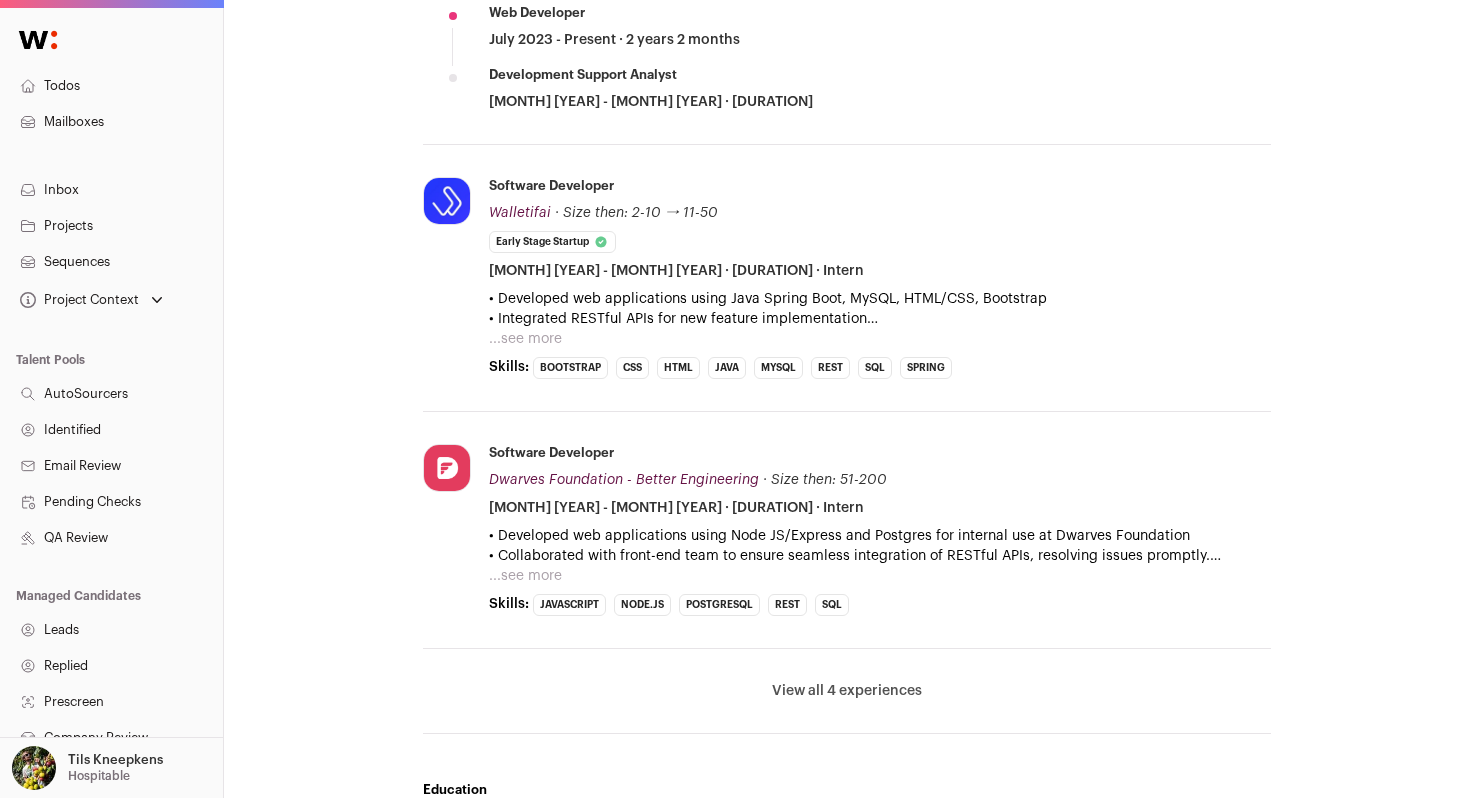 click on "...see more" at bounding box center [525, 576] 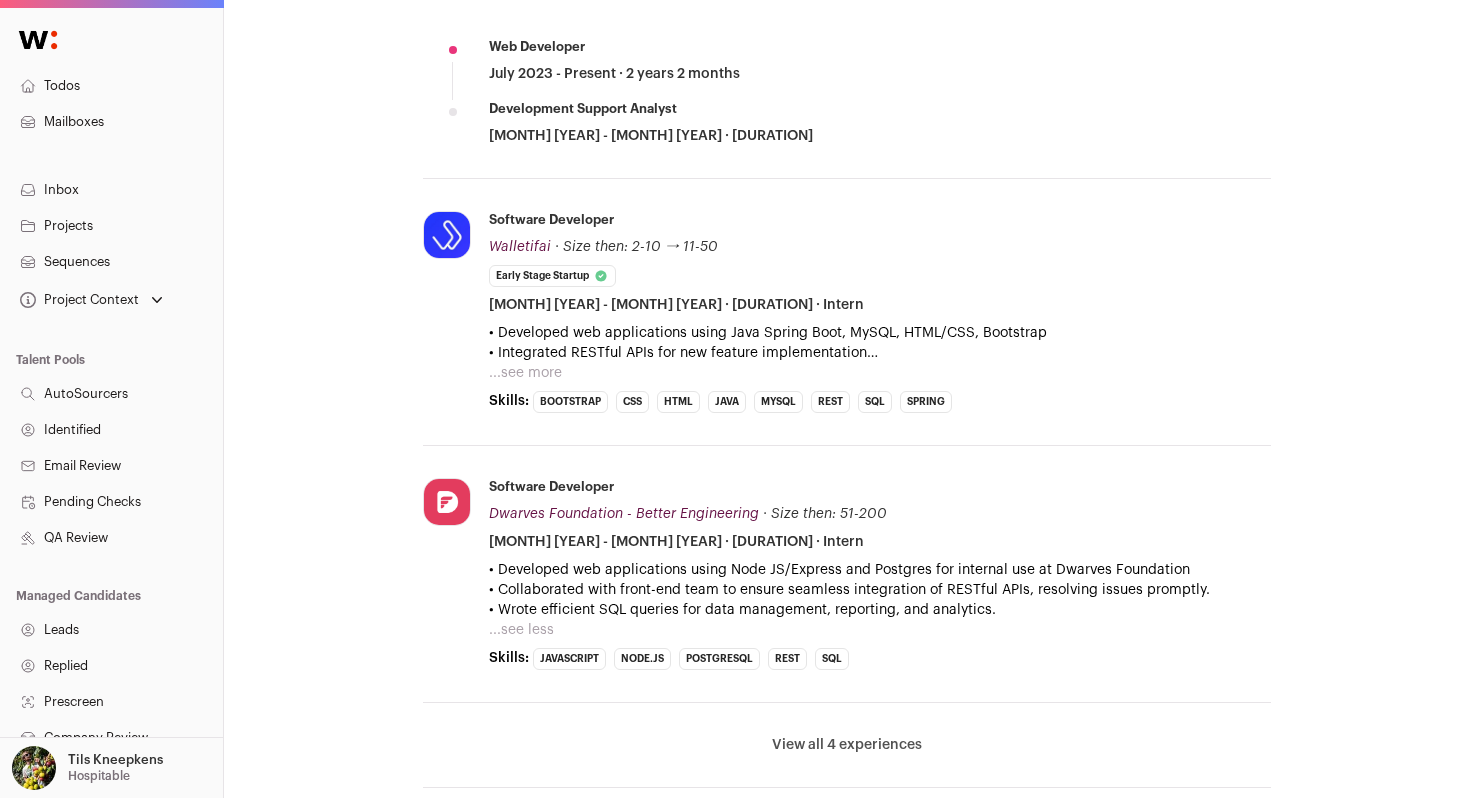 scroll, scrollTop: 1027, scrollLeft: 0, axis: vertical 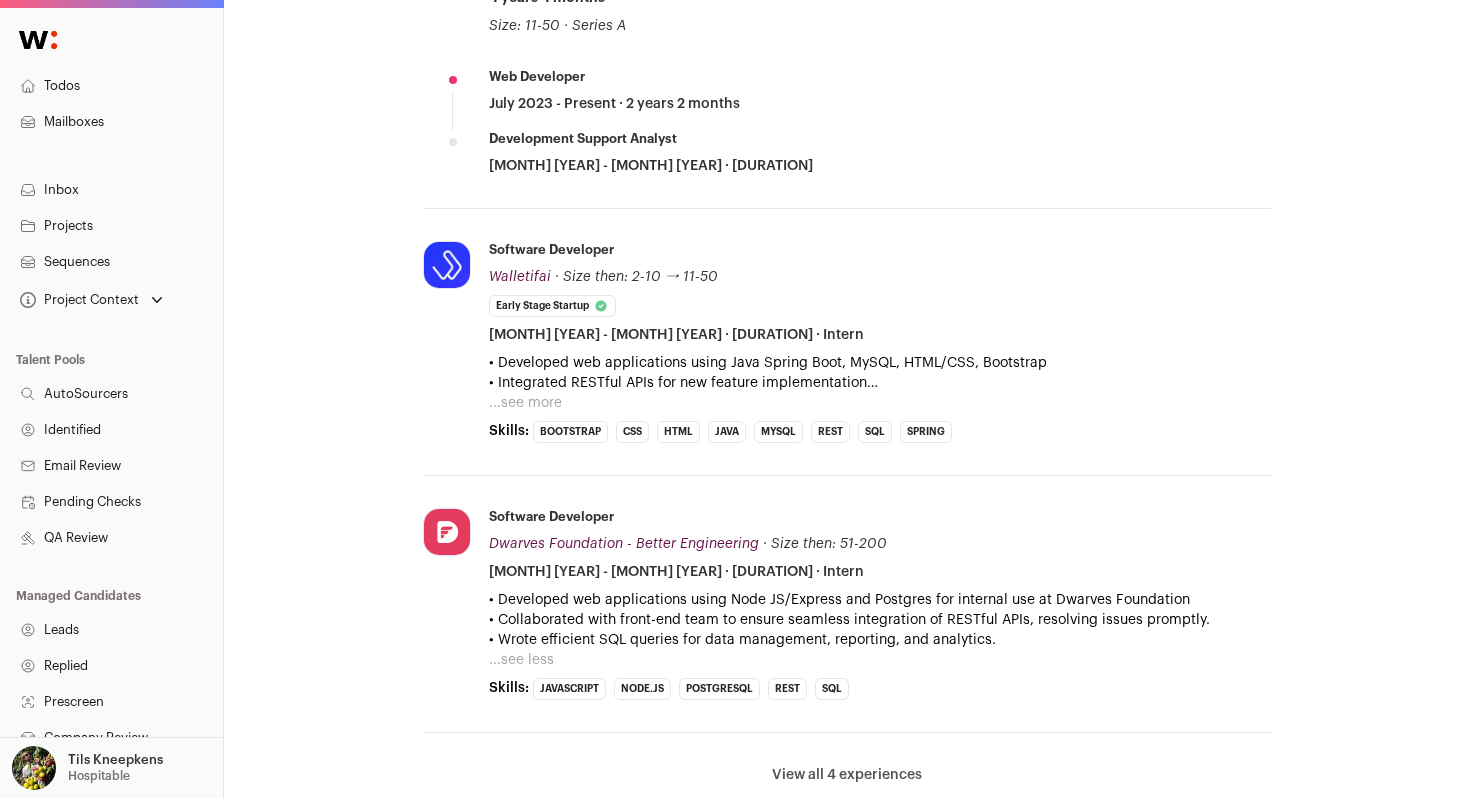 click on "...see more" at bounding box center (525, 403) 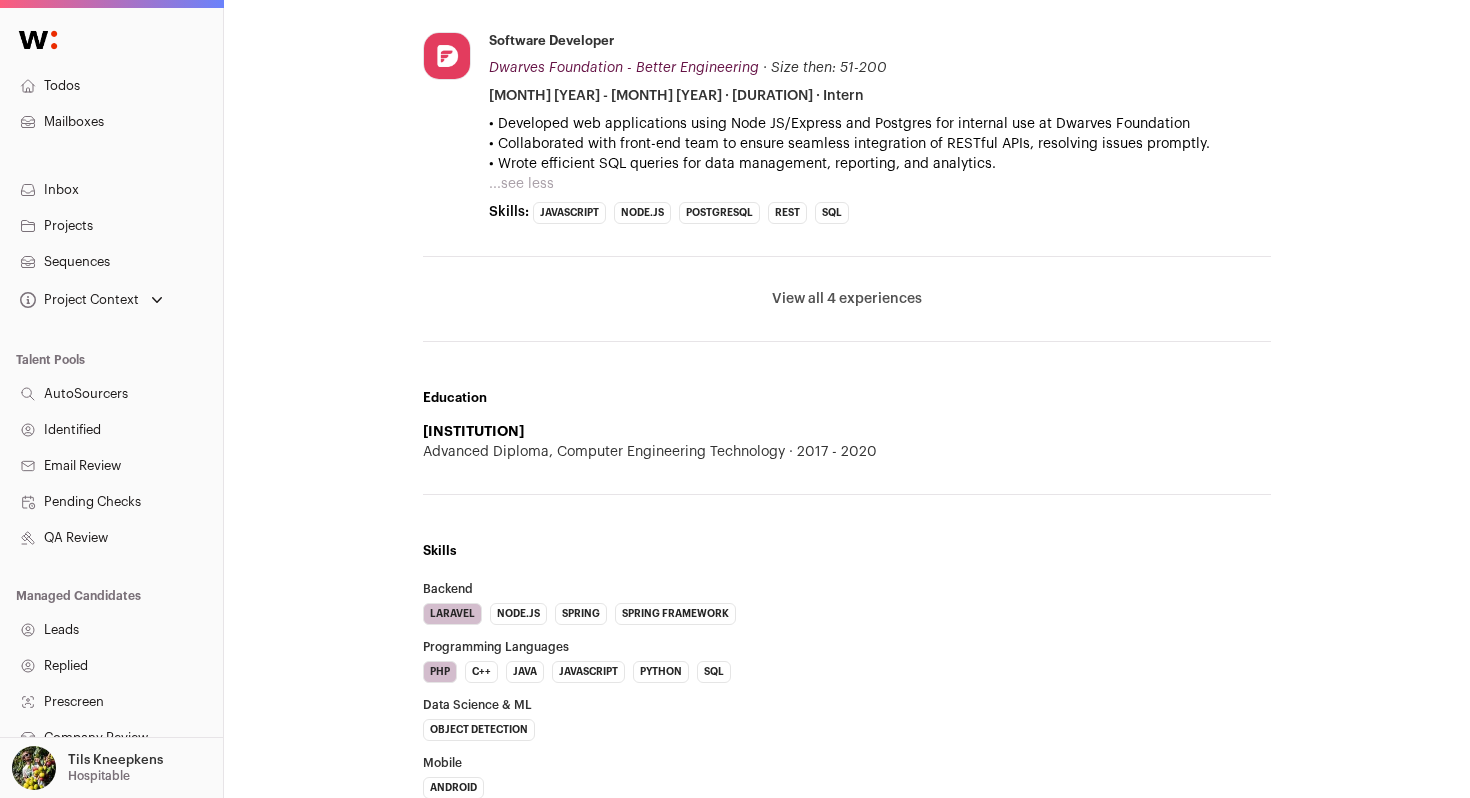 scroll, scrollTop: 1559, scrollLeft: 0, axis: vertical 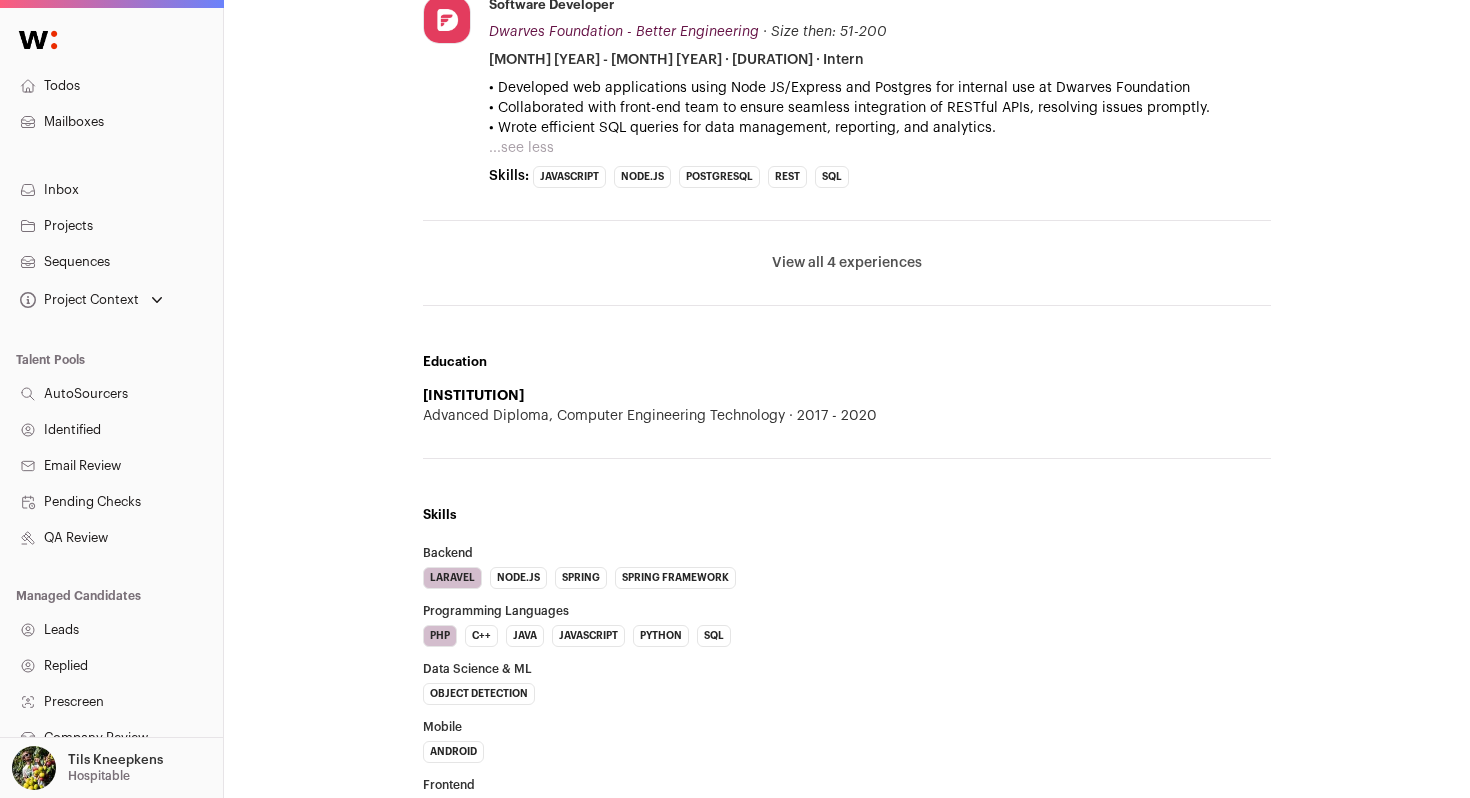 click on "View all 4 experiences" at bounding box center (847, 263) 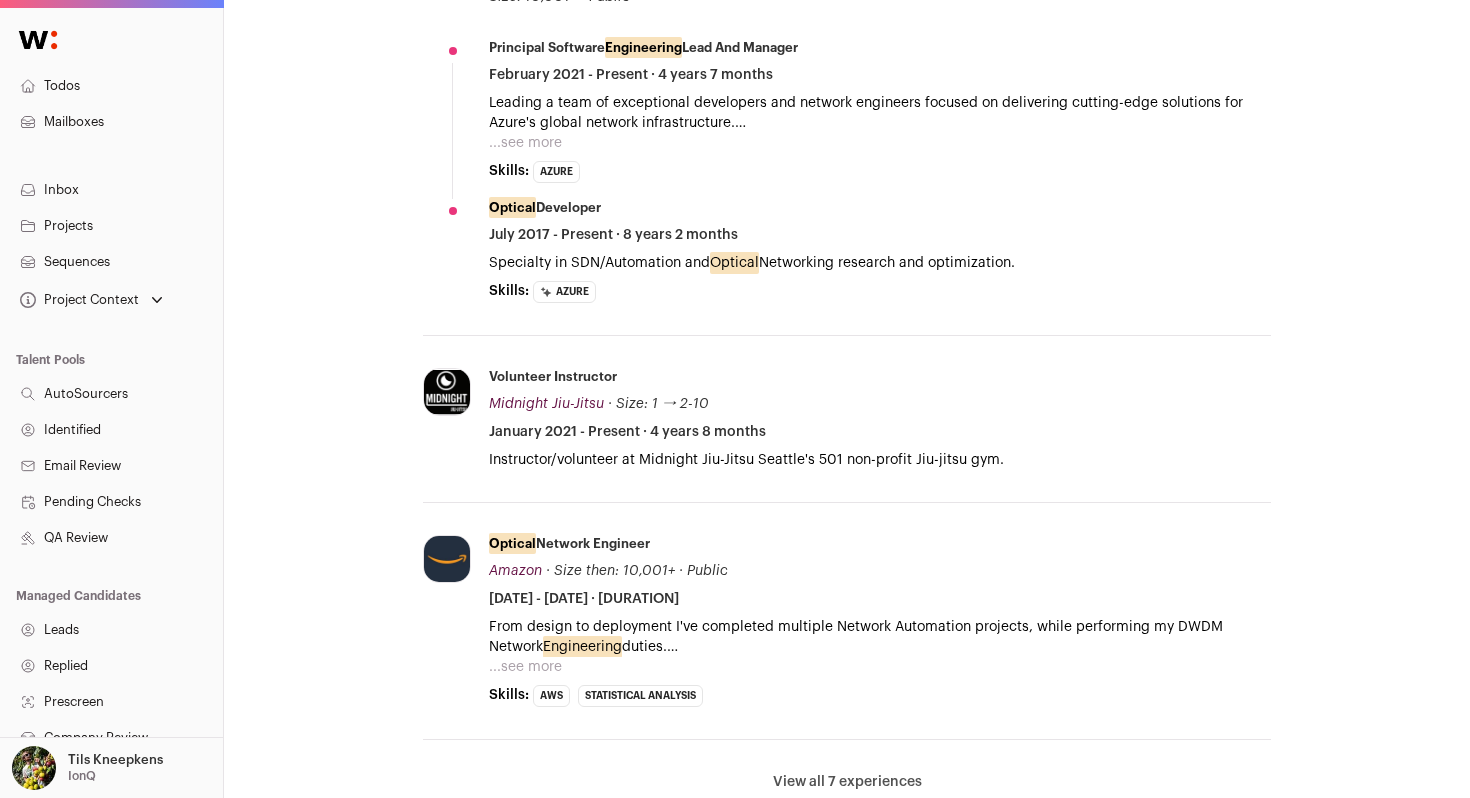 scroll, scrollTop: 758, scrollLeft: 0, axis: vertical 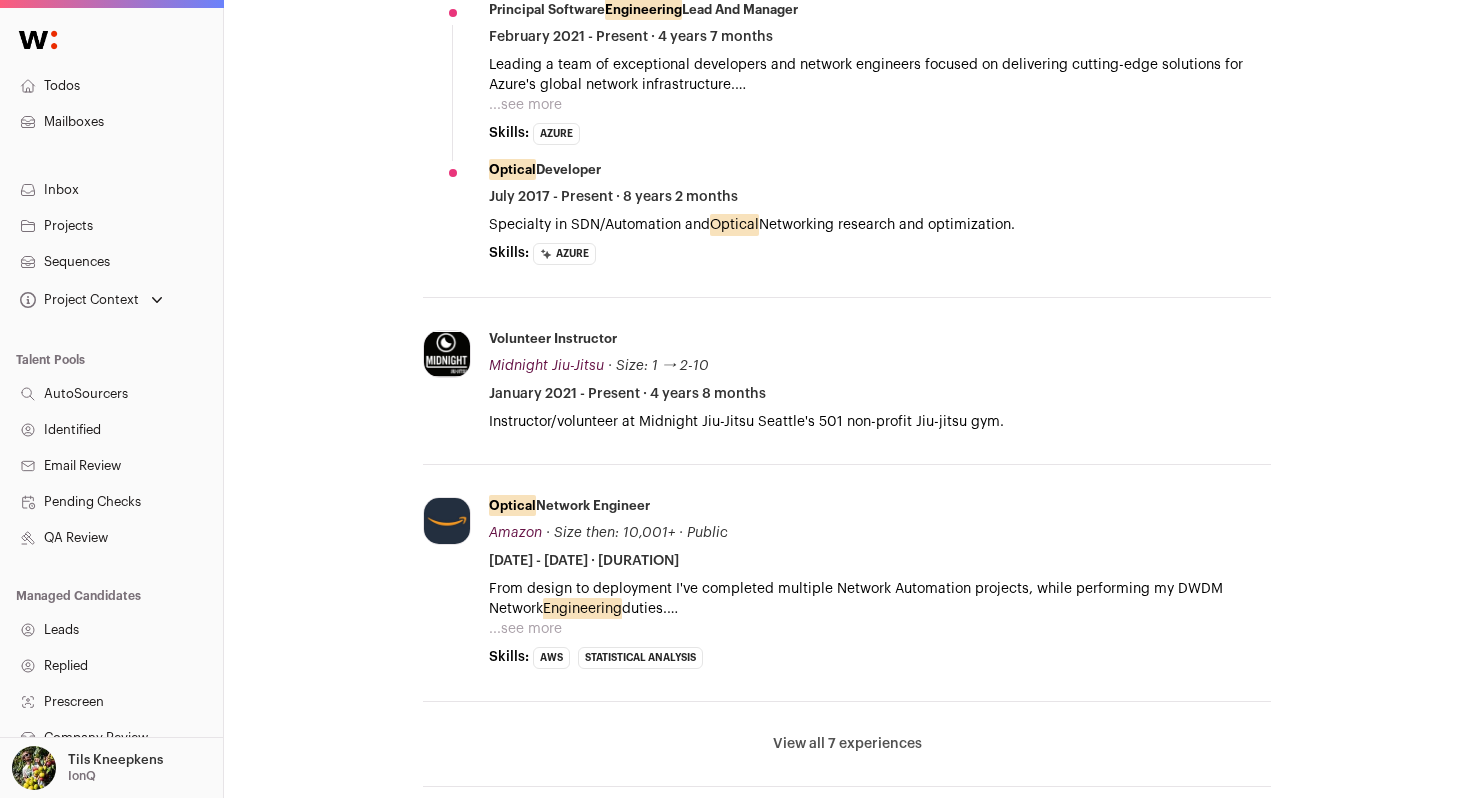 click on "Azure" at bounding box center (556, 134) 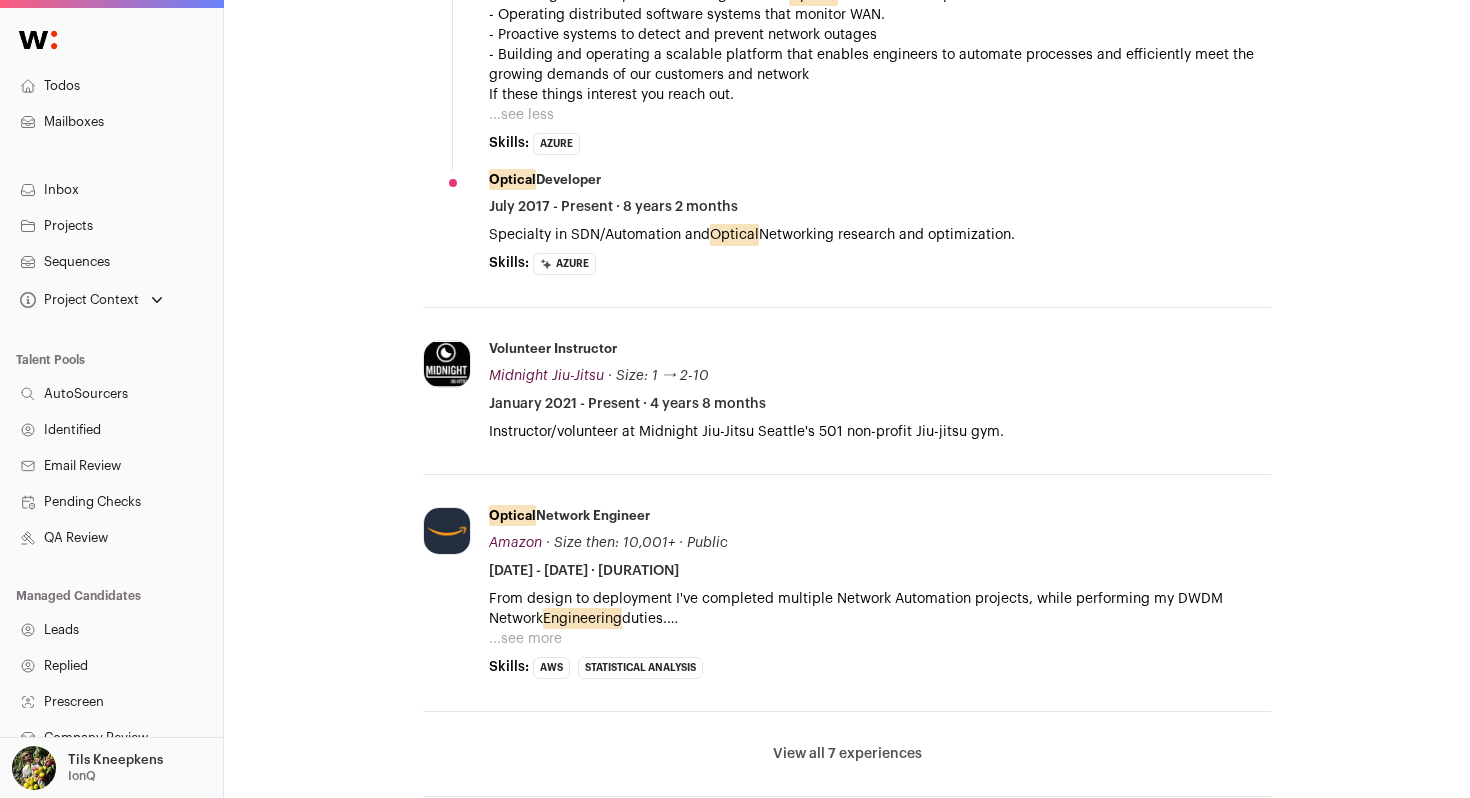 scroll, scrollTop: 975, scrollLeft: 0, axis: vertical 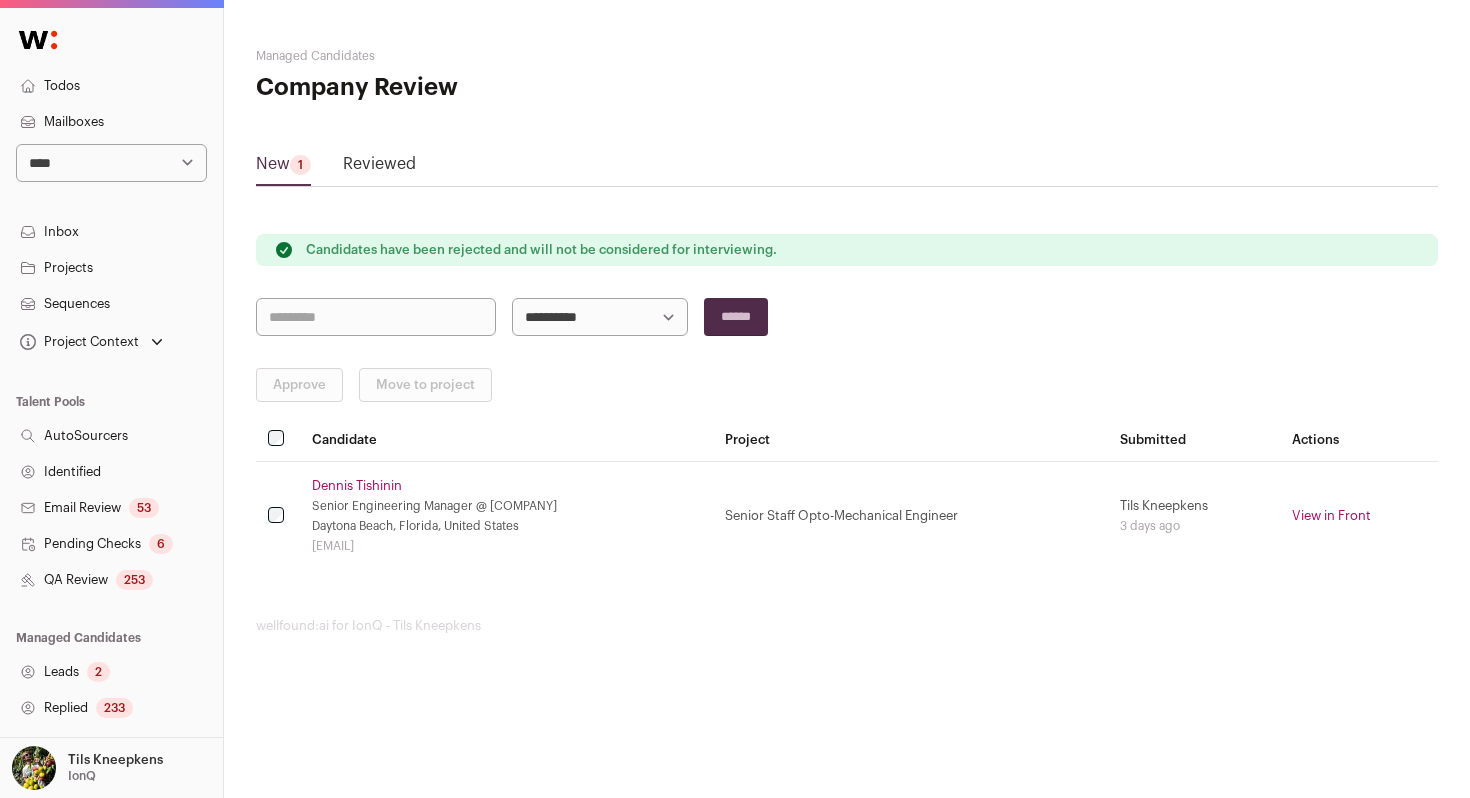 click on "Todos" at bounding box center (111, 86) 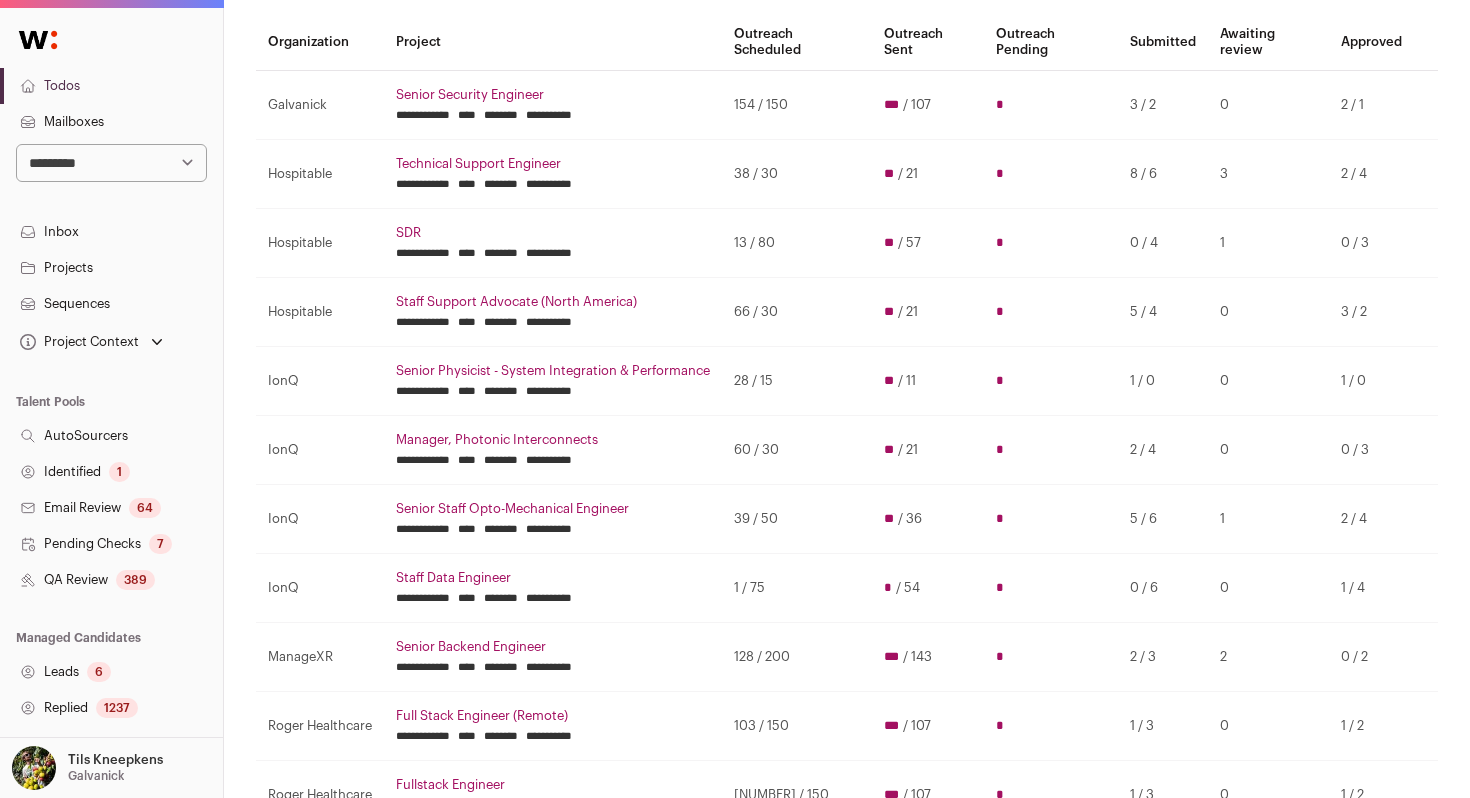 scroll, scrollTop: 178, scrollLeft: 0, axis: vertical 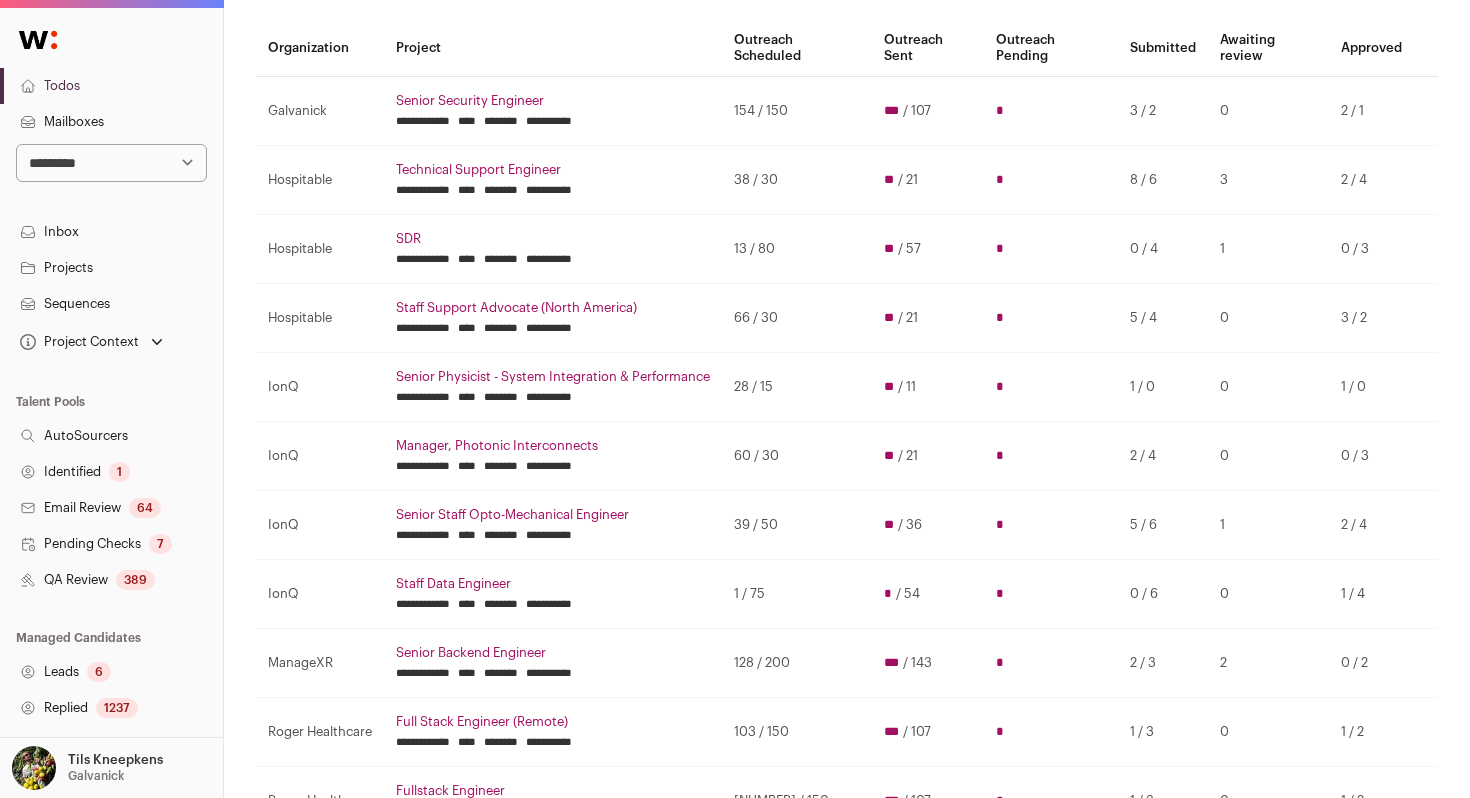 click on "Senior Staff Opto-Mechanical Engineer" at bounding box center (553, 515) 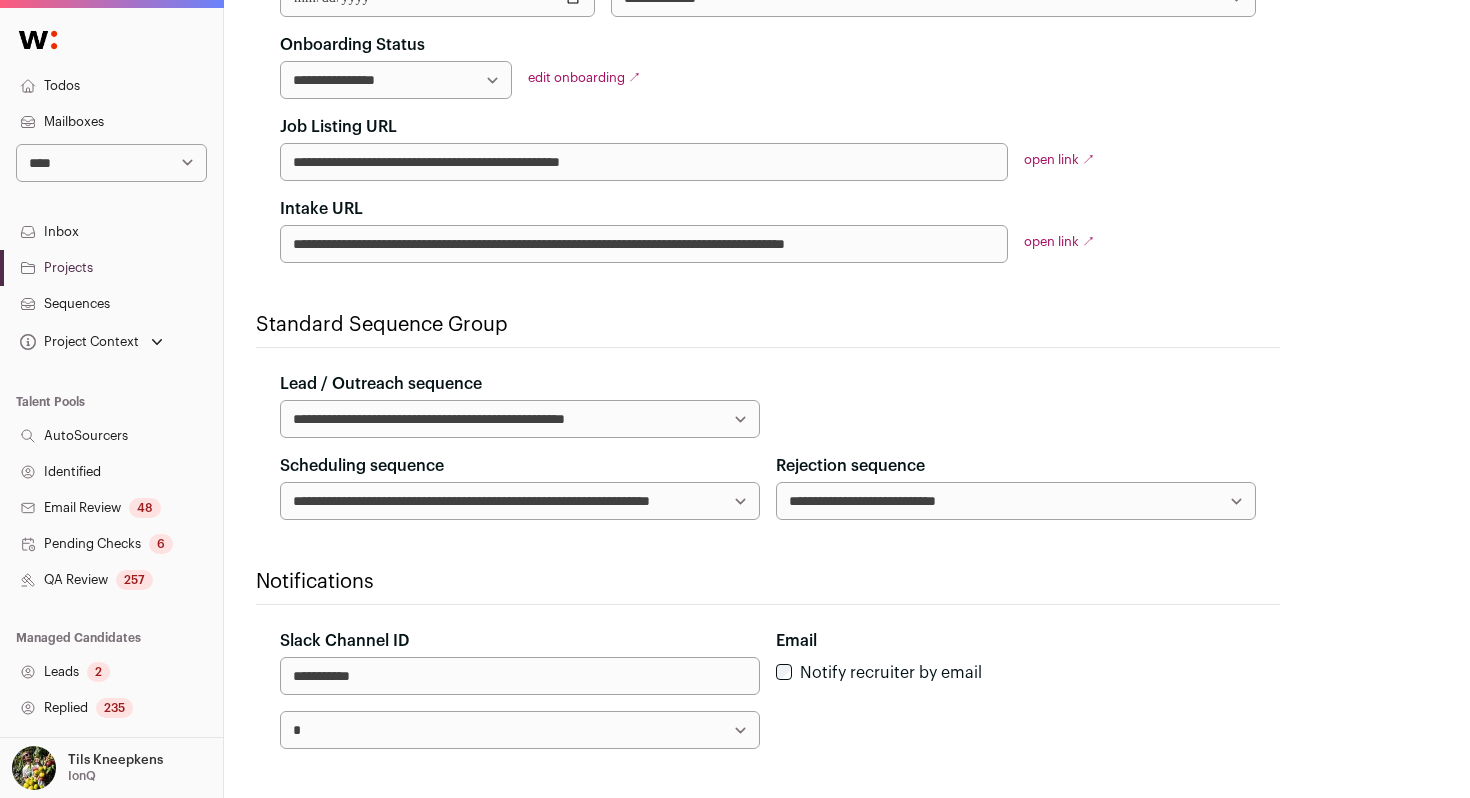 scroll, scrollTop: 546, scrollLeft: 0, axis: vertical 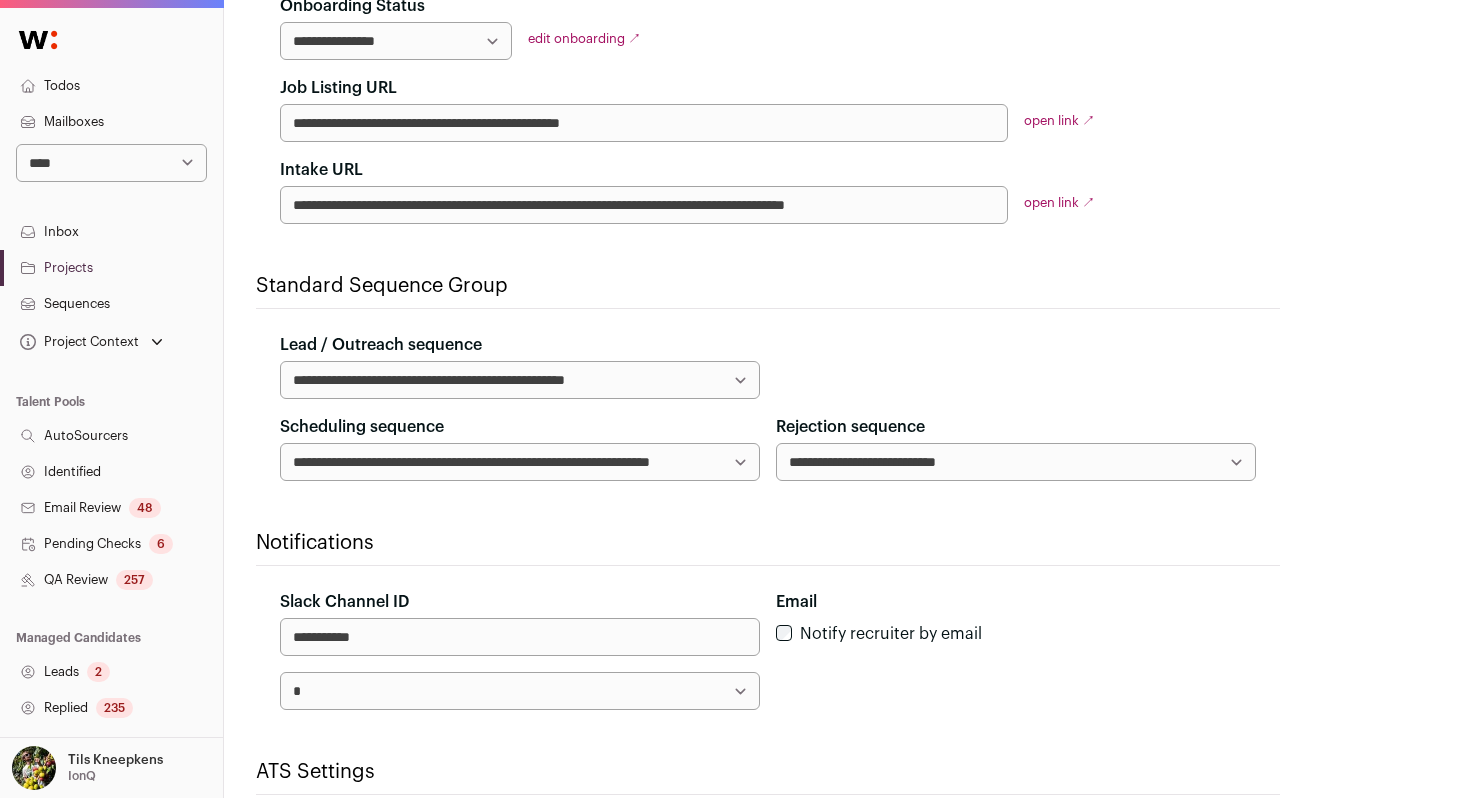 click on "257" at bounding box center [134, 580] 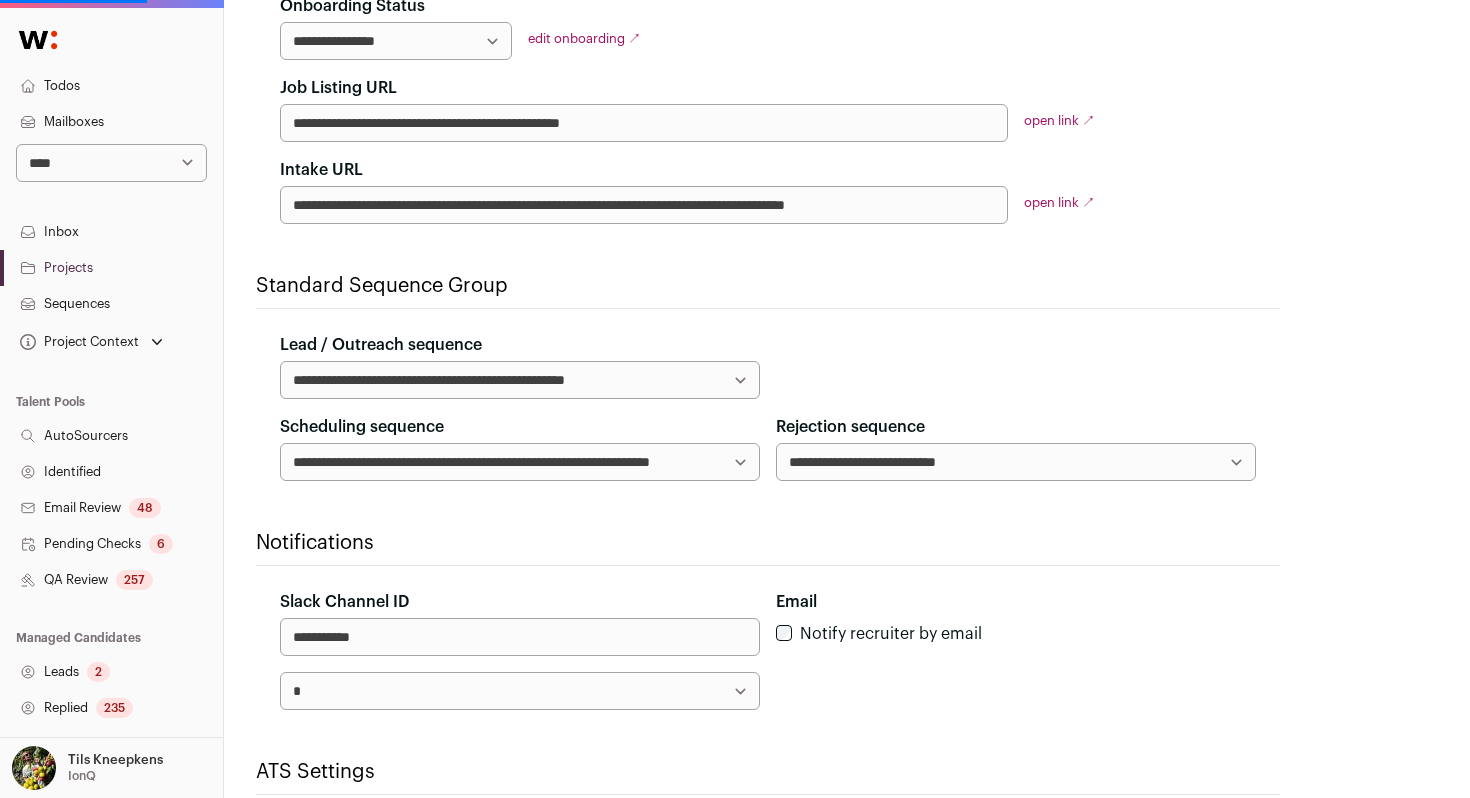 scroll, scrollTop: 0, scrollLeft: 0, axis: both 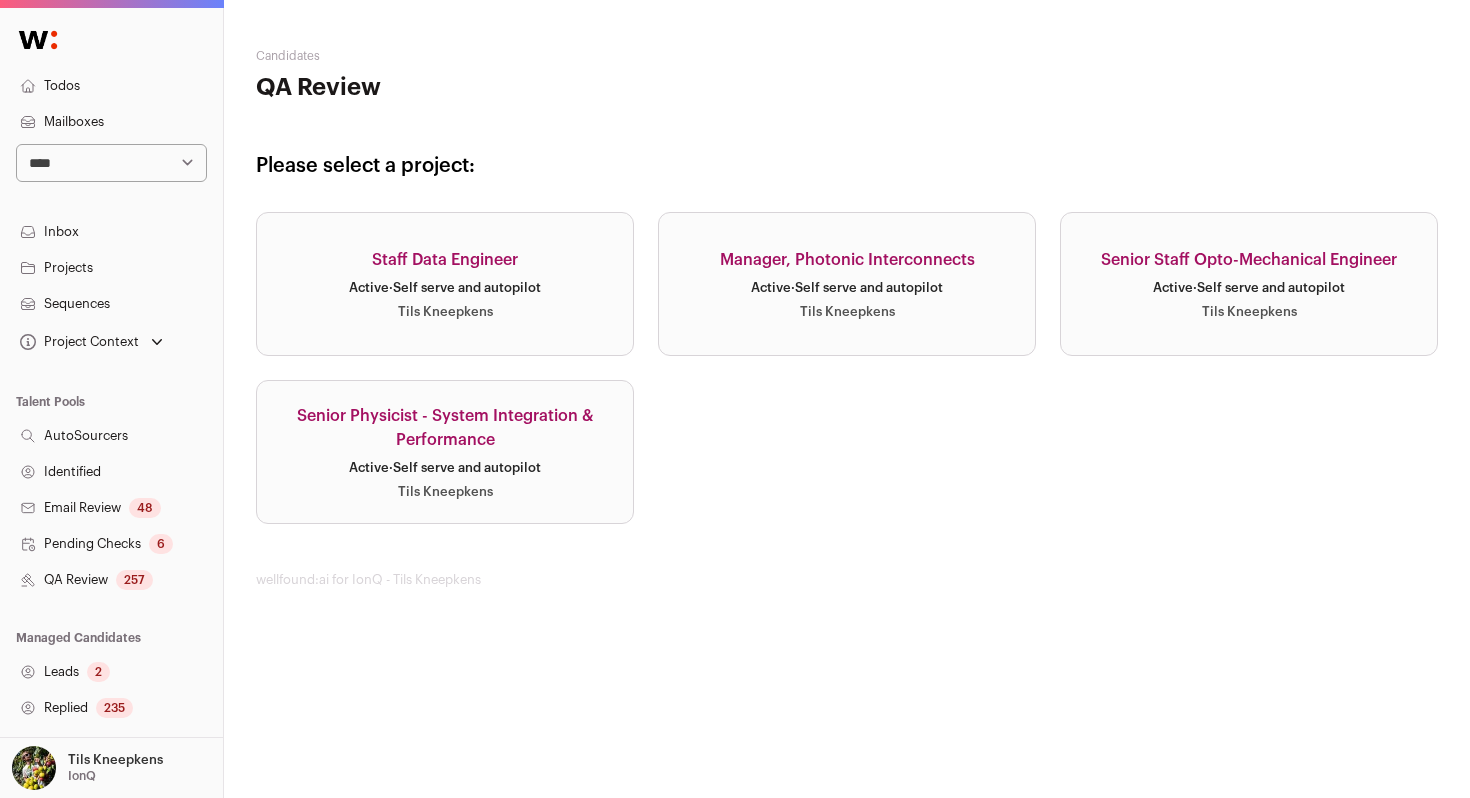 click on "Senior Staff Opto-Mechanical Engineer
Active
·
Self serve and autopilot
Tils Kneepkens" at bounding box center (1249, 284) 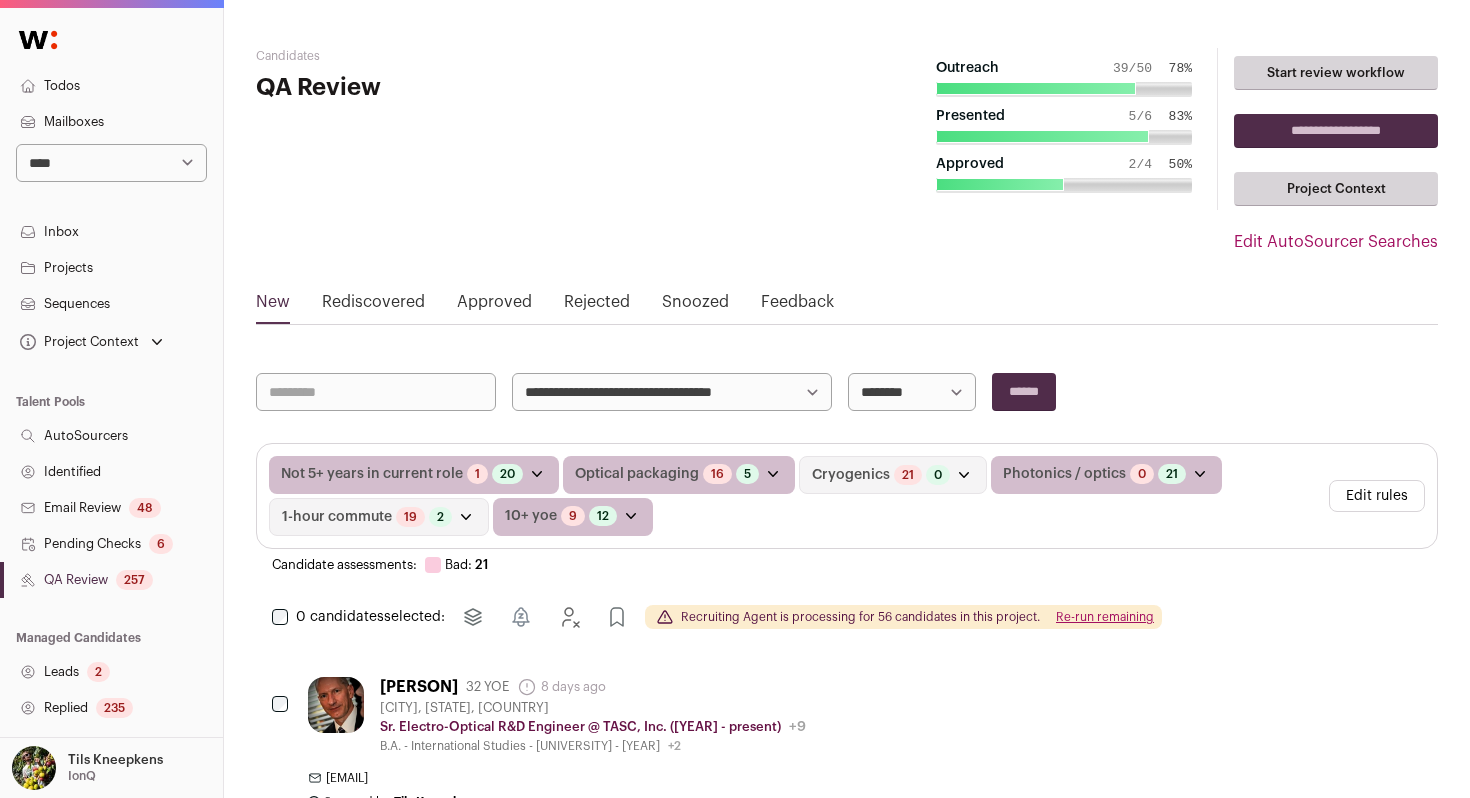 click on "Re-run remaining" at bounding box center [1105, 617] 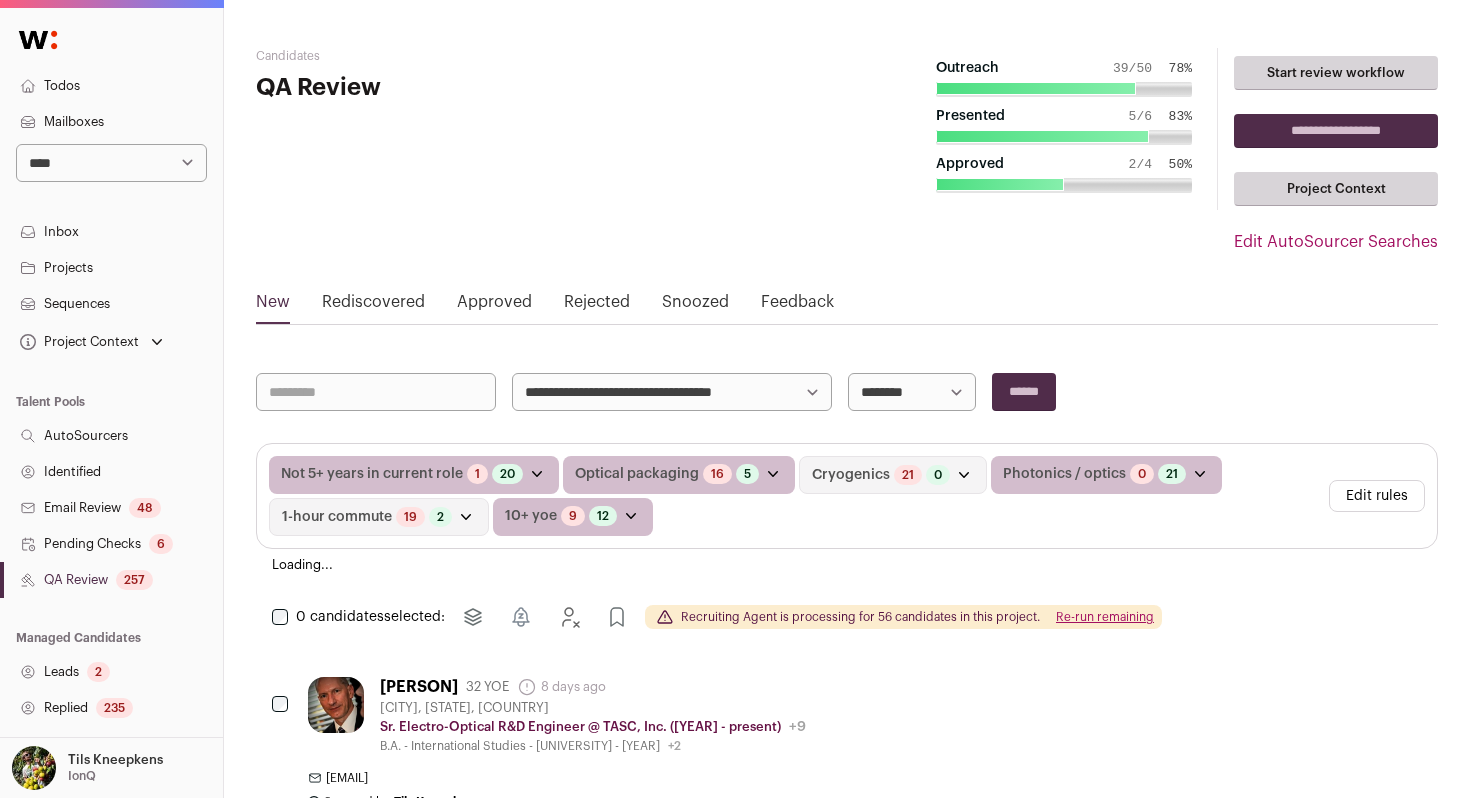 click on "**********" at bounding box center [672, 392] 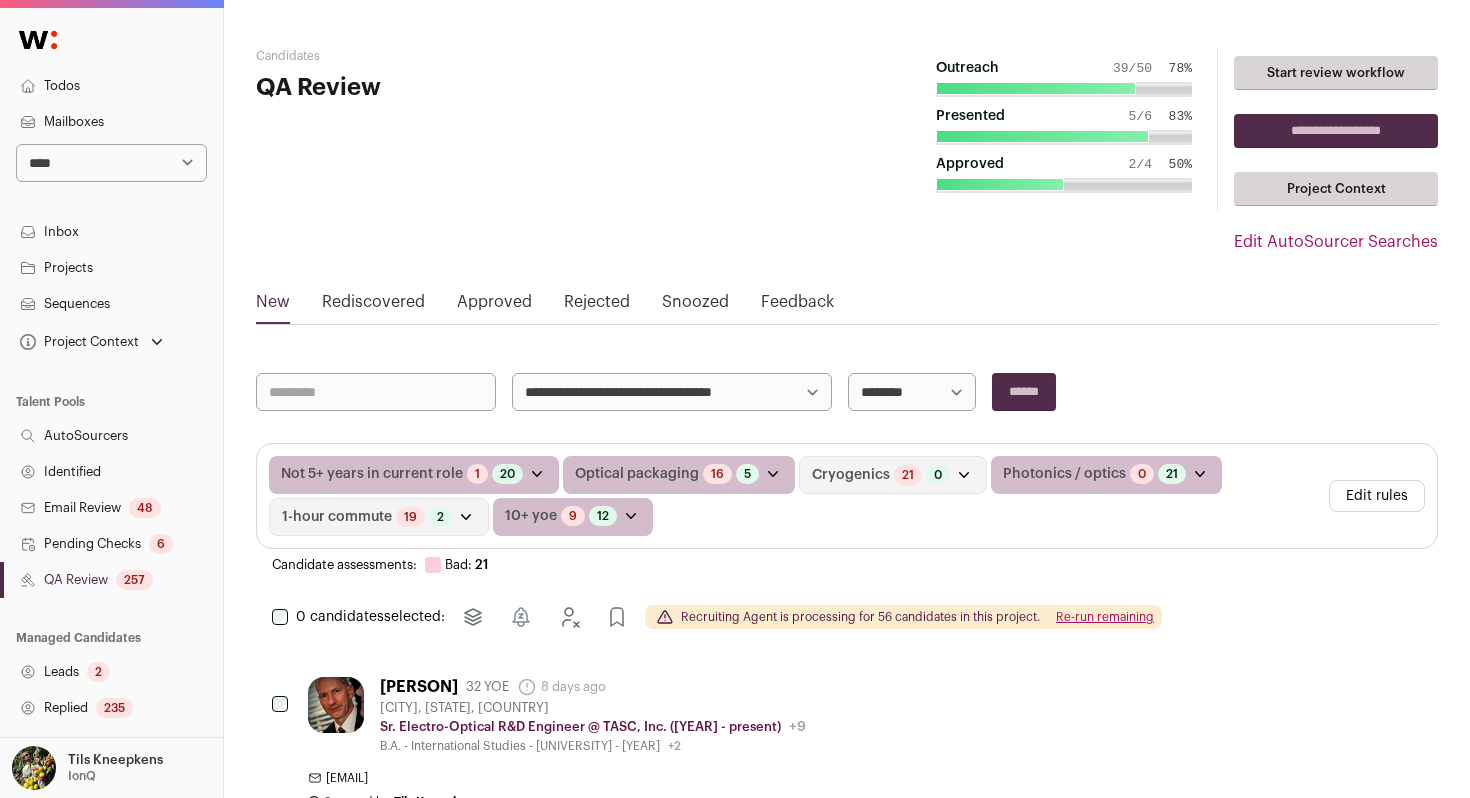 select on "*****" 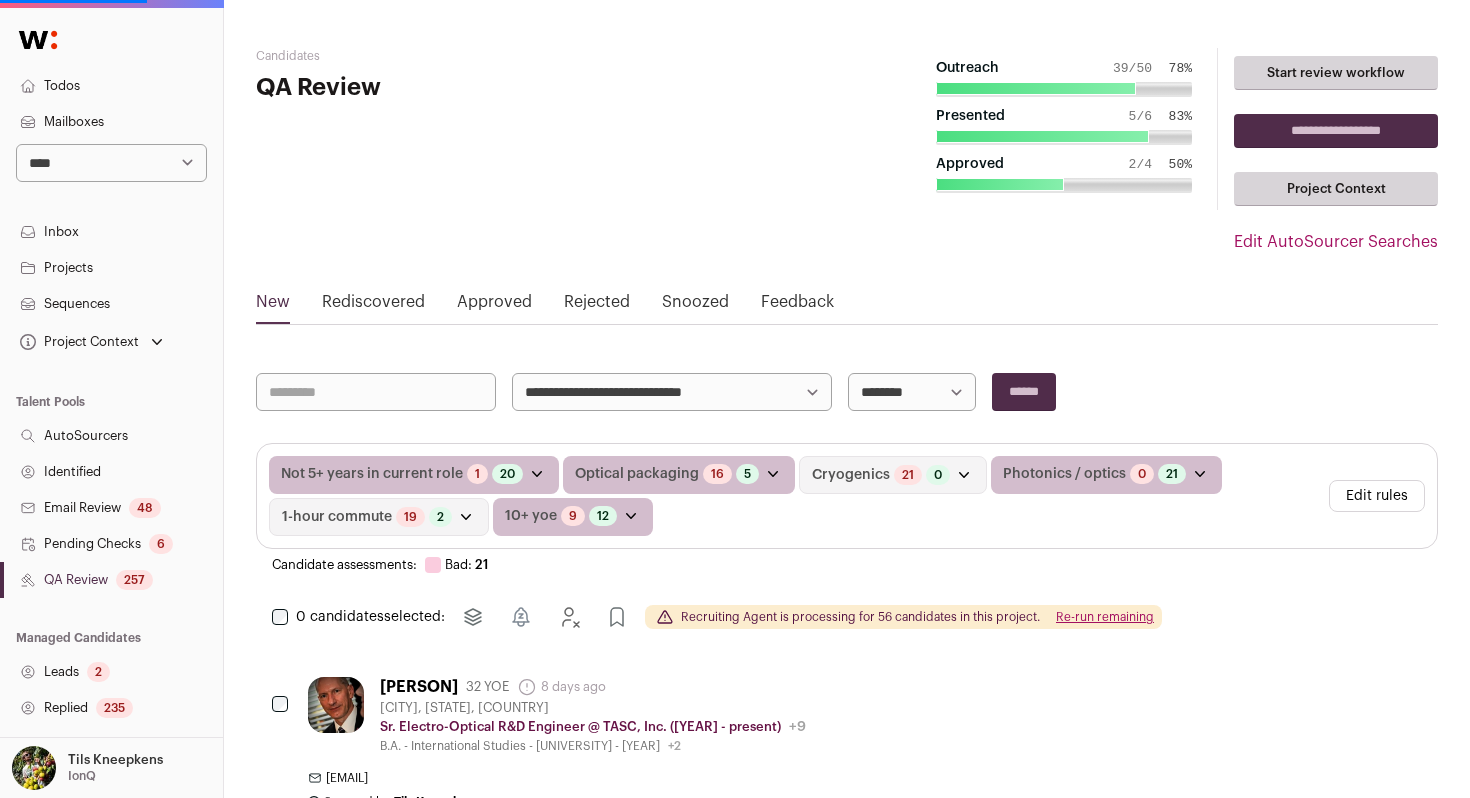click on "******" at bounding box center (1024, 392) 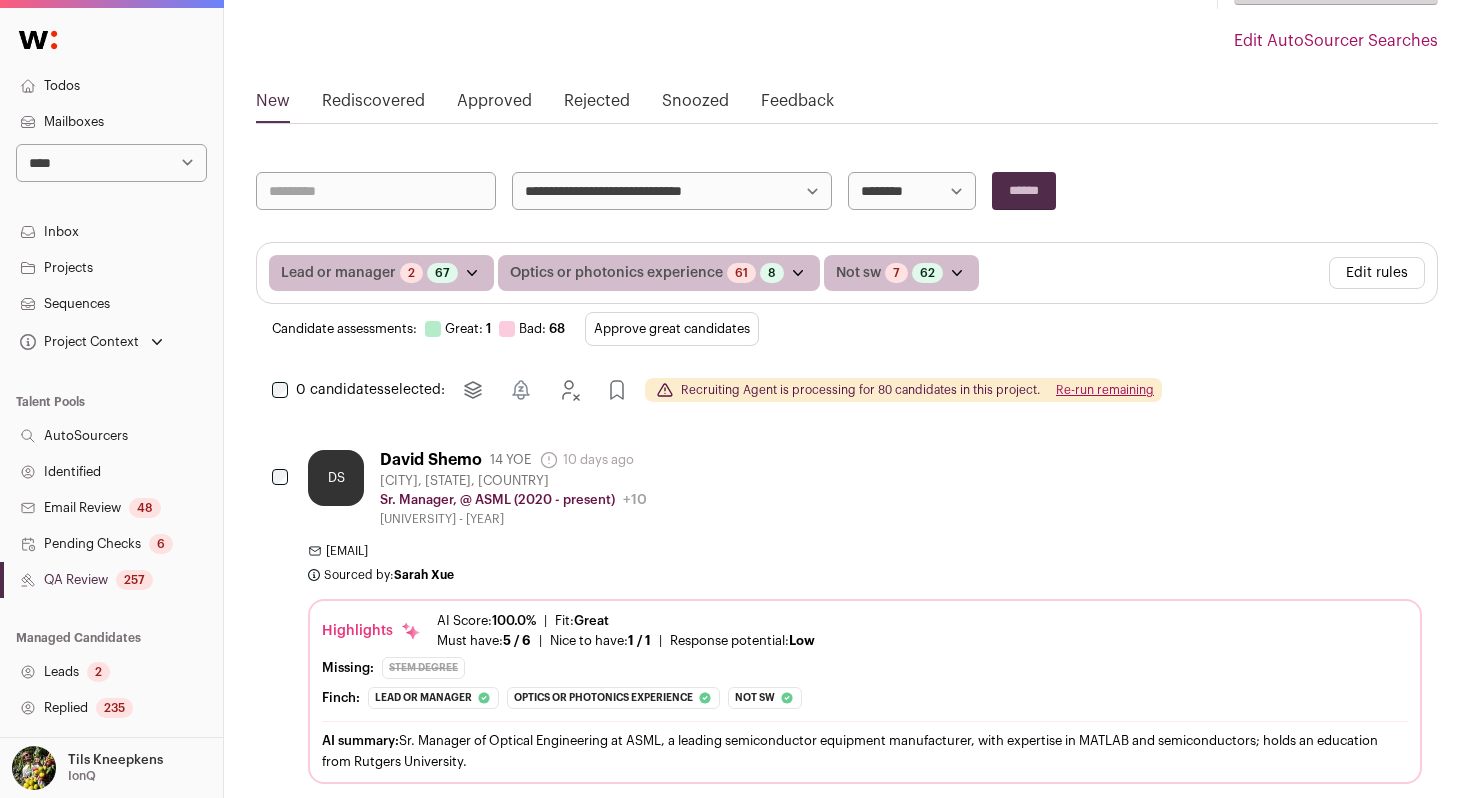 scroll, scrollTop: 206, scrollLeft: 0, axis: vertical 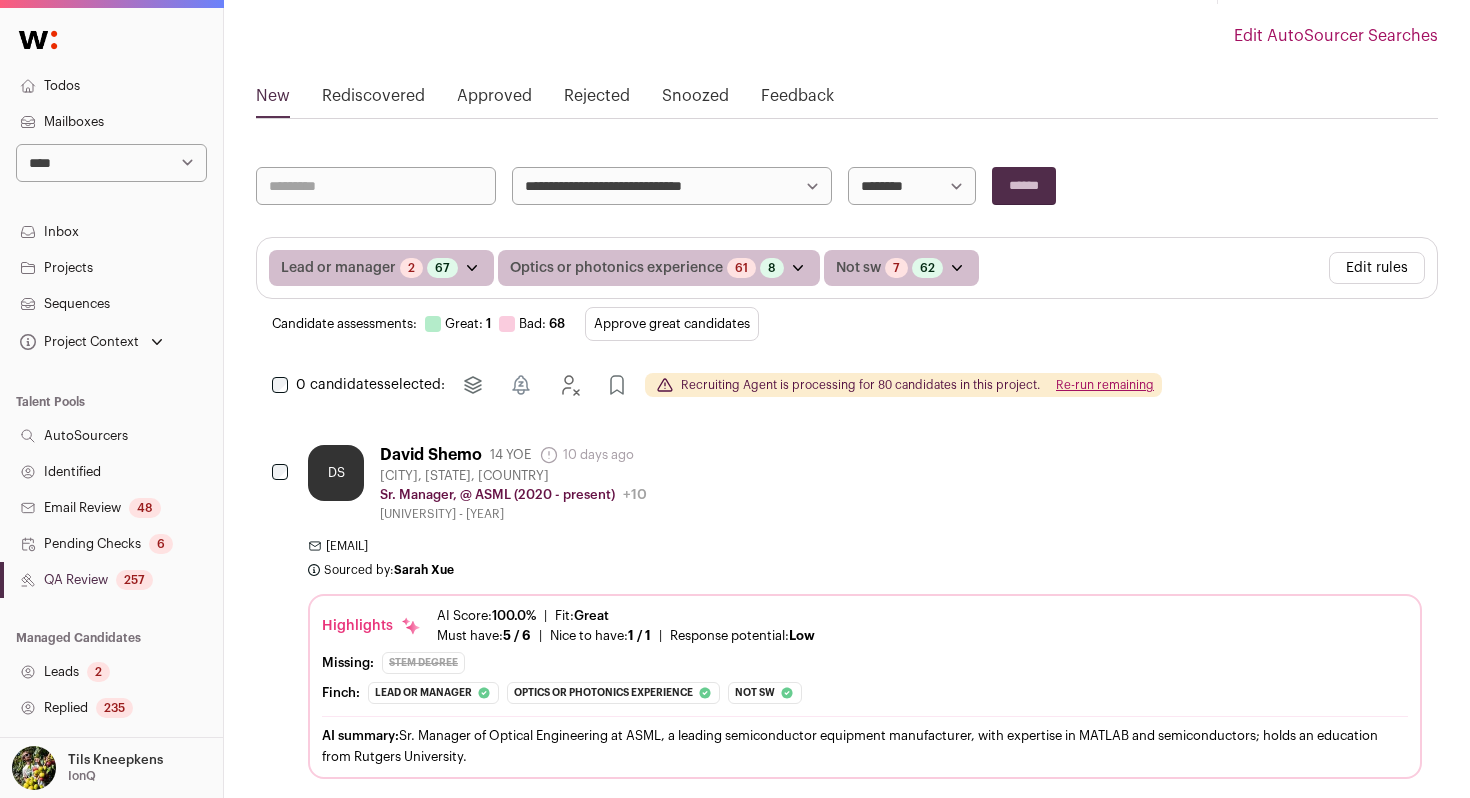 click on "DS
David Shemo
14 YOE
10 days ago
Admin only. The last time the profile was scraped.
Weston, Connecticut, United States
Sr. Manager, @ ASML
(2020 - present)
ASML
Public / Private
Public
Company size
10,001+
Tags" at bounding box center (865, 483) 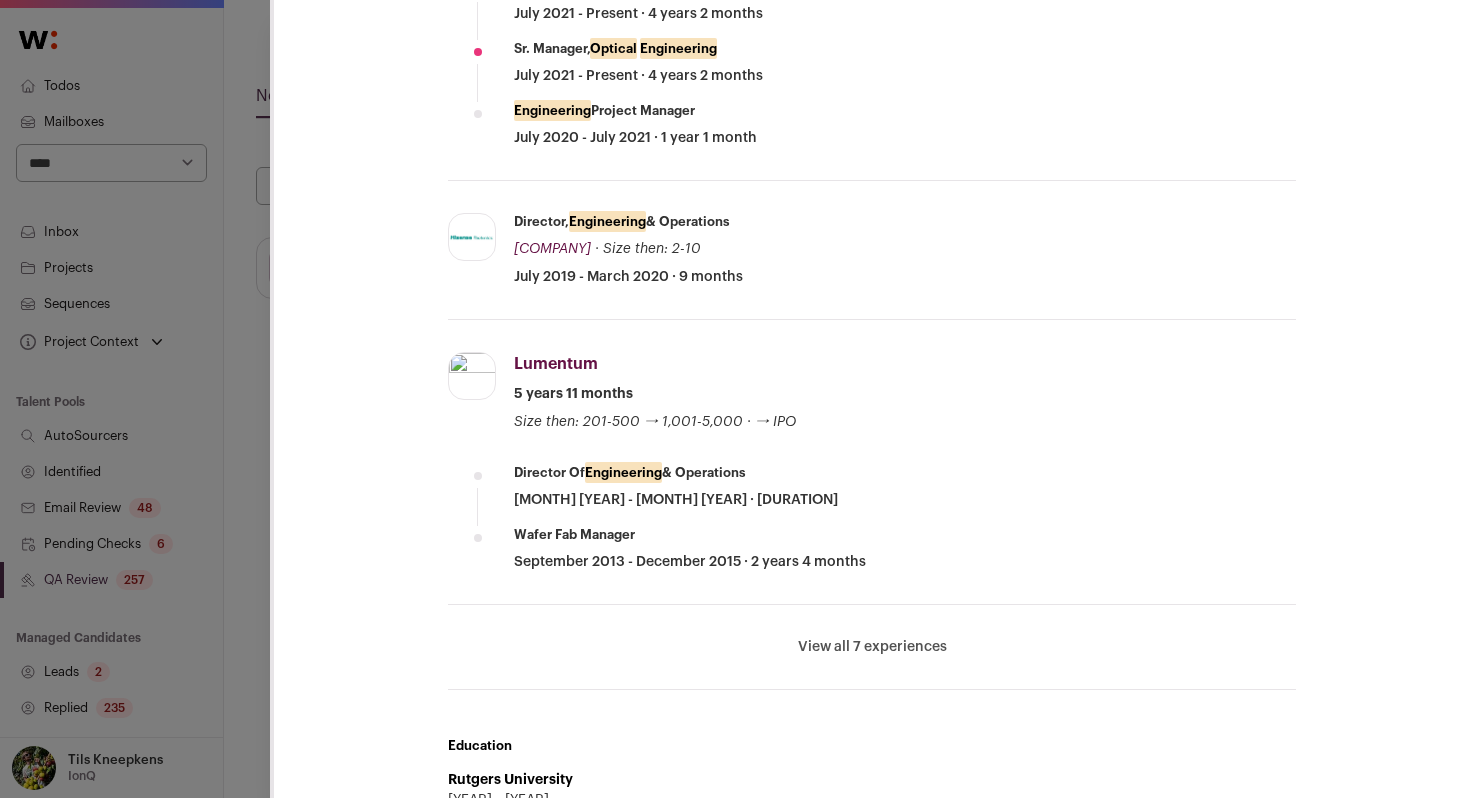 scroll, scrollTop: 1215, scrollLeft: 0, axis: vertical 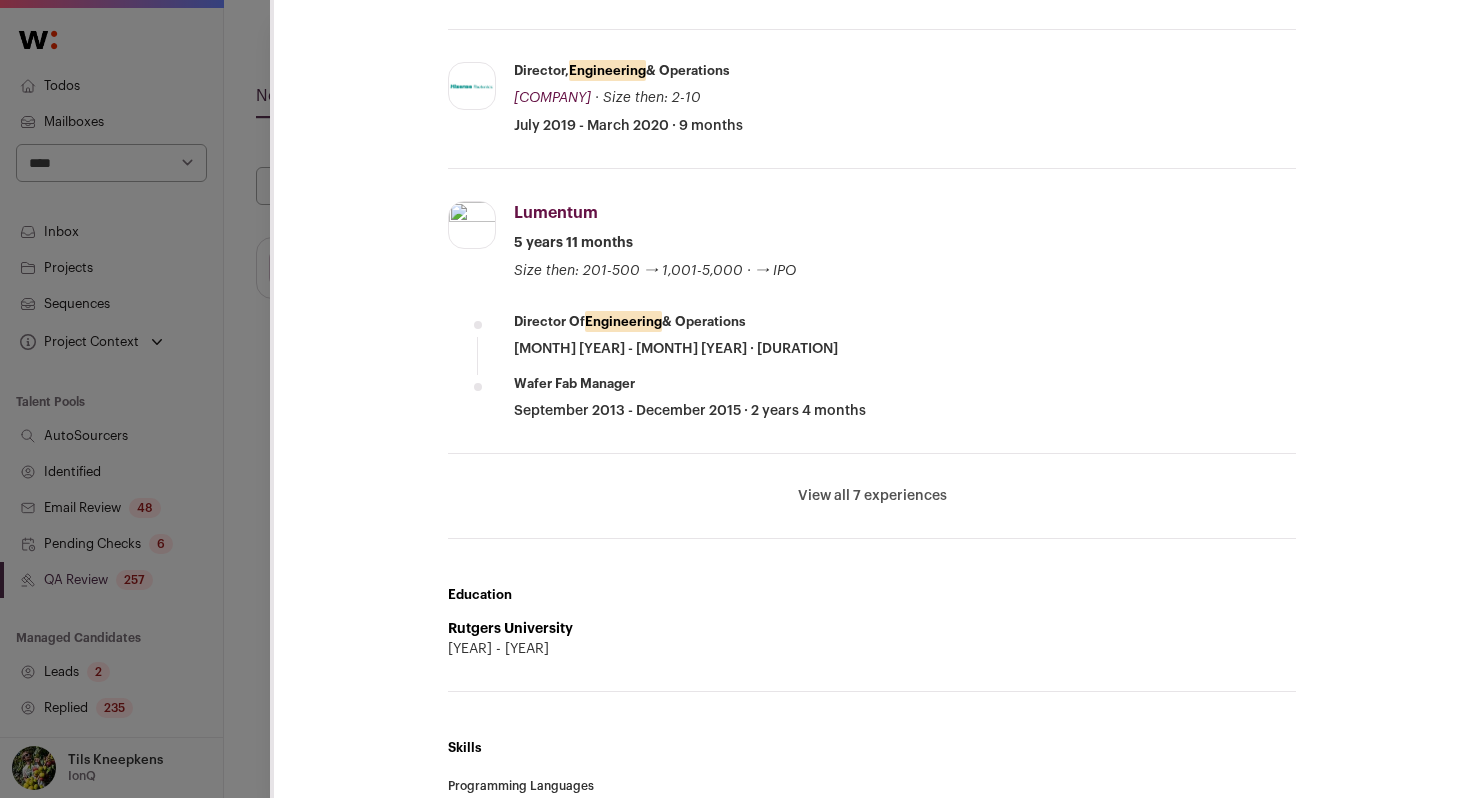 click on "View all 7 experiences" at bounding box center (872, 496) 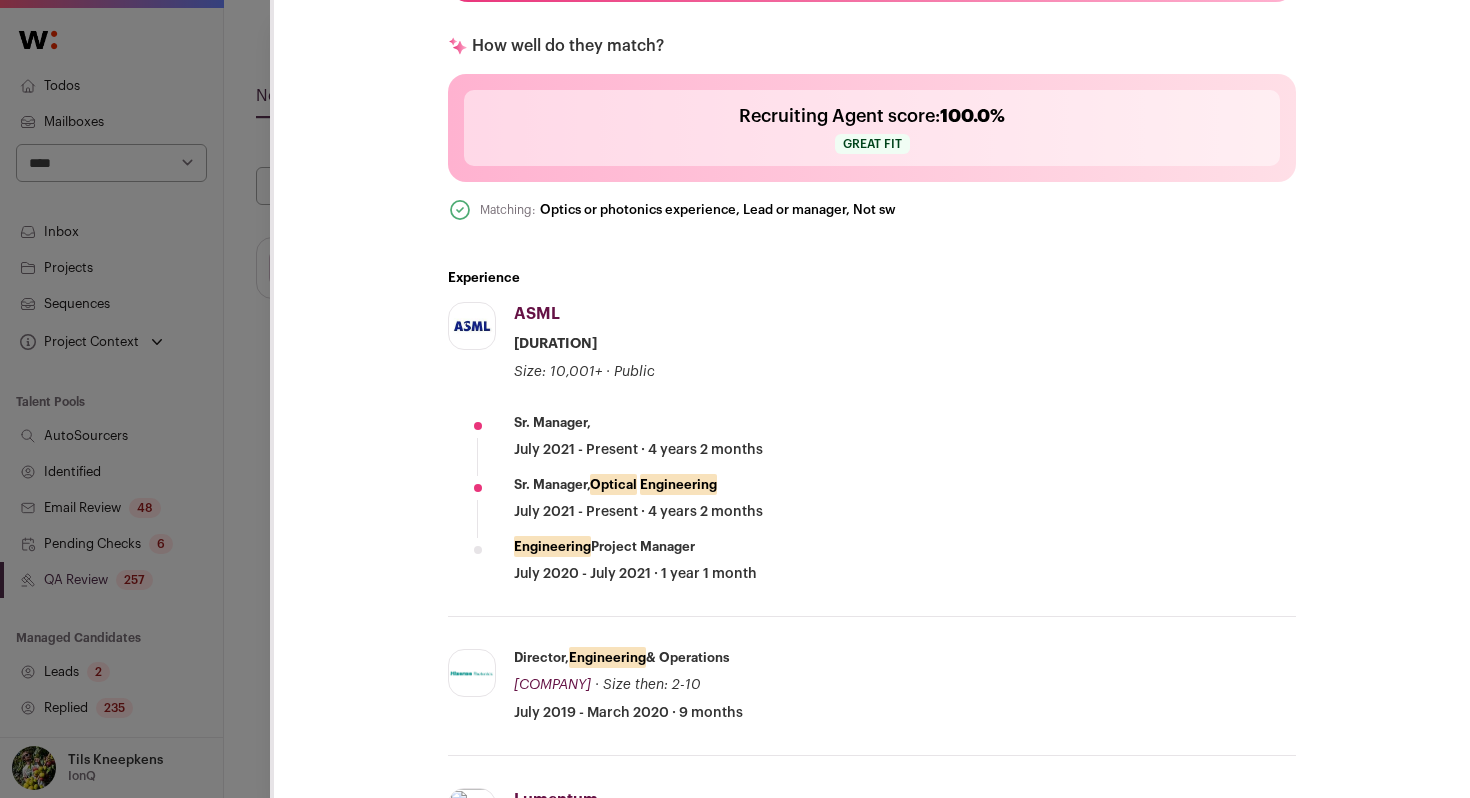 scroll, scrollTop: 0, scrollLeft: 0, axis: both 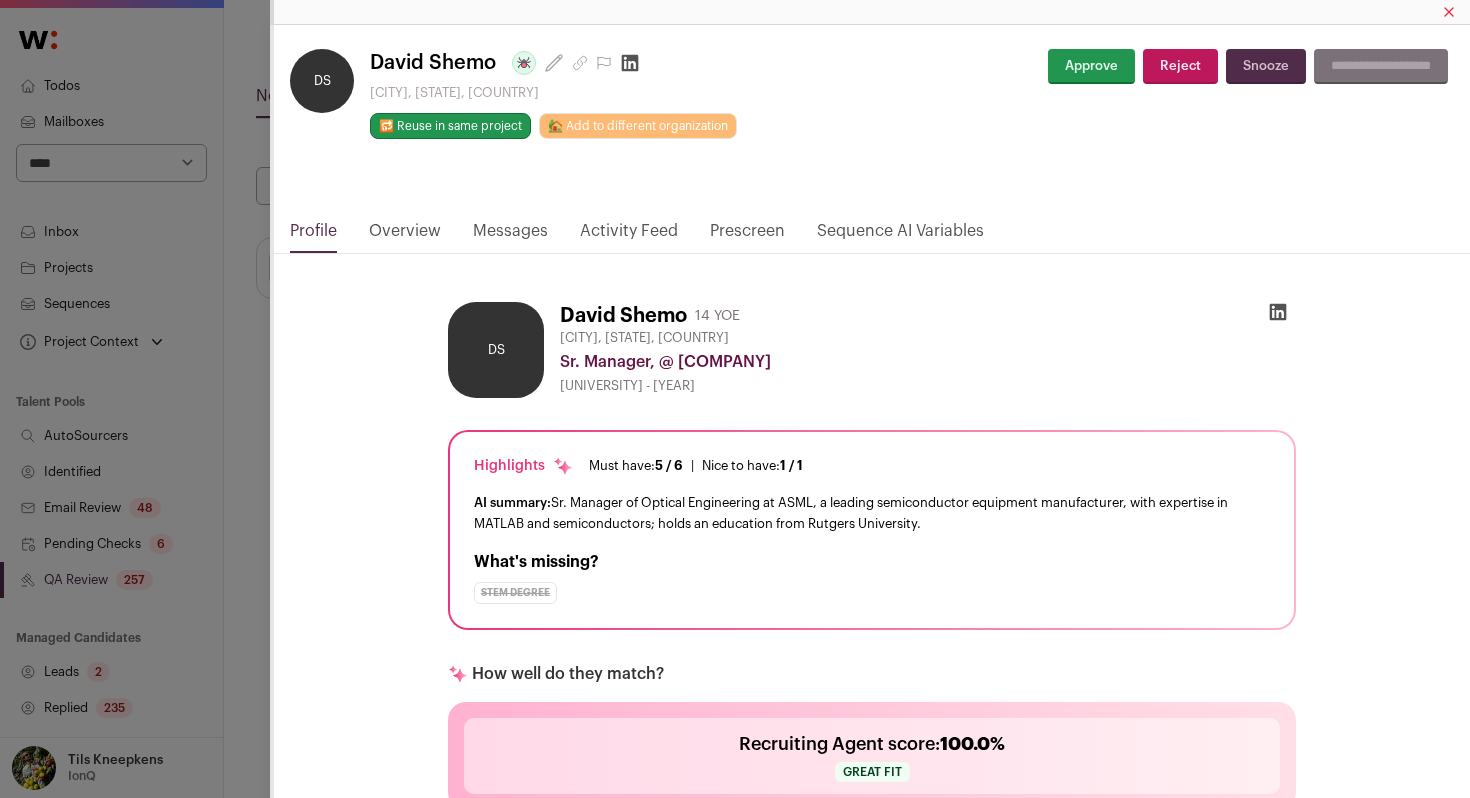 click on "Approve" at bounding box center [1091, 66] 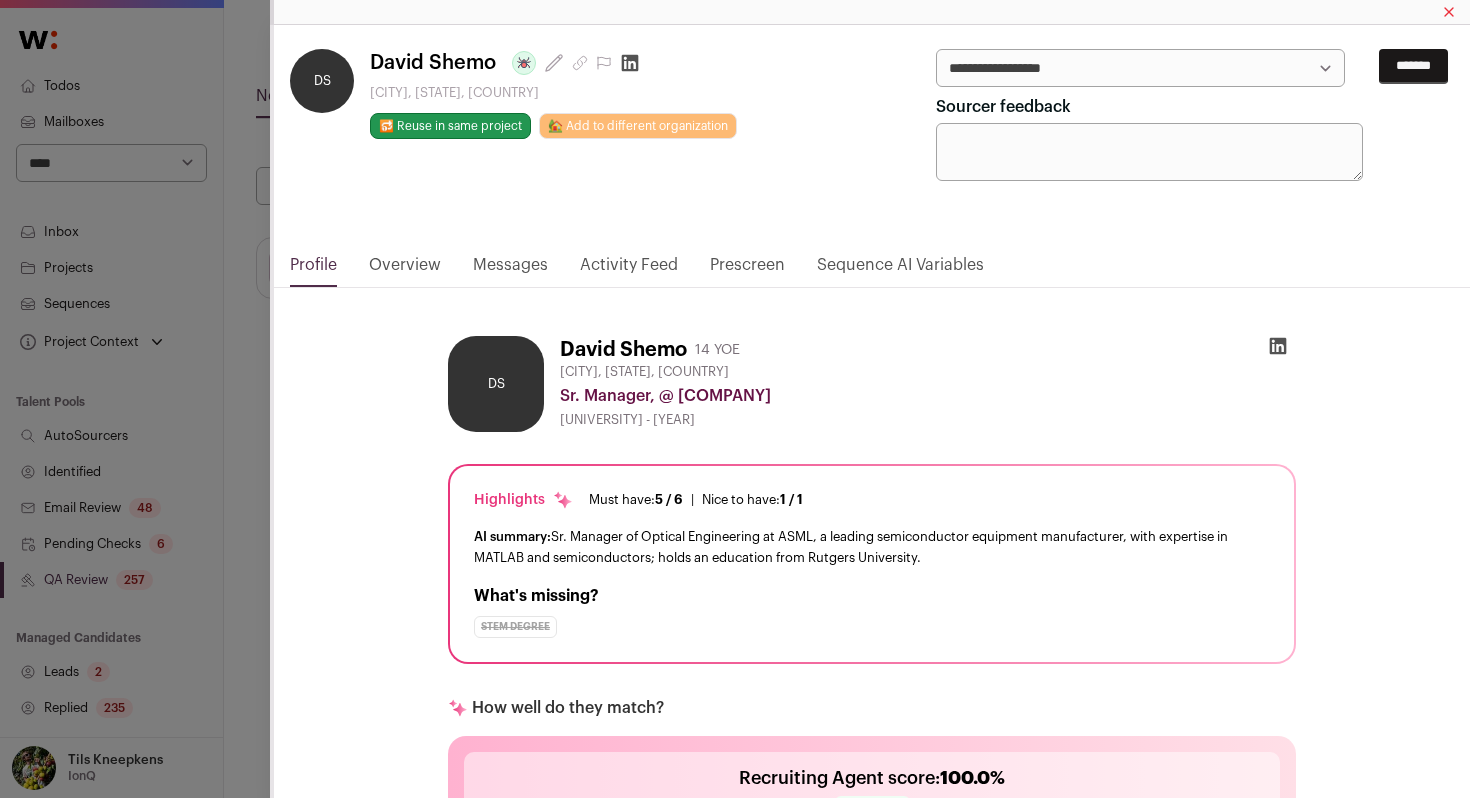 click on "**********" at bounding box center [1140, 68] 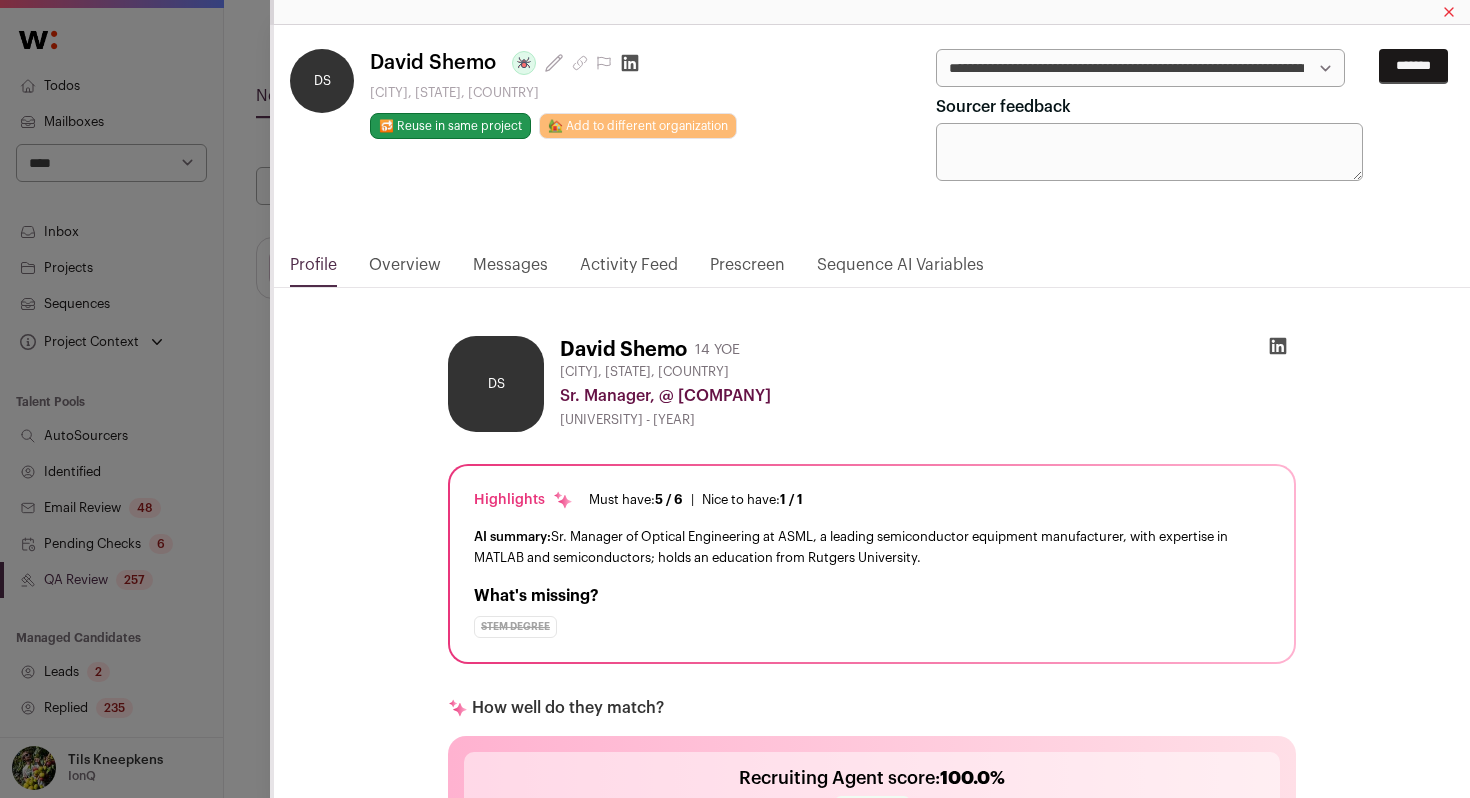 click on "*******" at bounding box center [1413, 66] 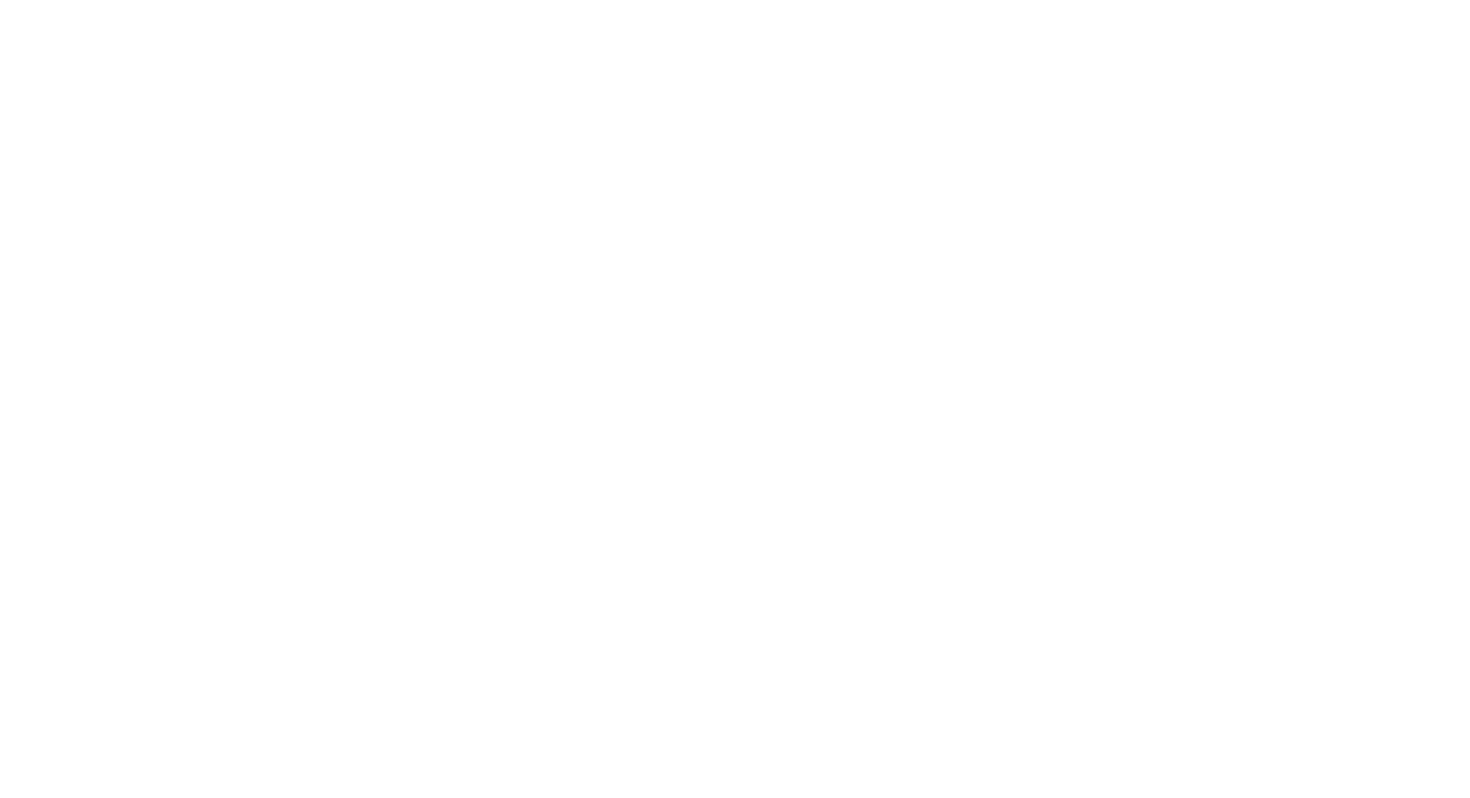 scroll, scrollTop: 0, scrollLeft: 0, axis: both 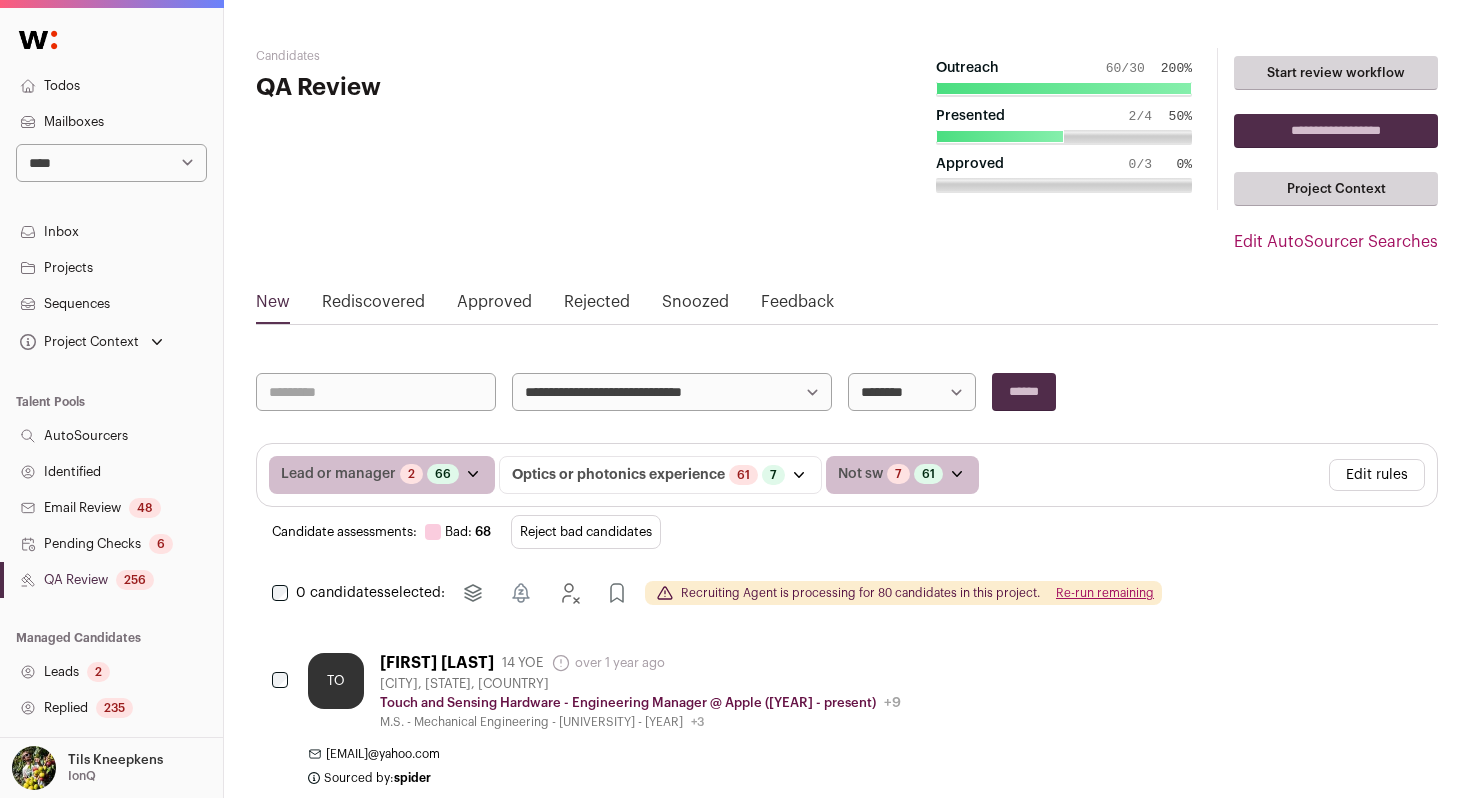 click on "Reject bad candidates" at bounding box center [586, 532] 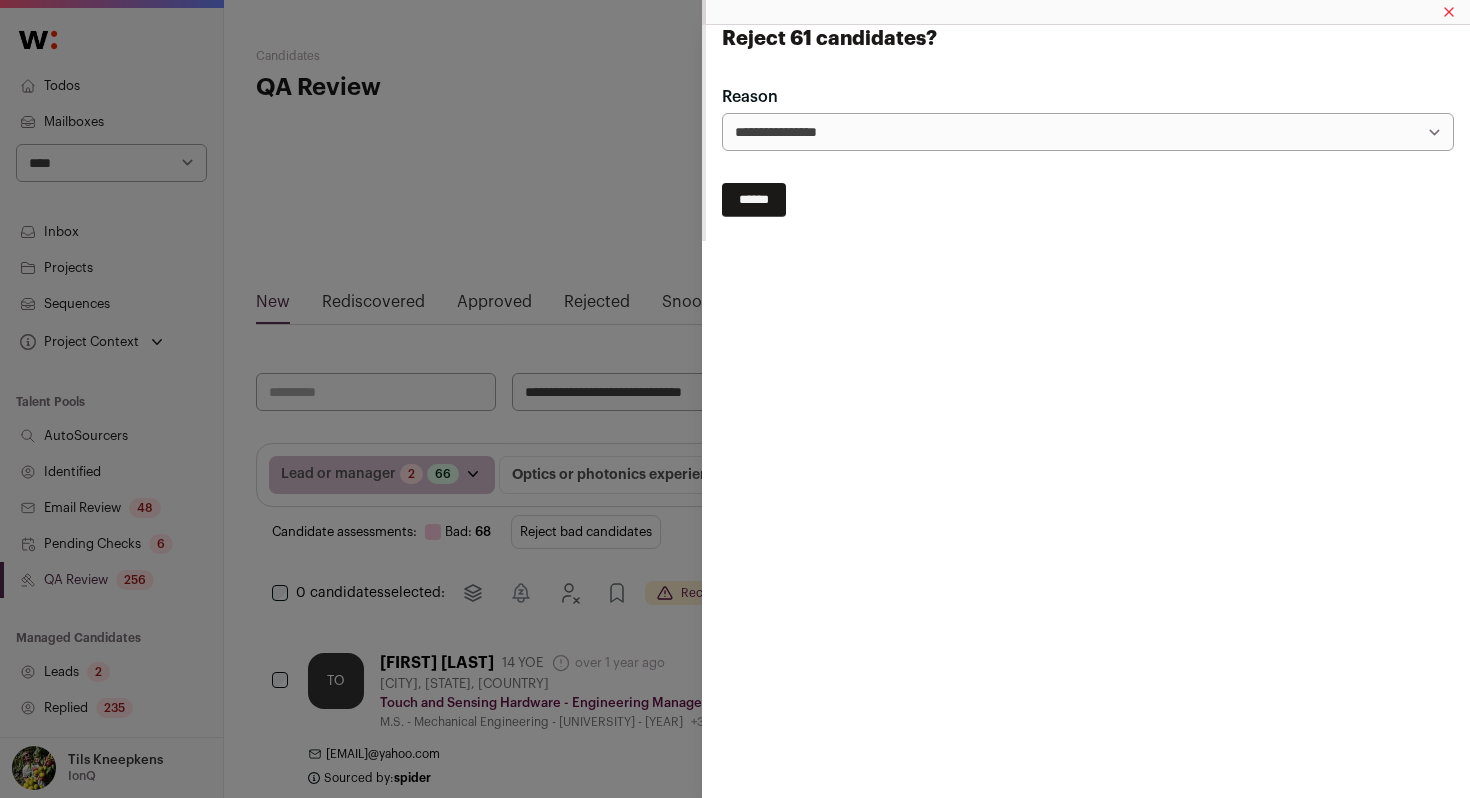 click on "******" at bounding box center (754, 200) 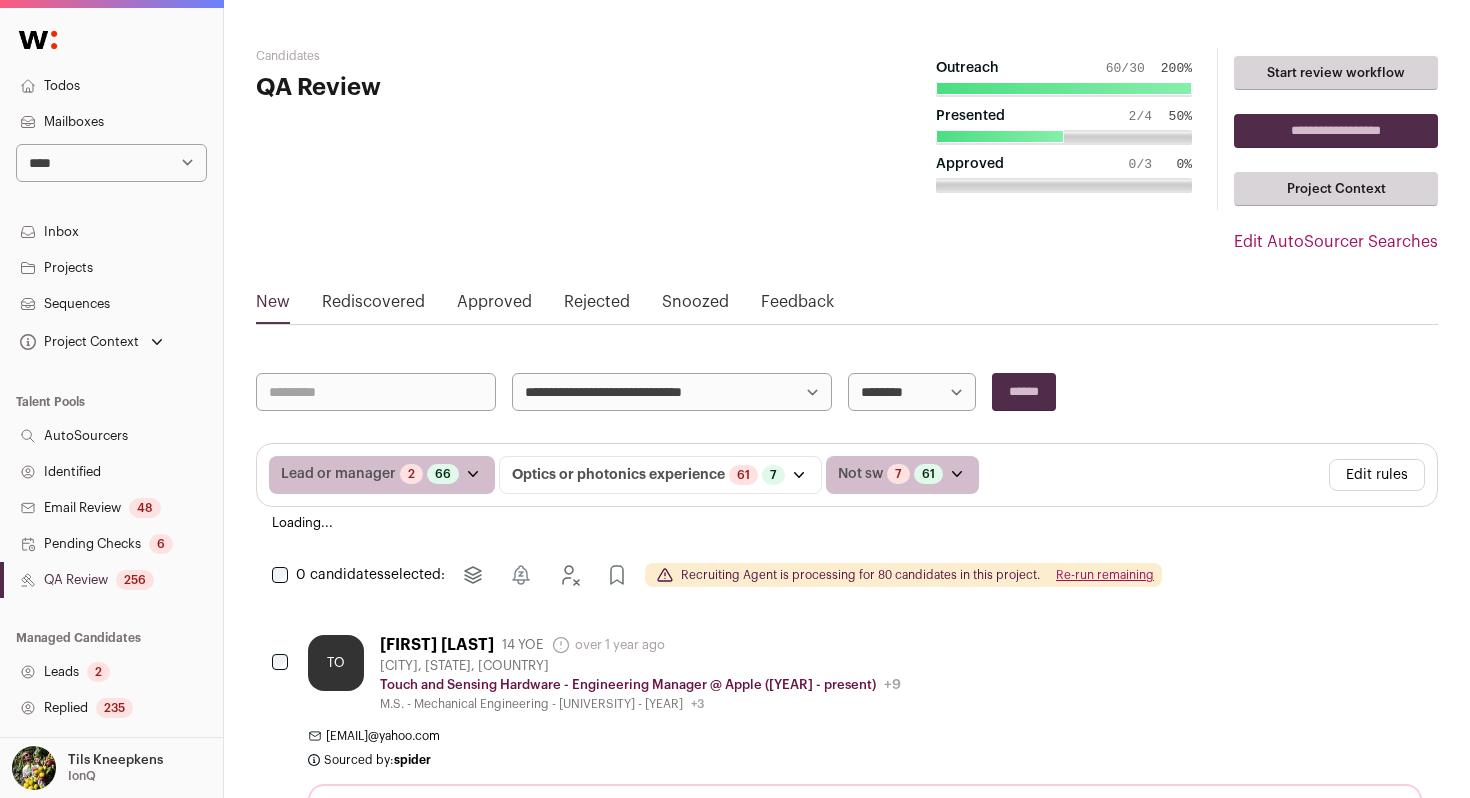 click on "**********" at bounding box center [672, 392] 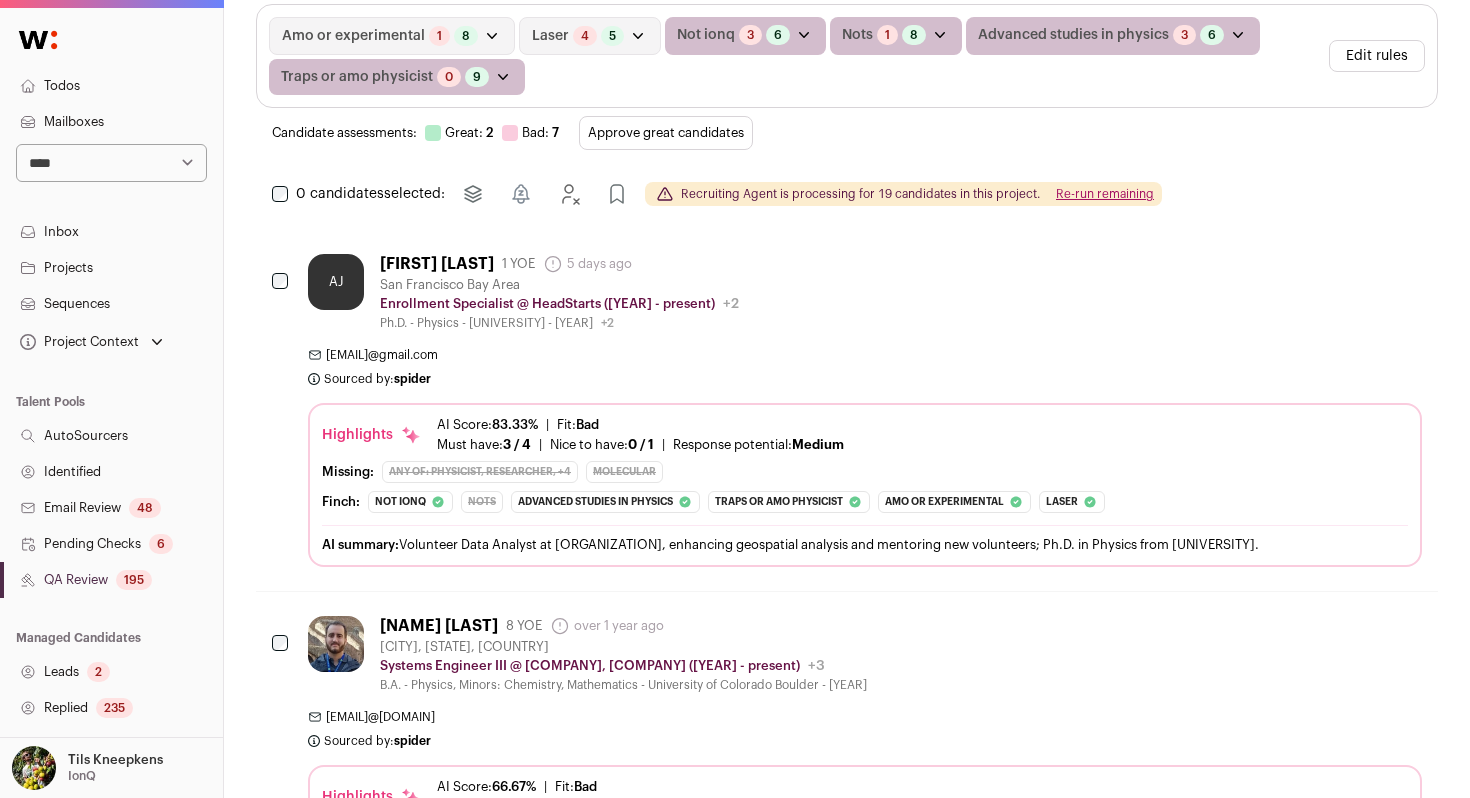 scroll, scrollTop: 450, scrollLeft: 0, axis: vertical 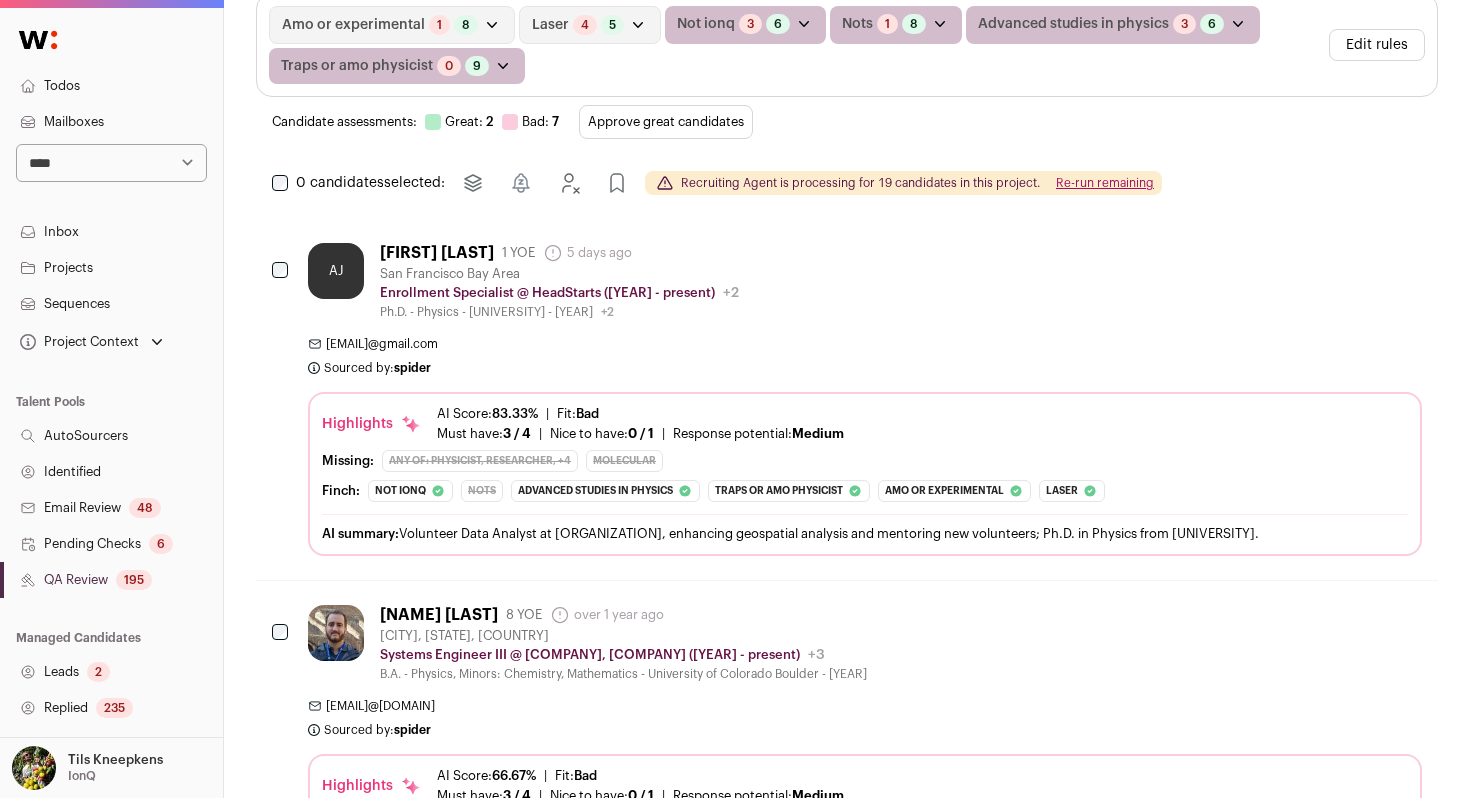 click on "Approve great candidates" at bounding box center (666, 122) 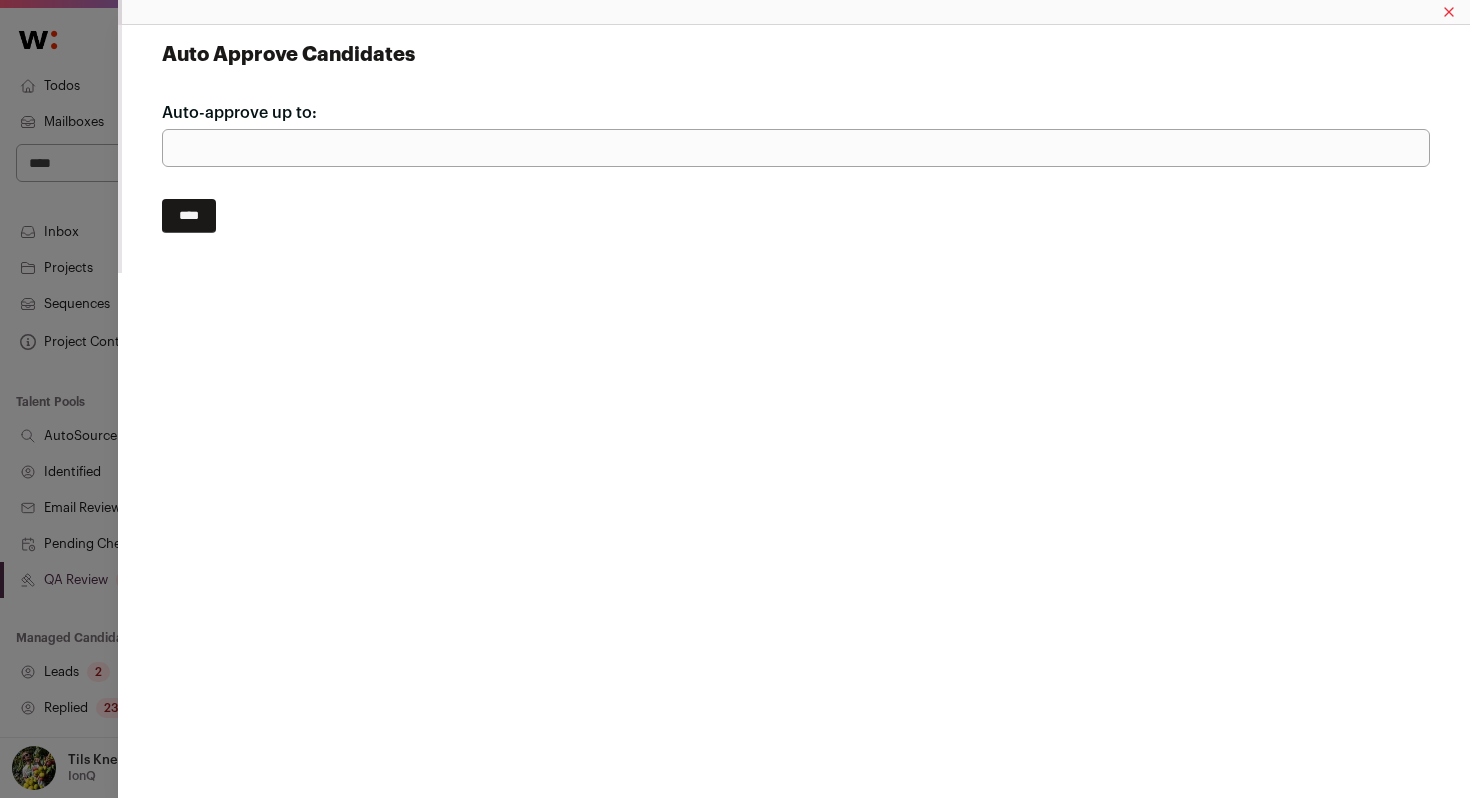 click on "****" at bounding box center (189, 216) 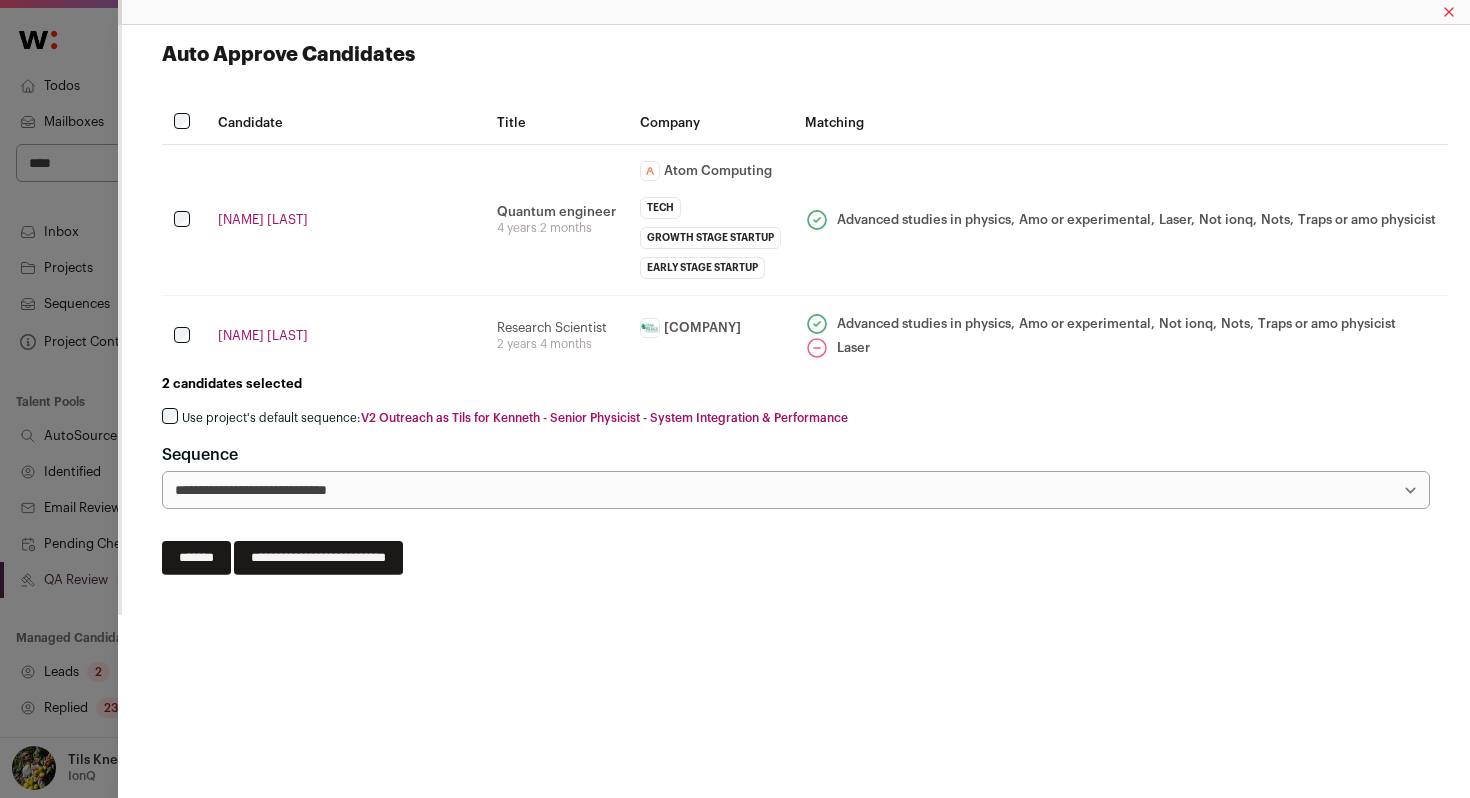 click on "Hyosub Kim" at bounding box center [345, 220] 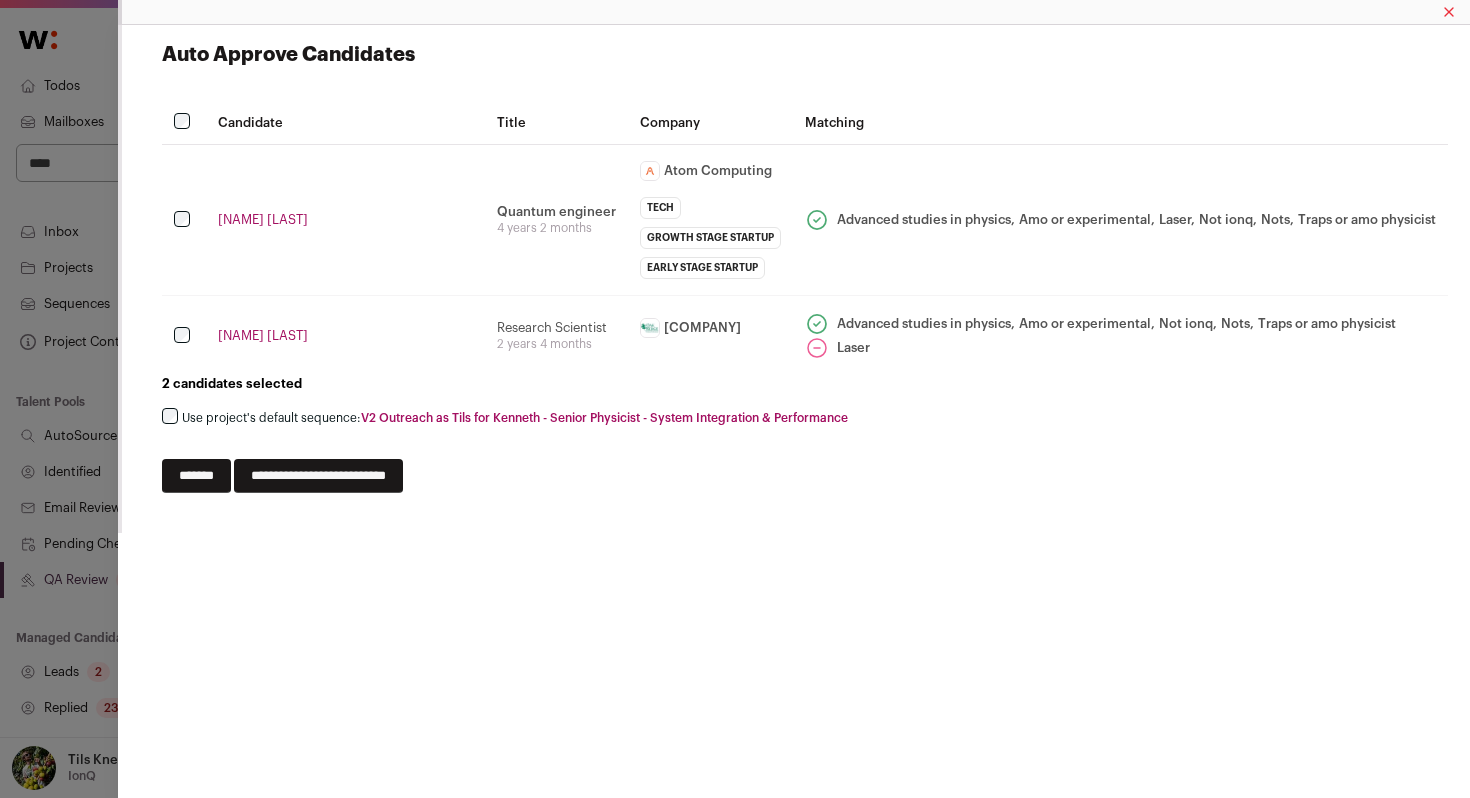 click on "**********" at bounding box center (318, 476) 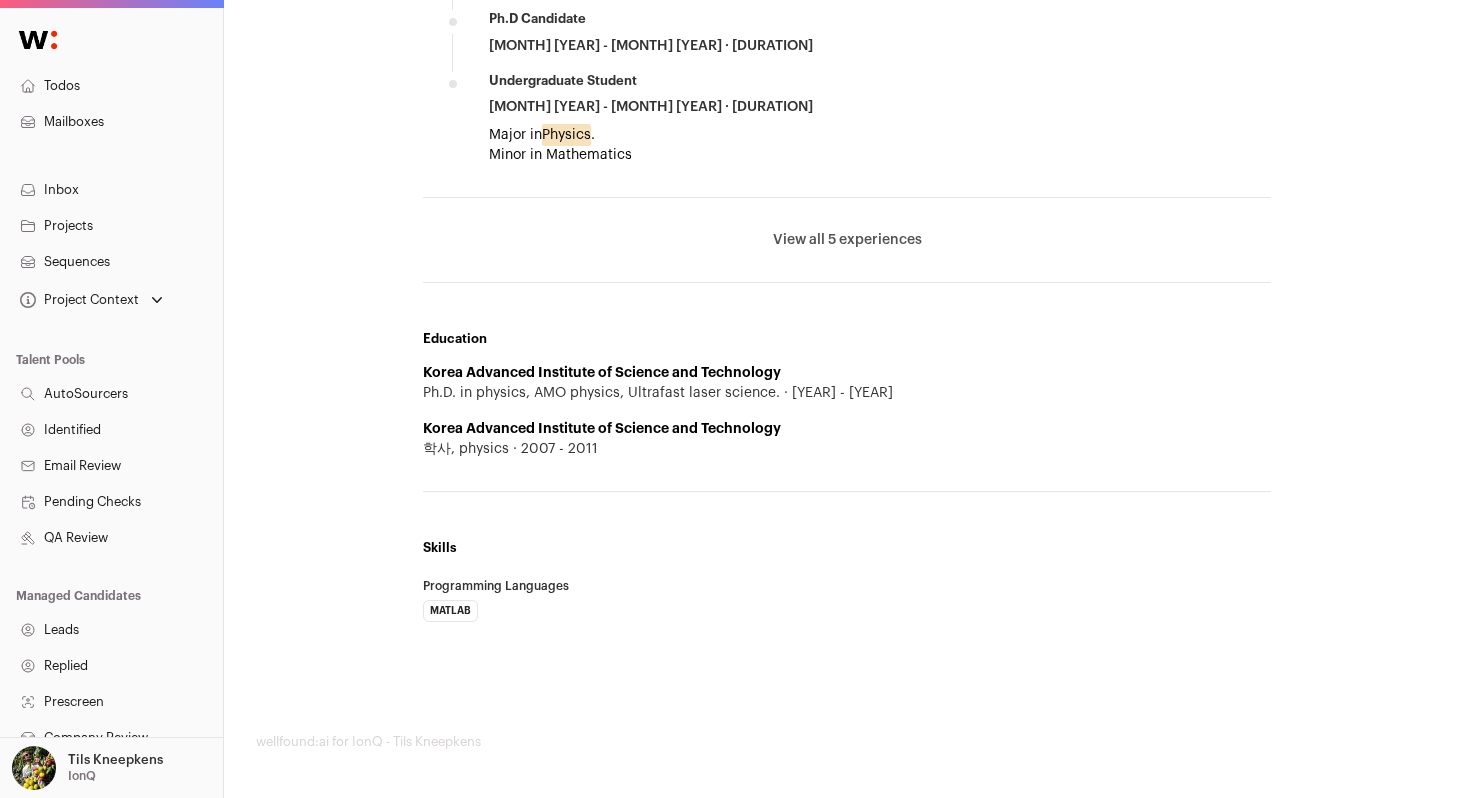 scroll, scrollTop: 0, scrollLeft: 0, axis: both 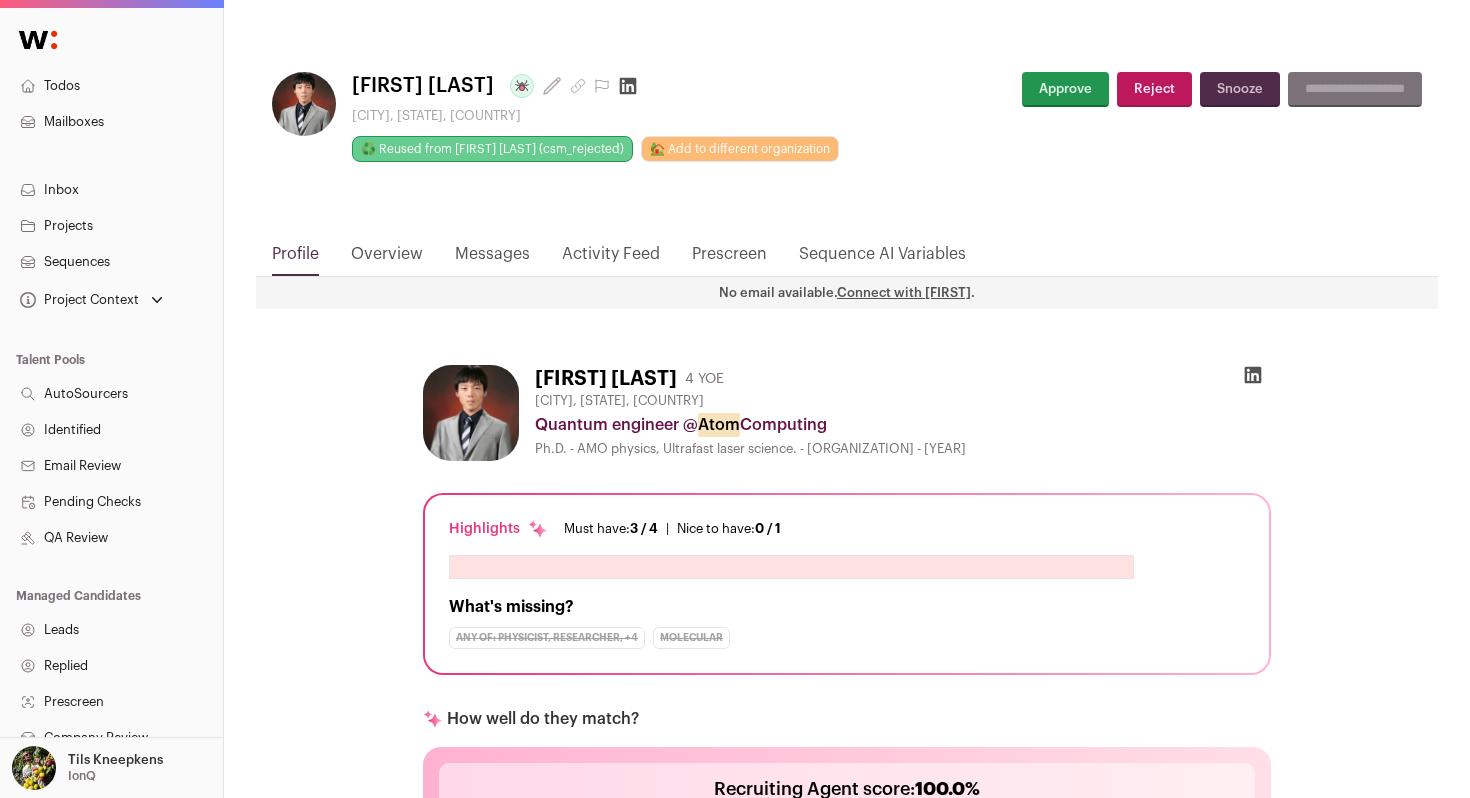 click on "Overview" at bounding box center [387, 259] 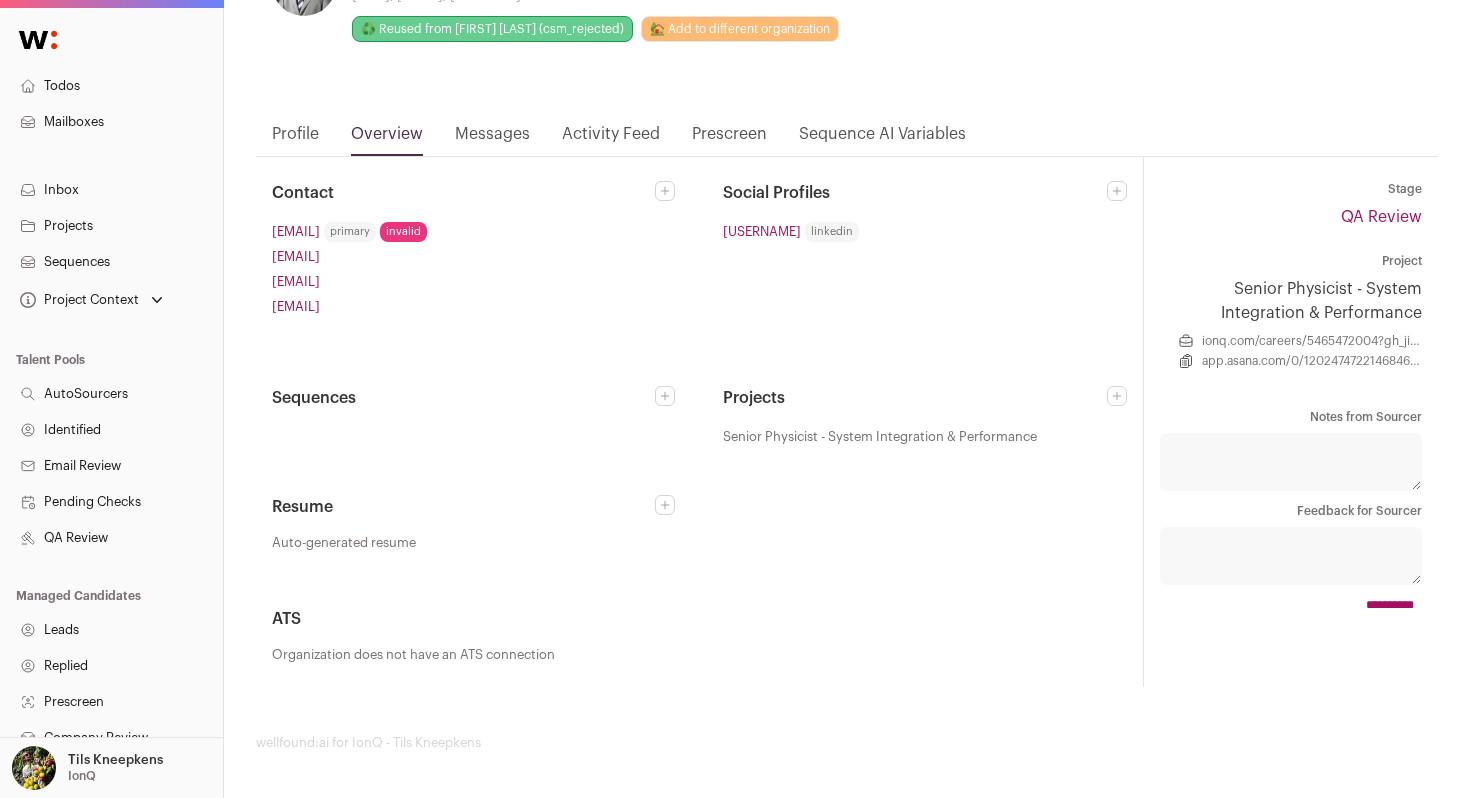 scroll, scrollTop: 0, scrollLeft: 0, axis: both 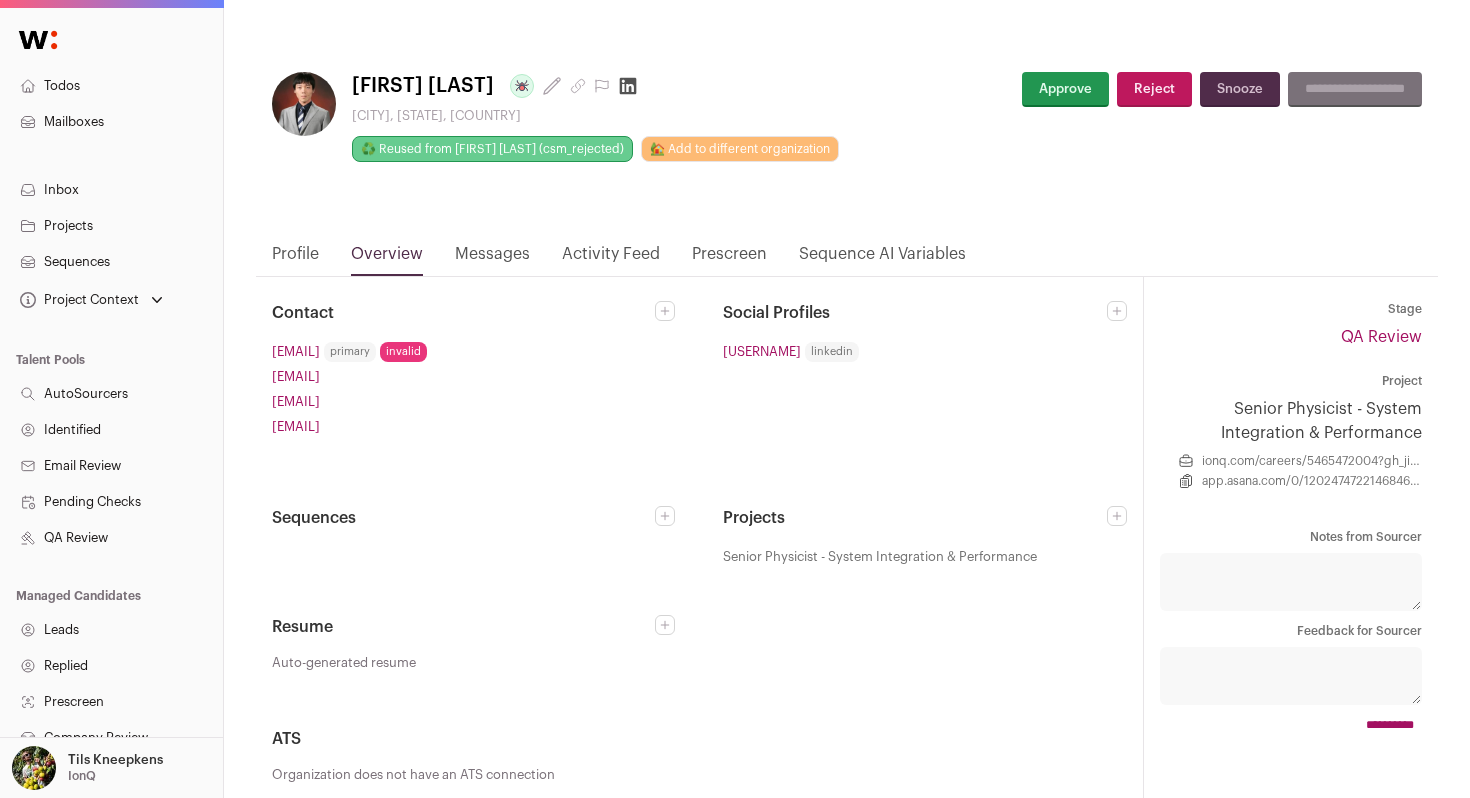 click on "Messages" at bounding box center (492, 259) 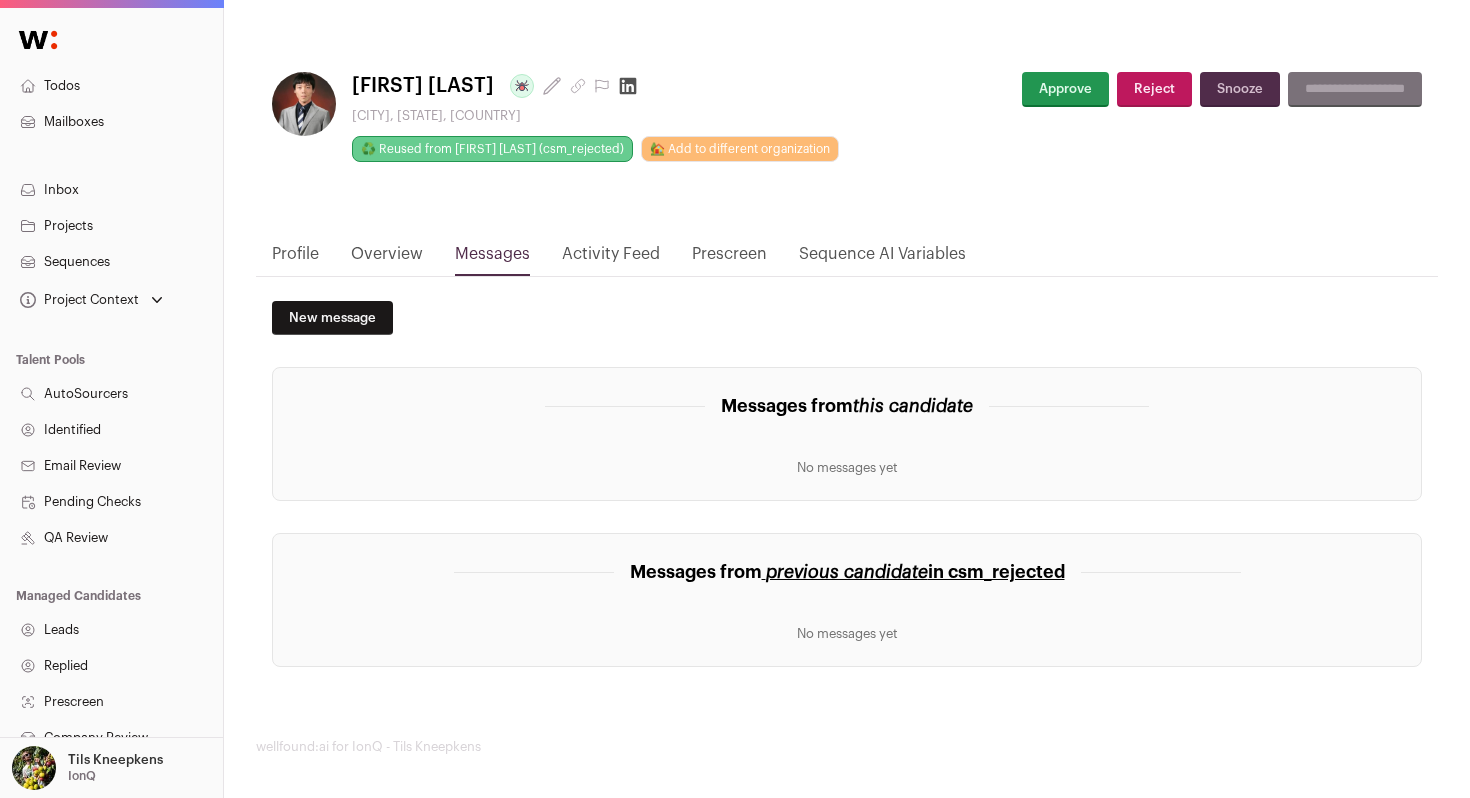 scroll, scrollTop: 5, scrollLeft: 0, axis: vertical 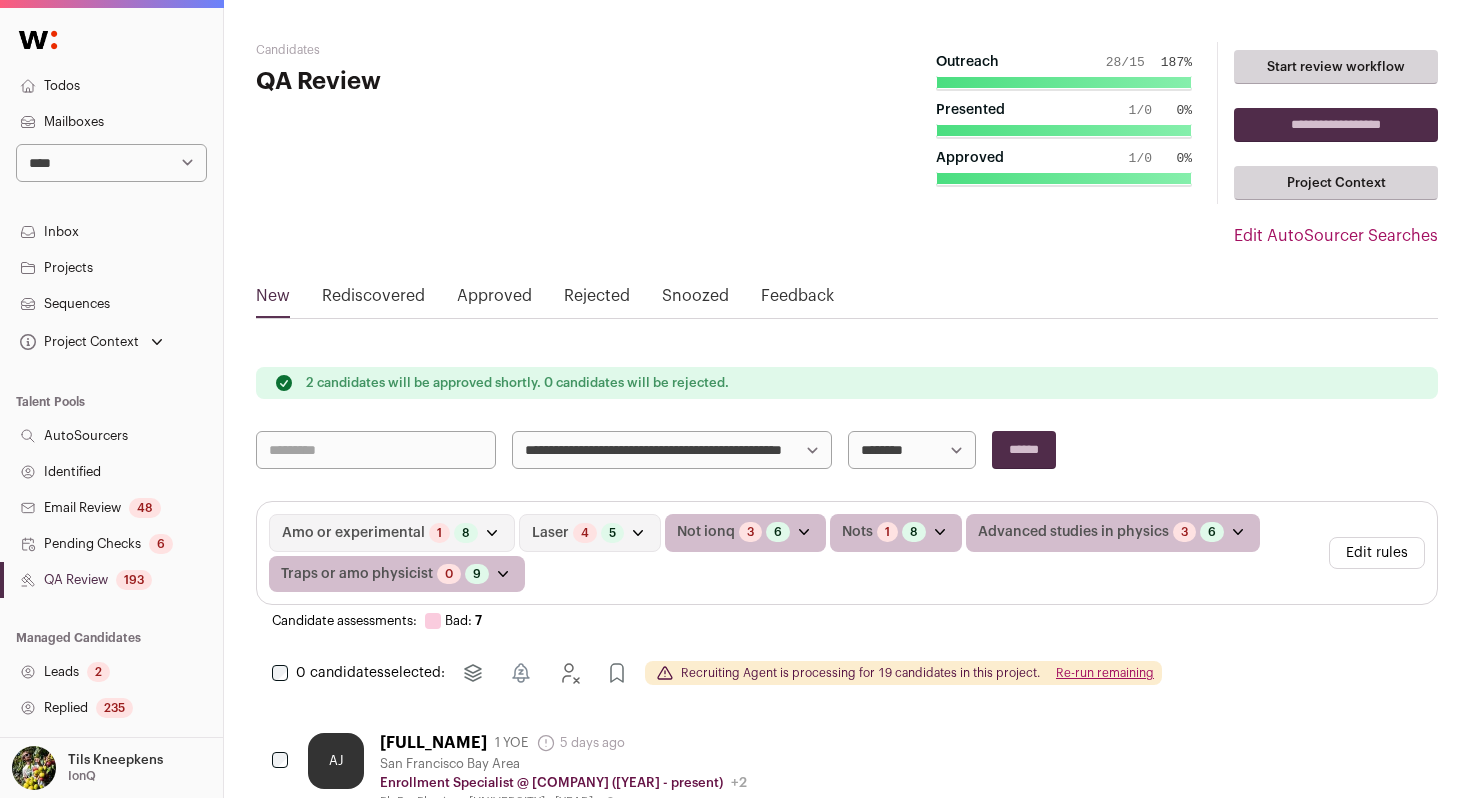 click on "Re-run remaining" at bounding box center [1105, 673] 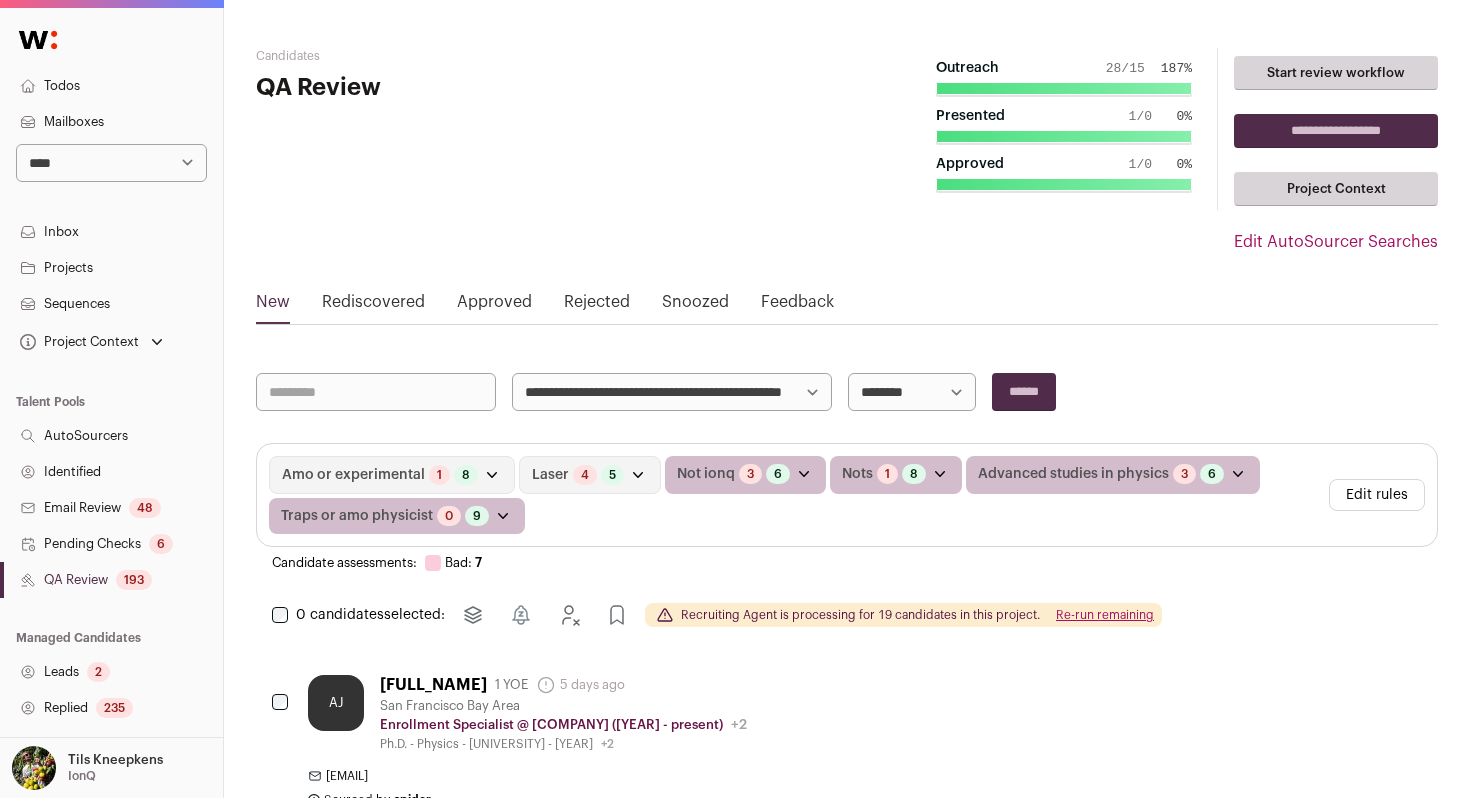 click on "**********" at bounding box center (735, 2638) 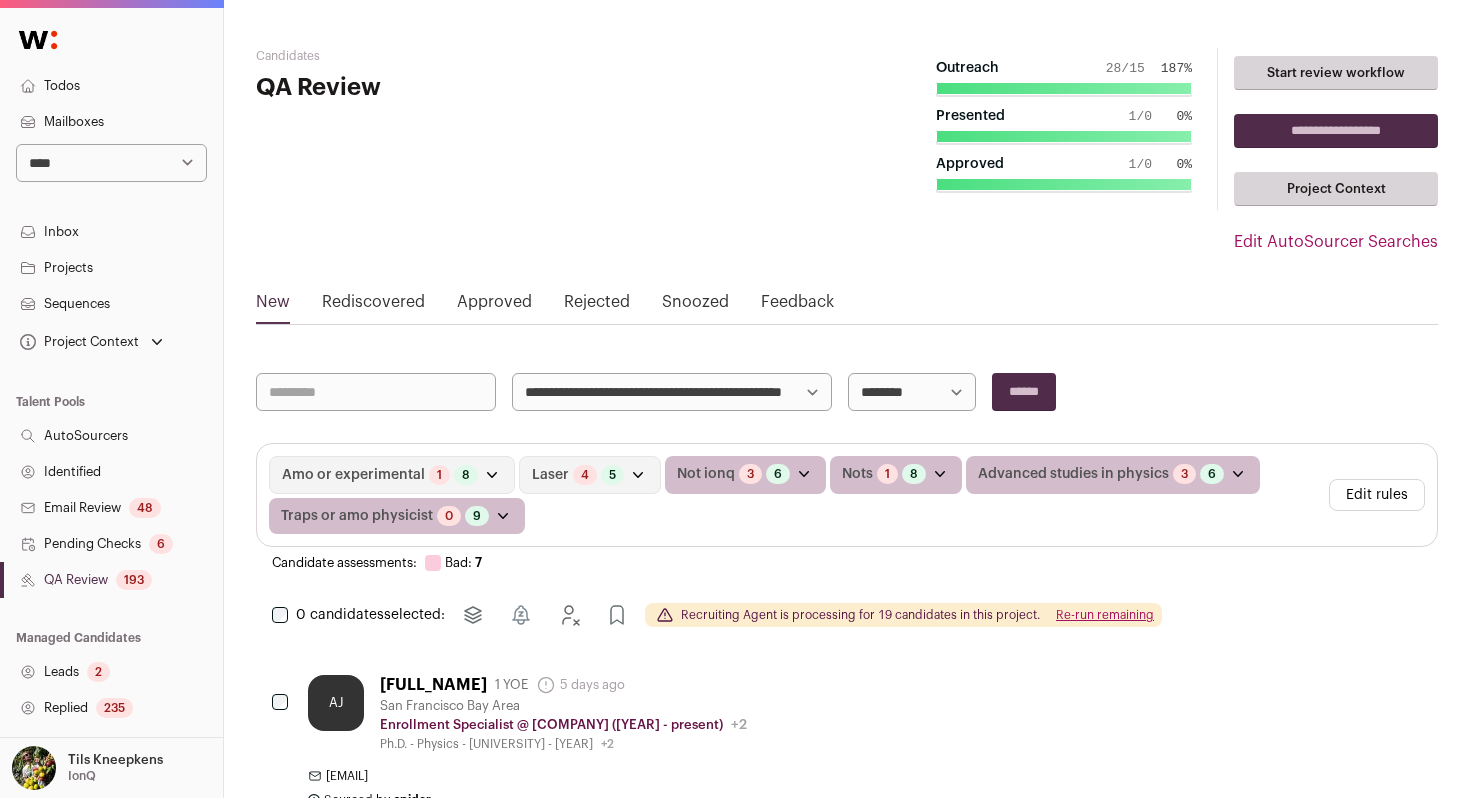 select on "**" 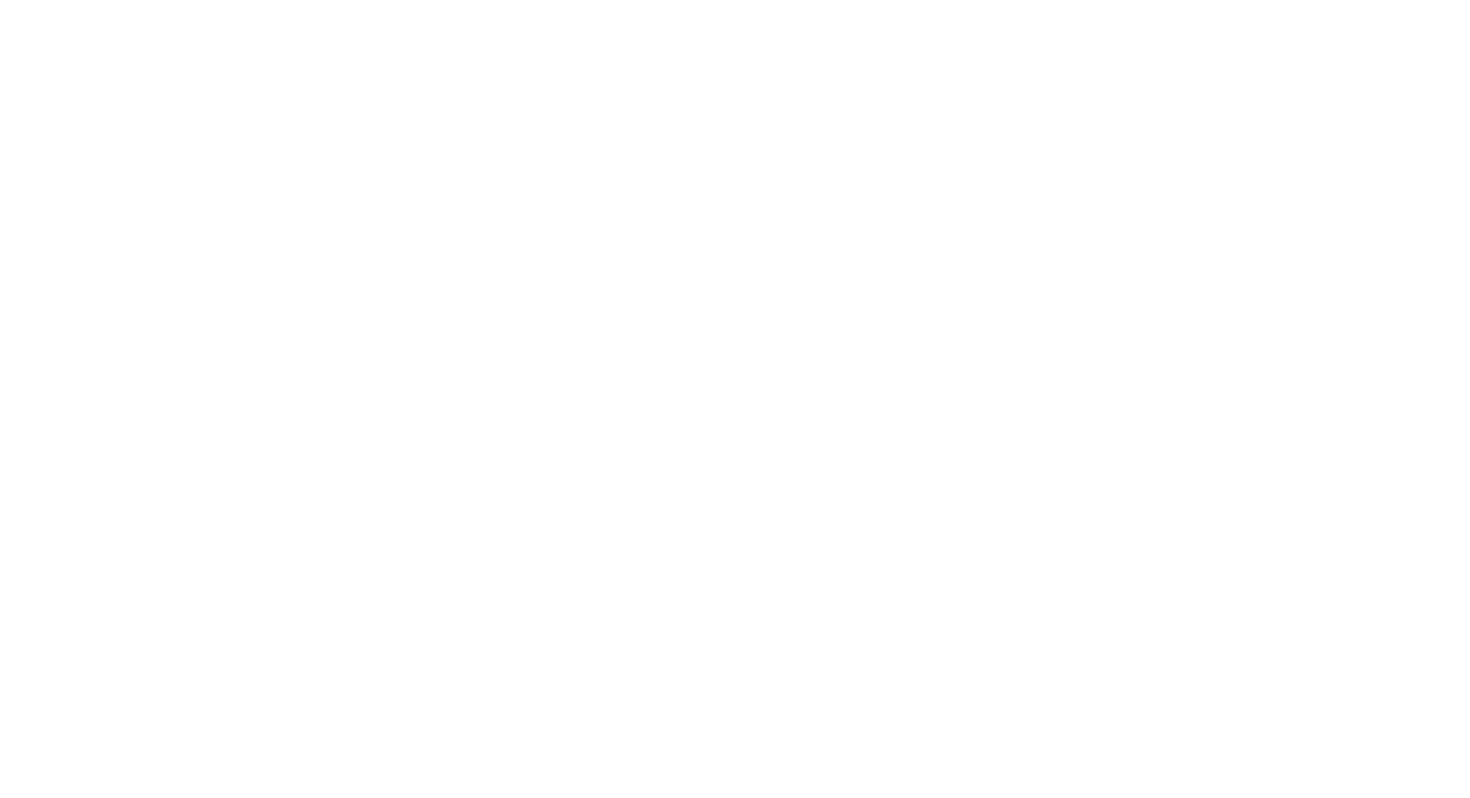 scroll, scrollTop: 0, scrollLeft: 0, axis: both 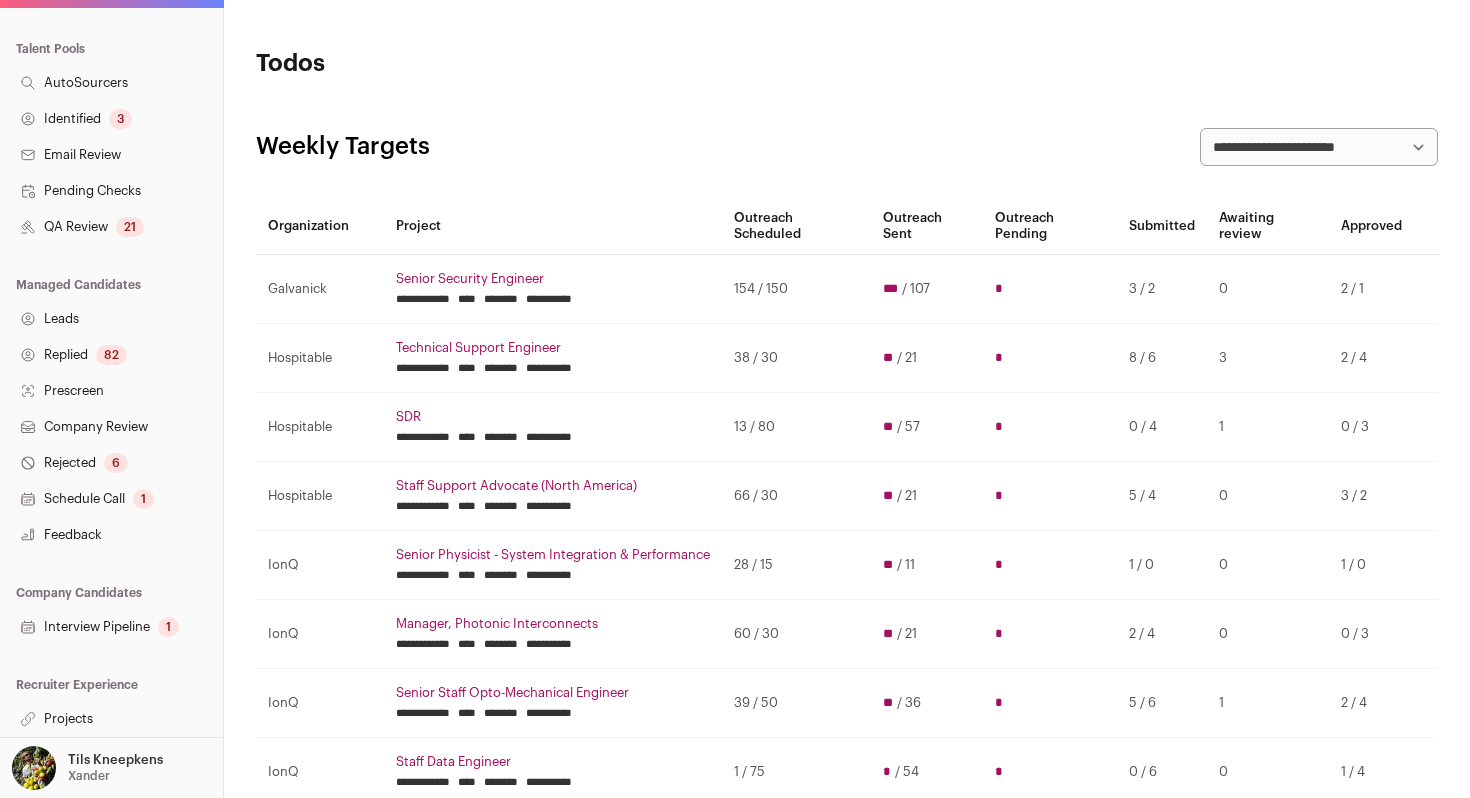 click on "Projects" at bounding box center [111, 719] 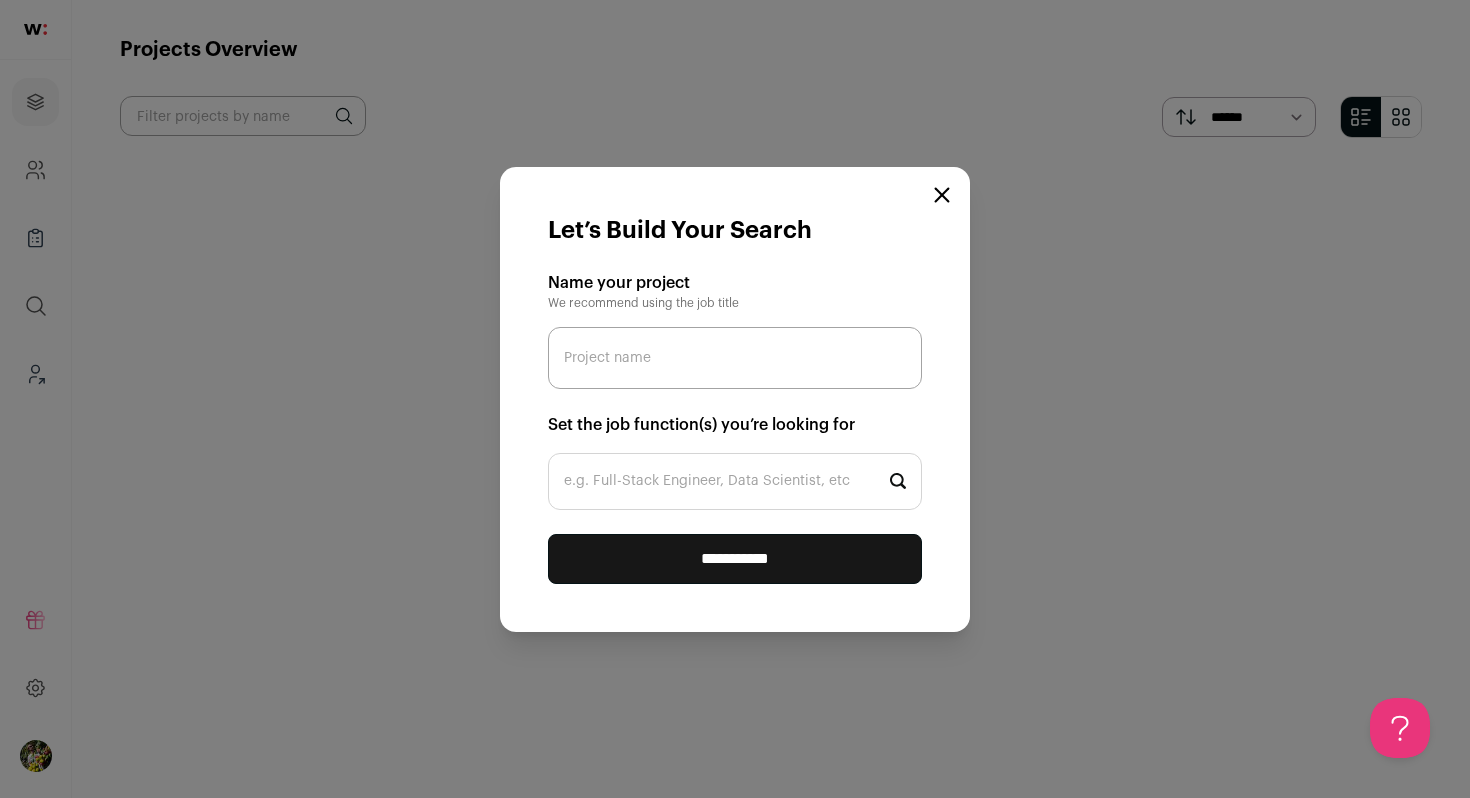 scroll, scrollTop: 0, scrollLeft: 0, axis: both 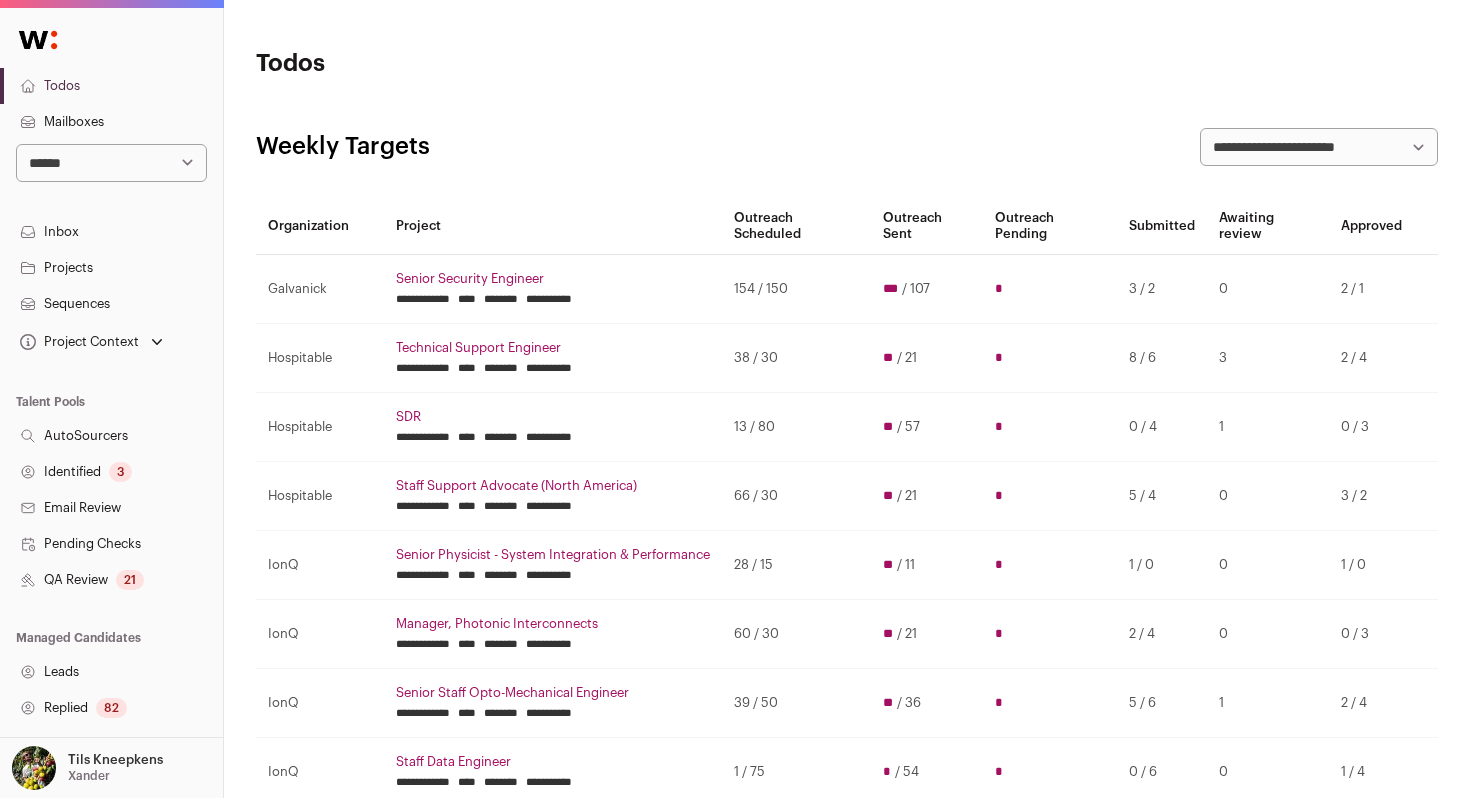 click on "Projects" at bounding box center [111, 268] 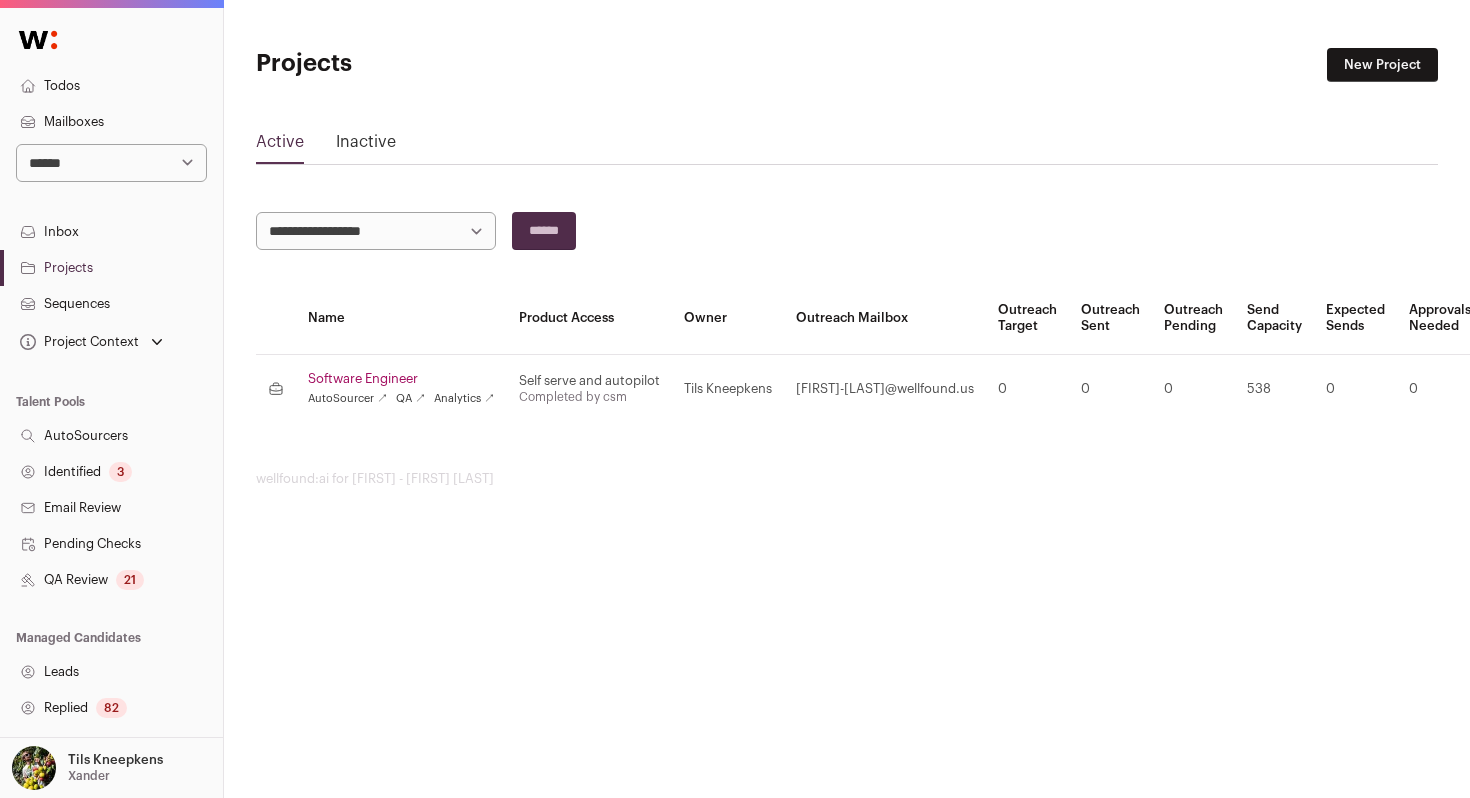 click on "Software Engineer" at bounding box center (401, 379) 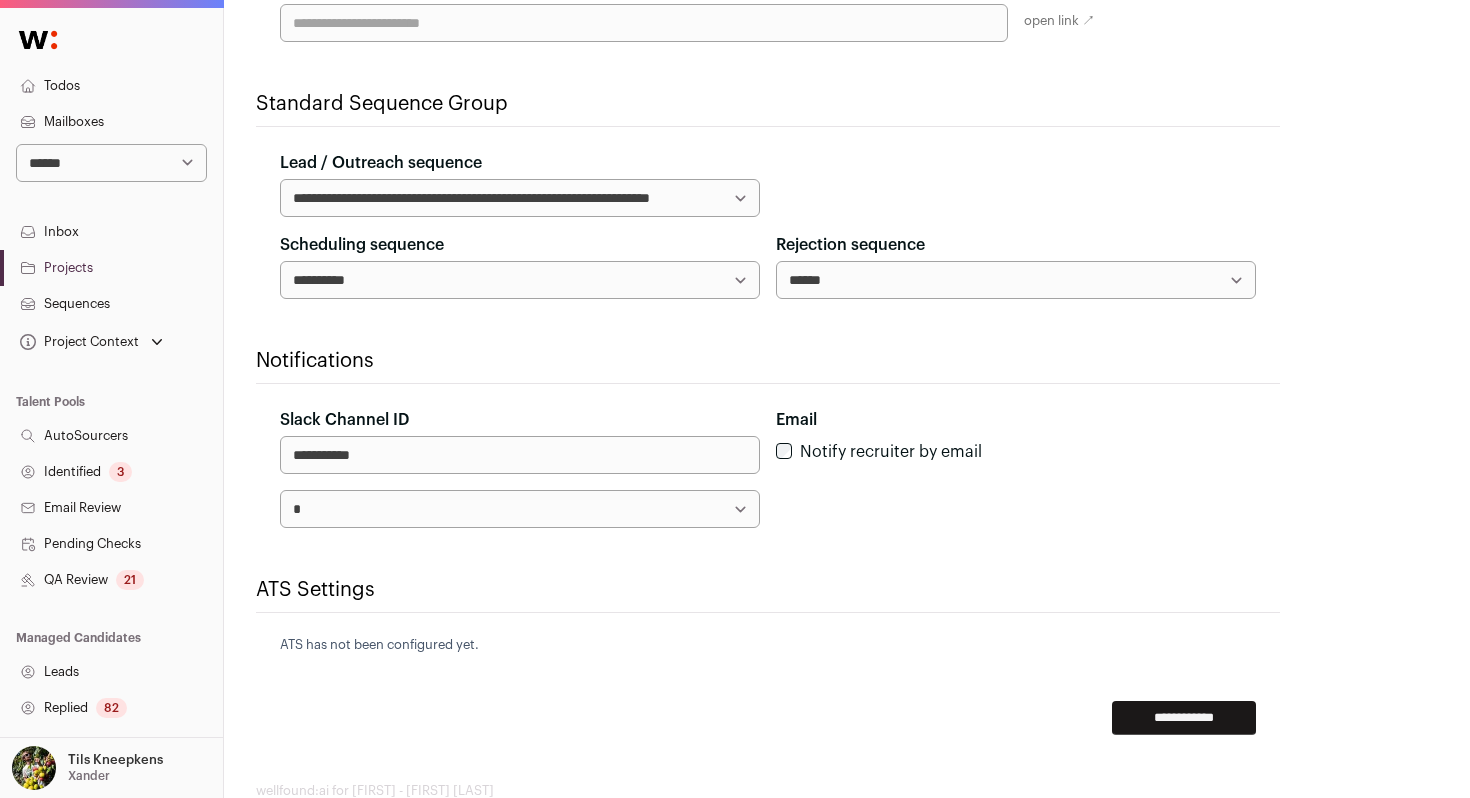 scroll, scrollTop: 713, scrollLeft: 0, axis: vertical 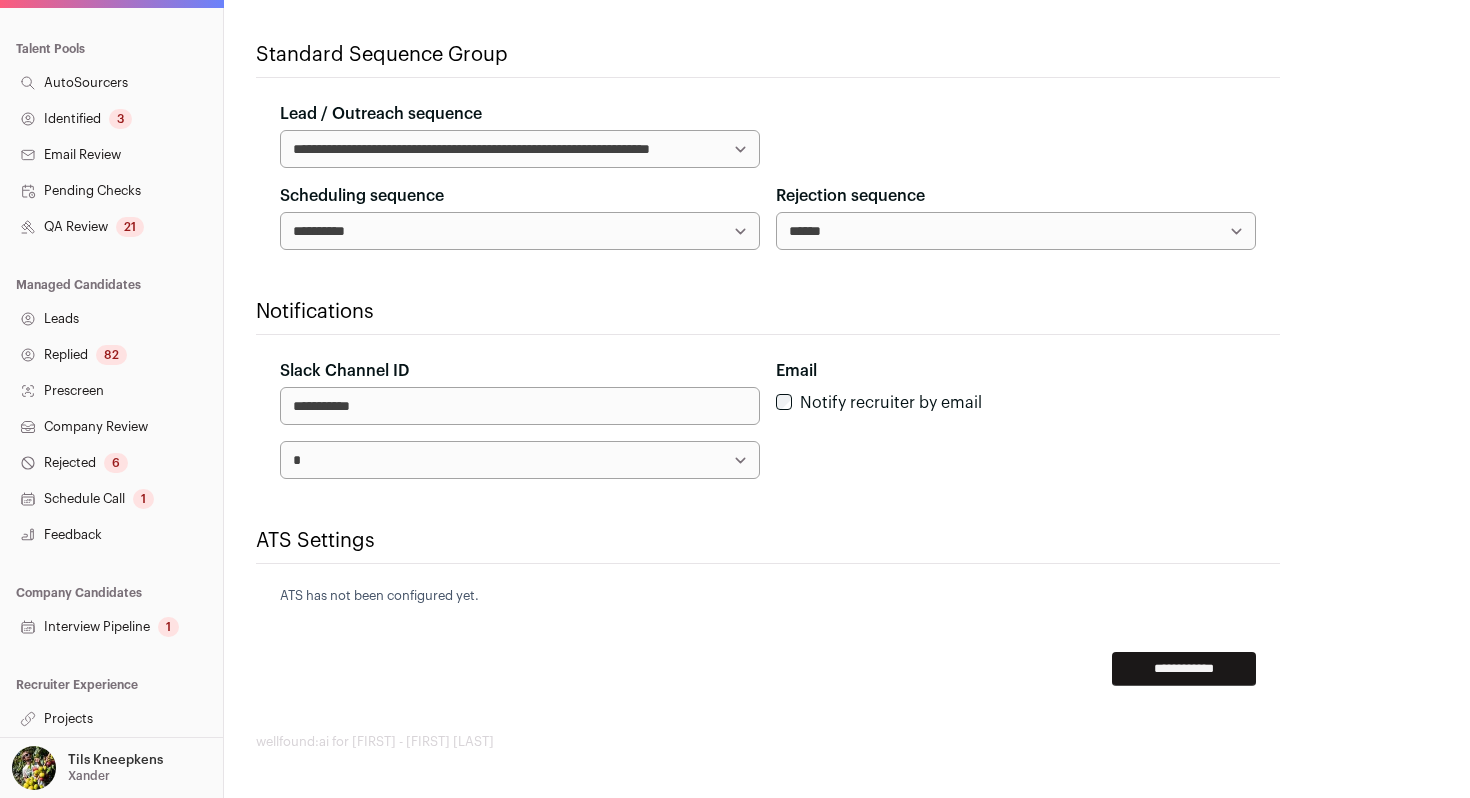 click on "Projects" at bounding box center (111, 719) 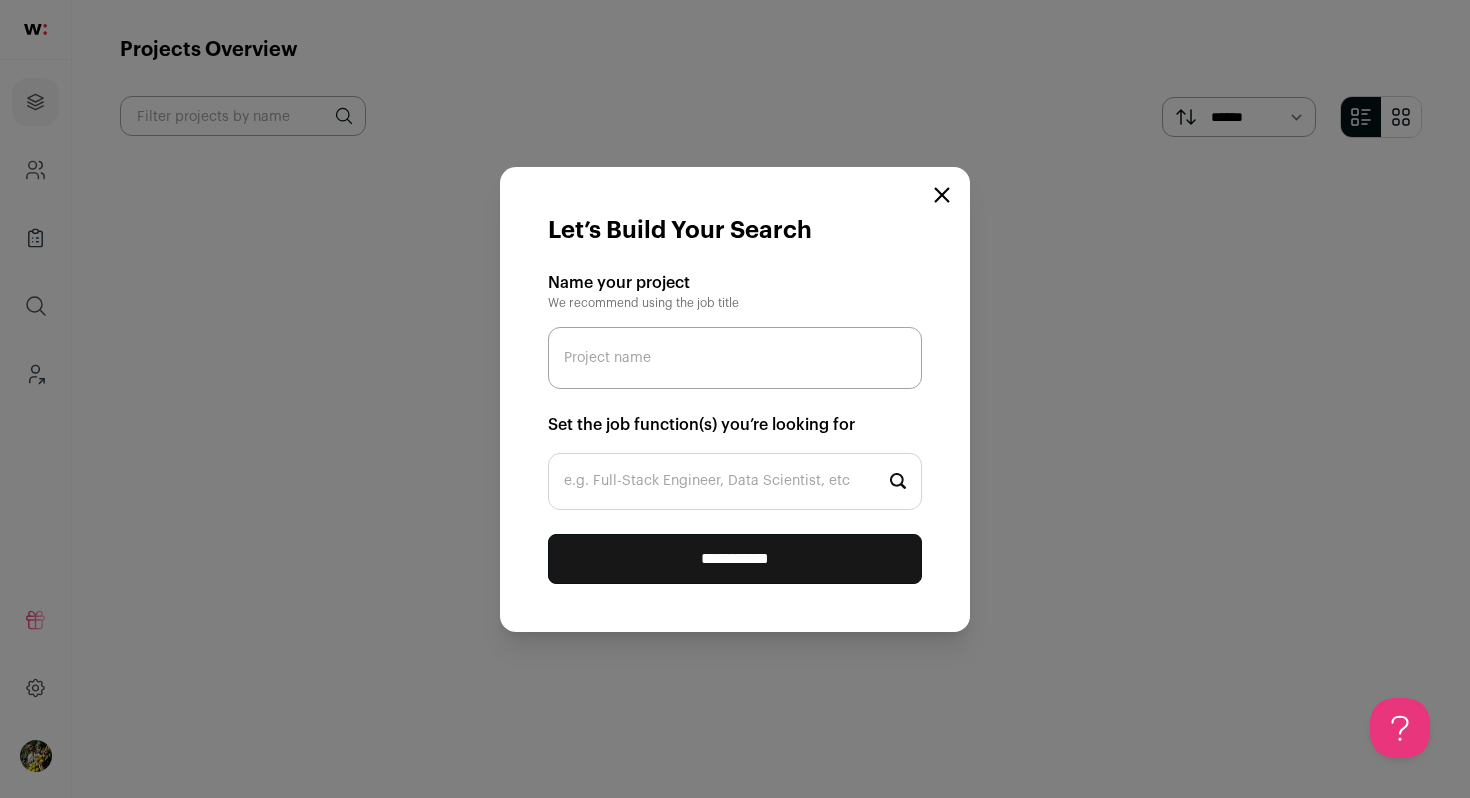 scroll, scrollTop: 0, scrollLeft: 0, axis: both 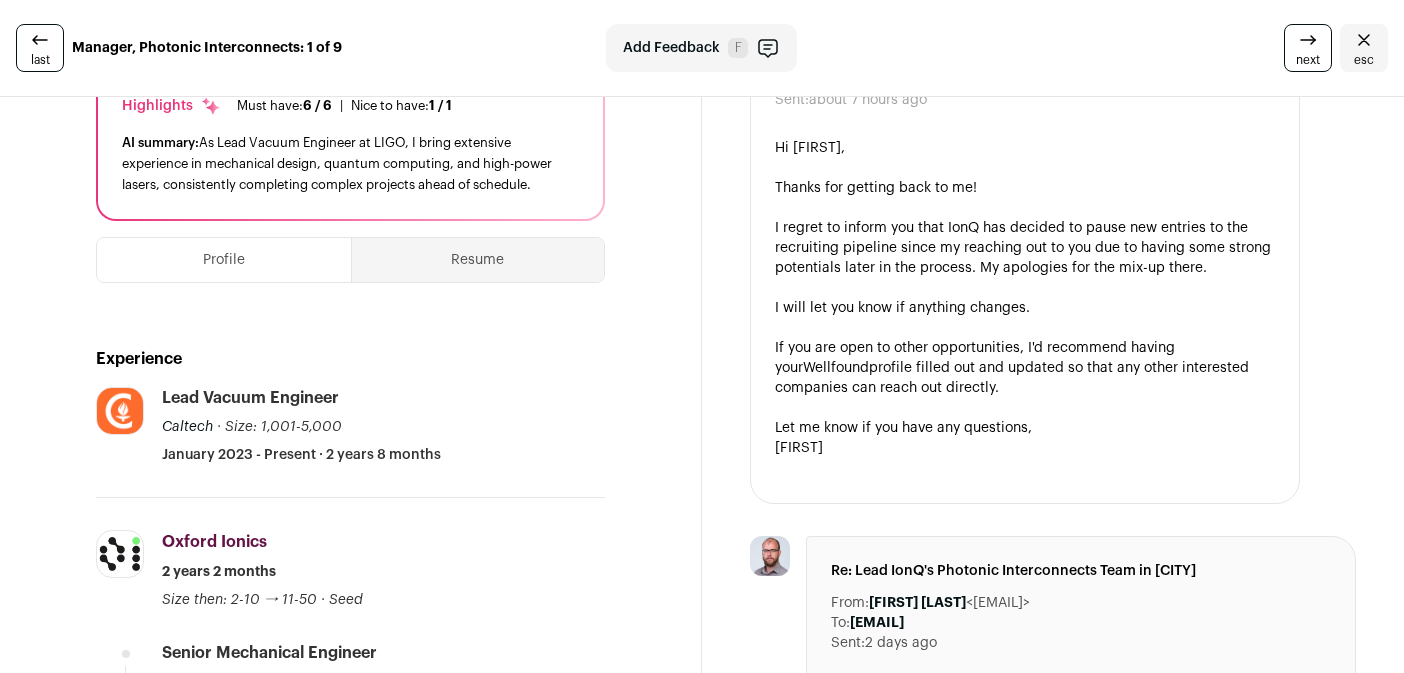 click on "Resume" at bounding box center [478, 260] 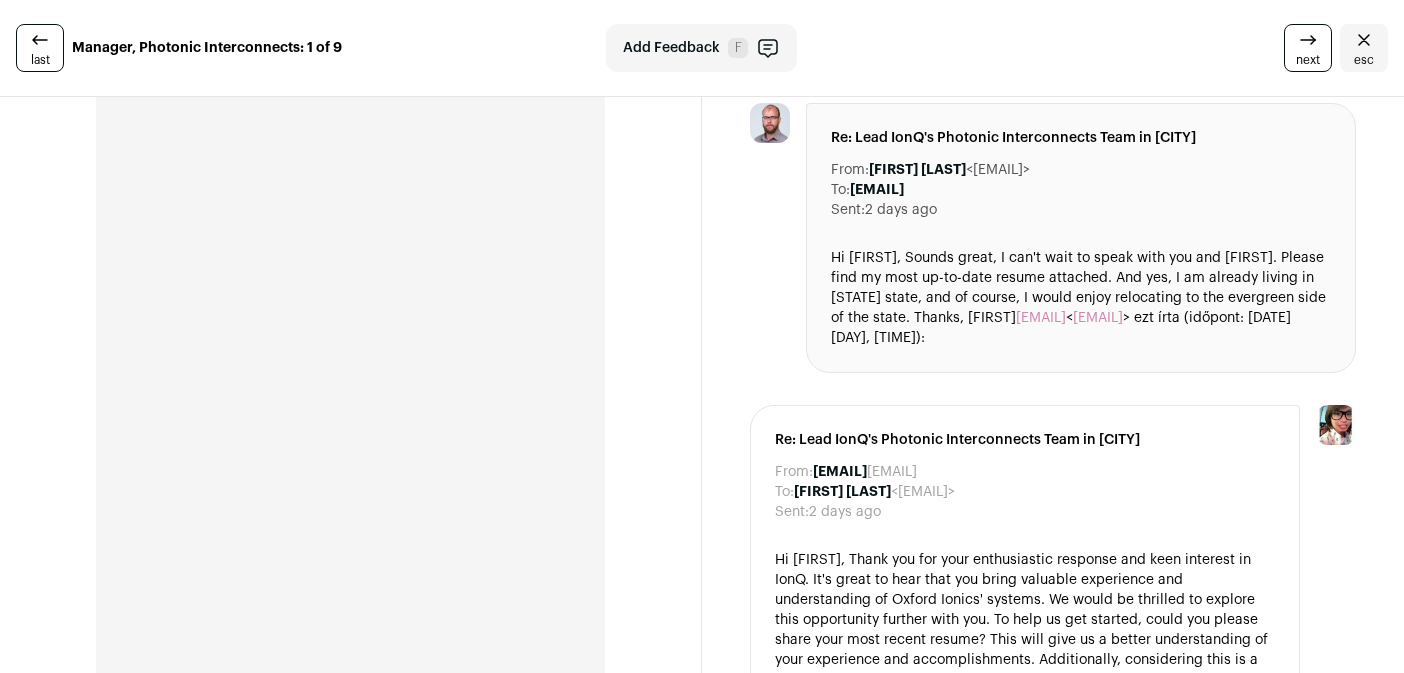 scroll, scrollTop: 644, scrollLeft: 0, axis: vertical 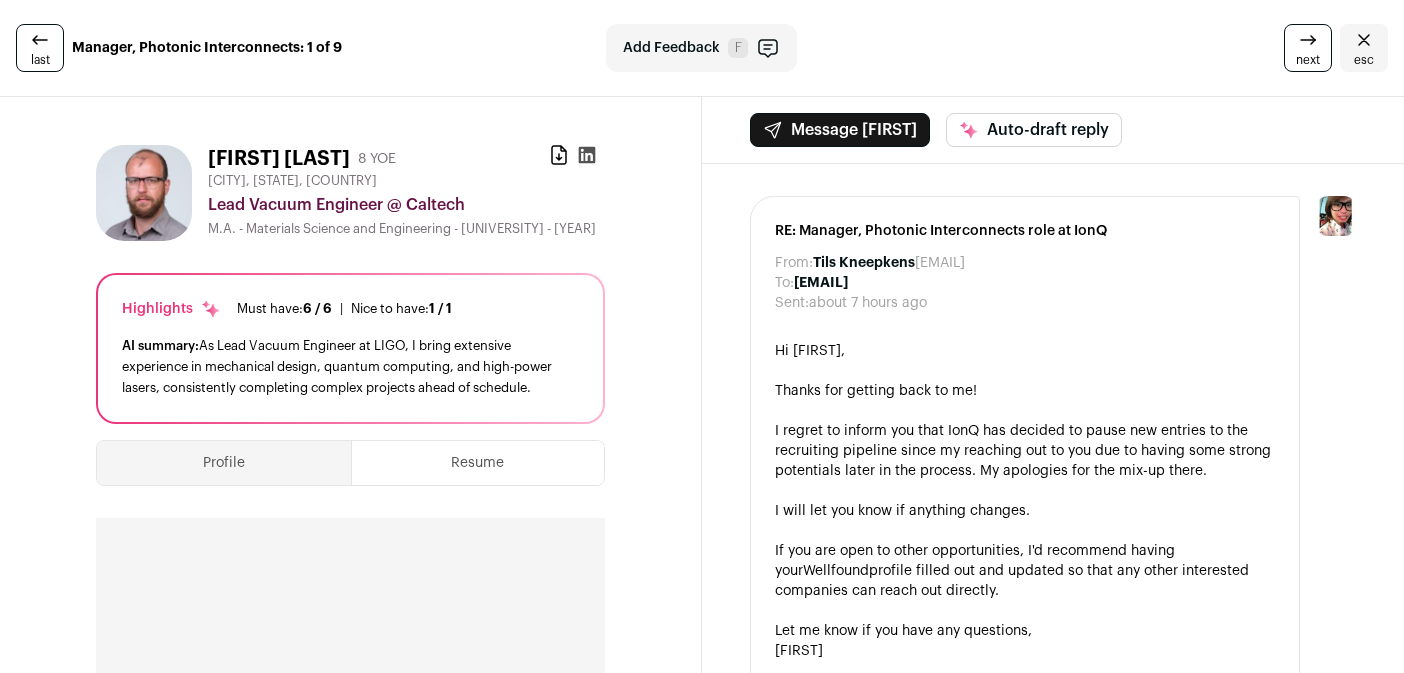 click on "János Csizmazia" at bounding box center (279, 159) 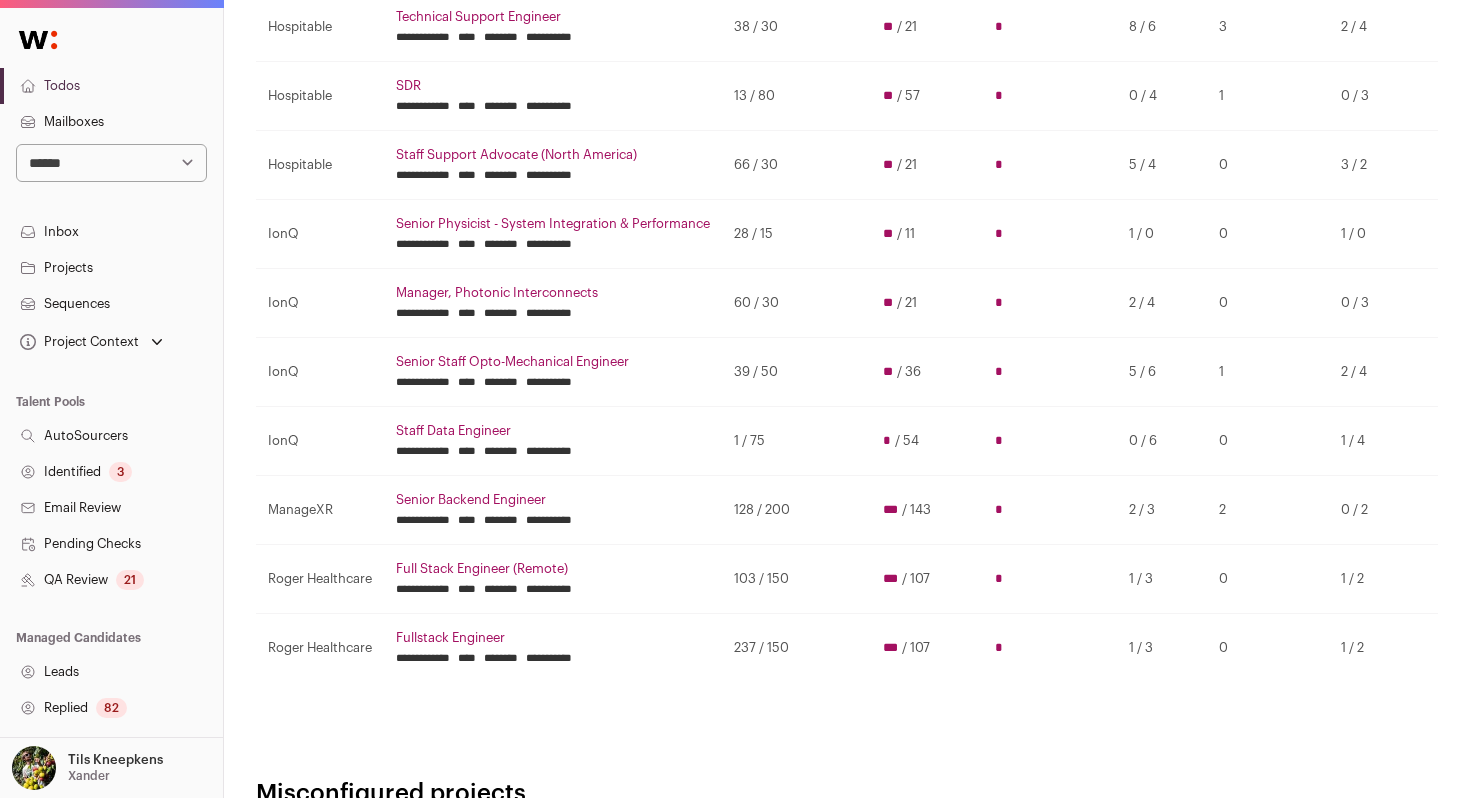 scroll, scrollTop: 379, scrollLeft: 0, axis: vertical 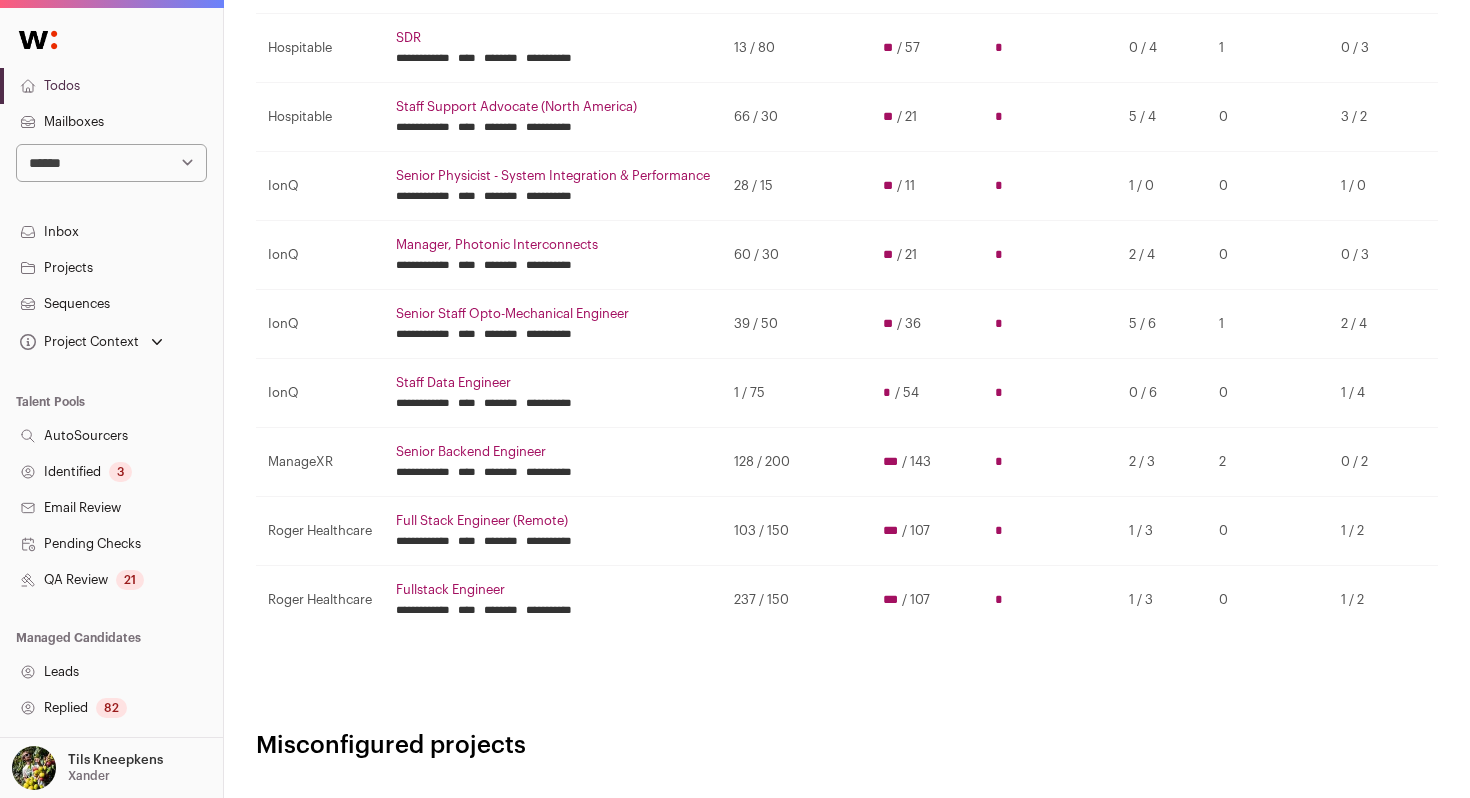 click on "Projects" at bounding box center [111, 268] 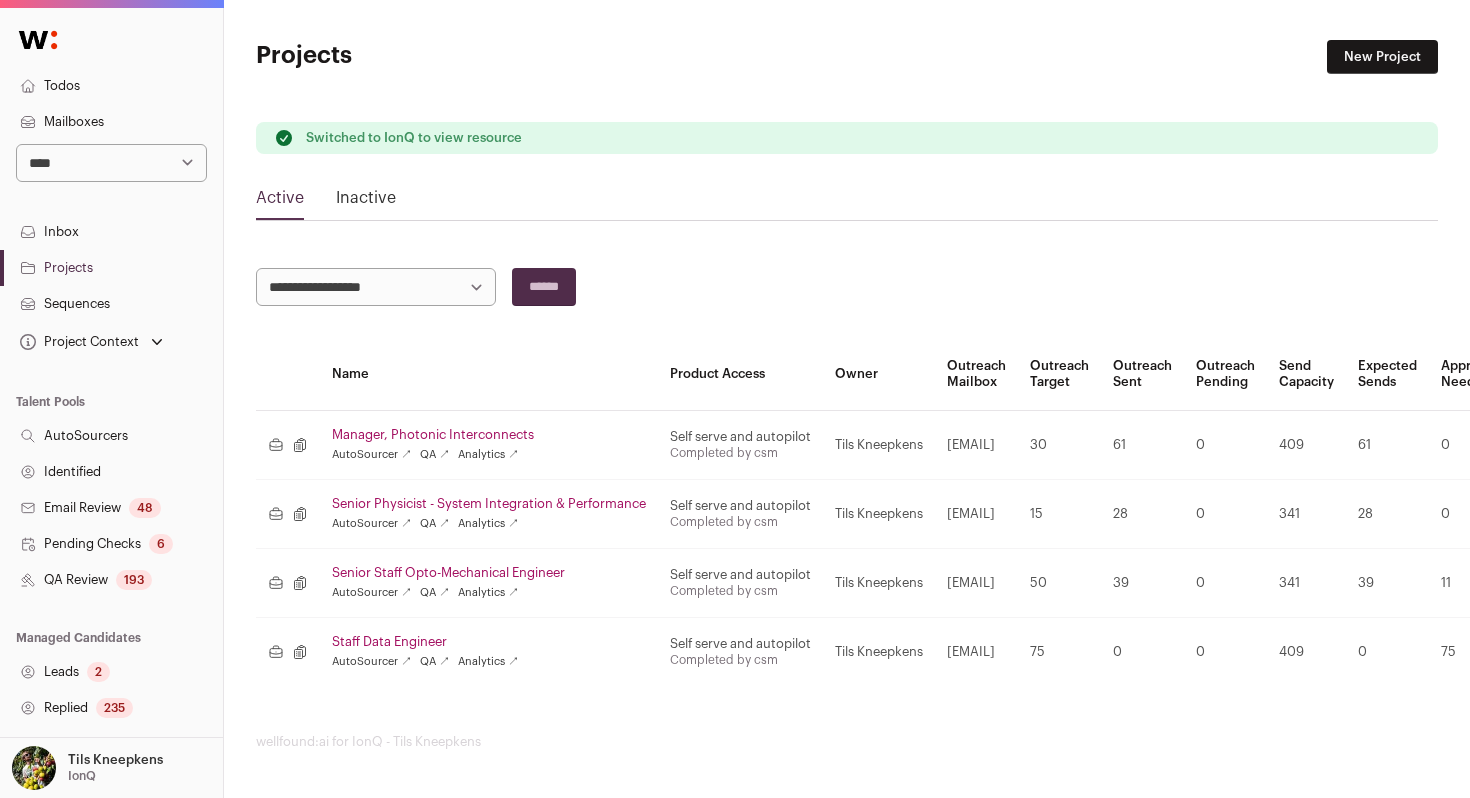 scroll, scrollTop: 0, scrollLeft: 0, axis: both 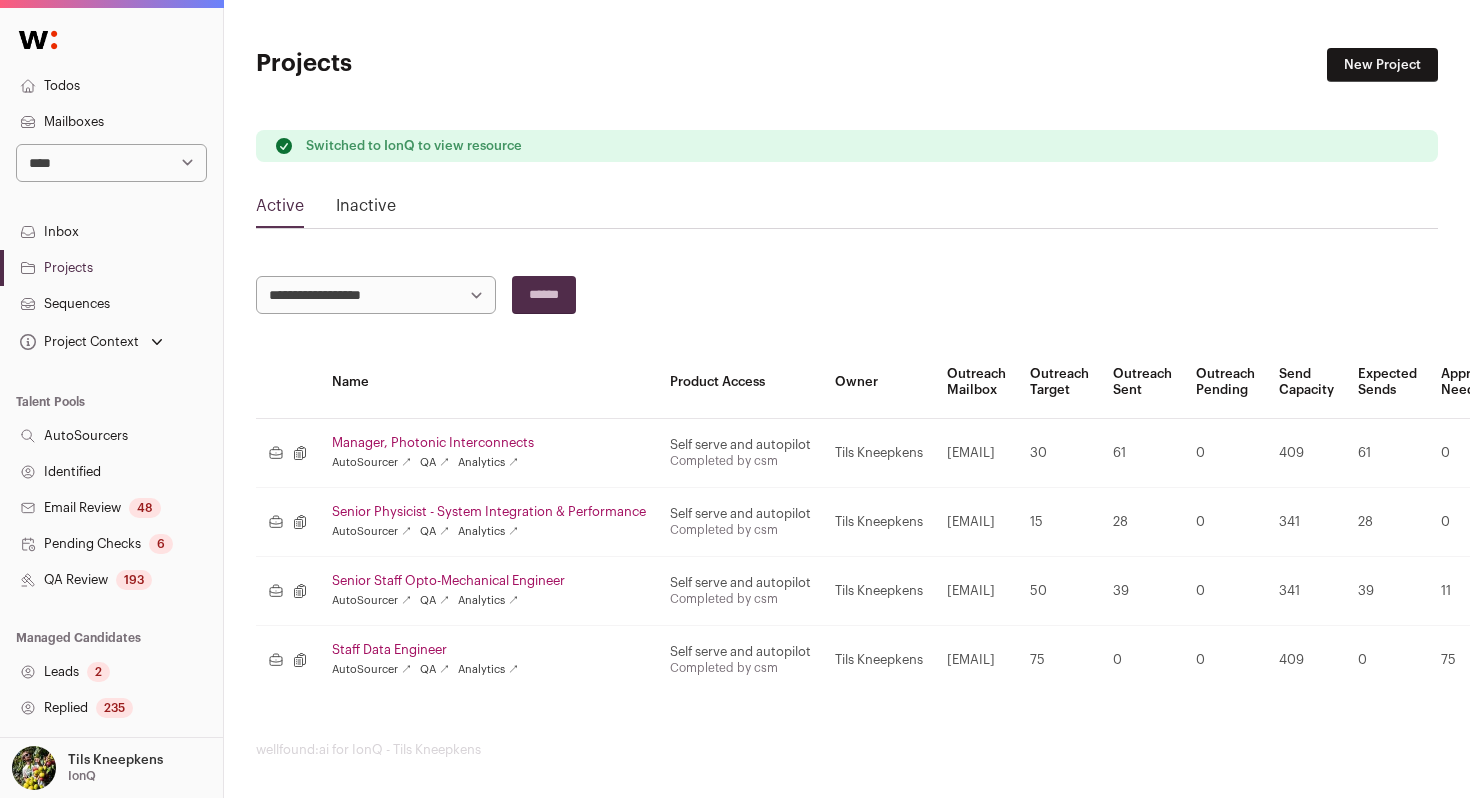 click on "**********" at bounding box center [111, 163] 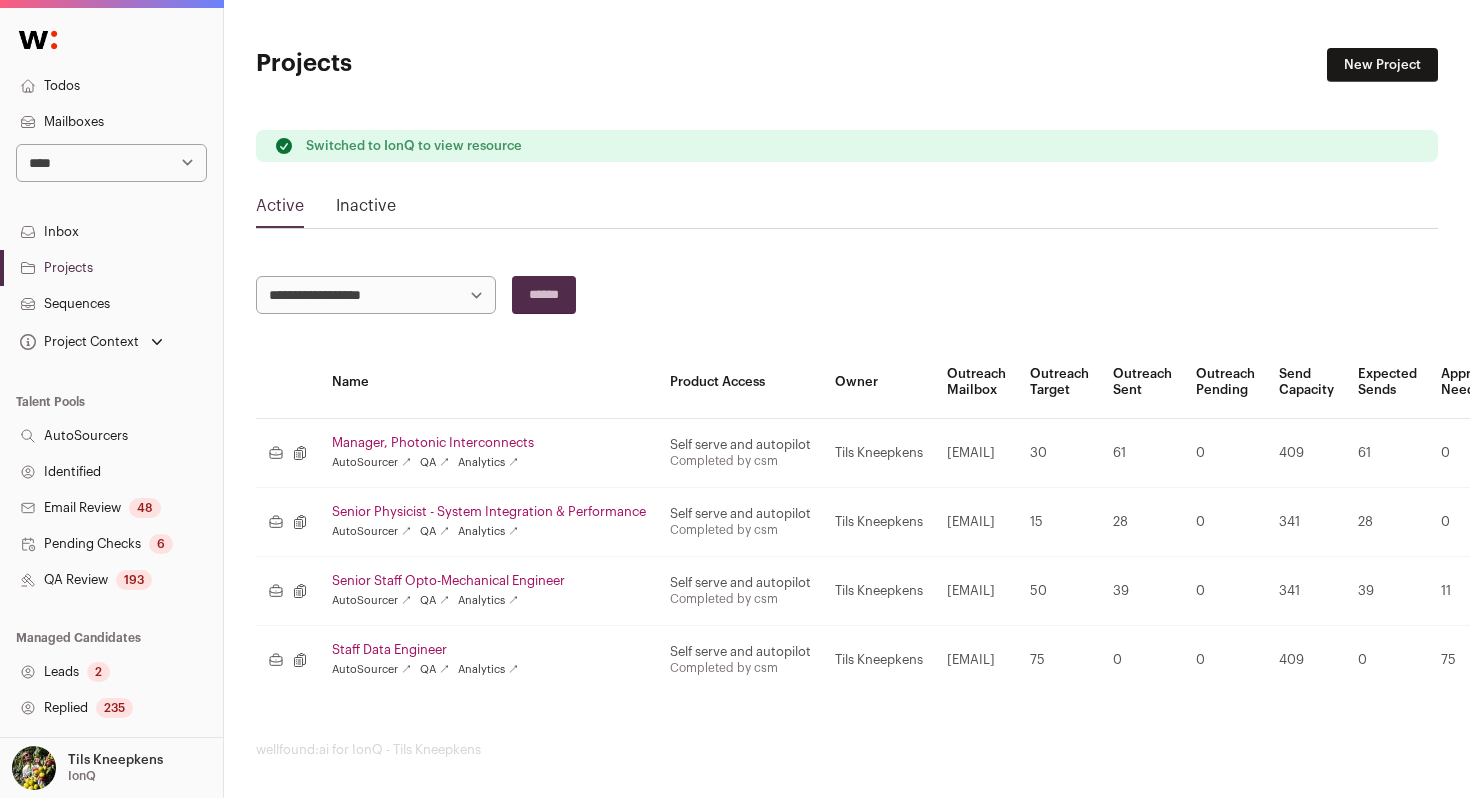 select on "**" 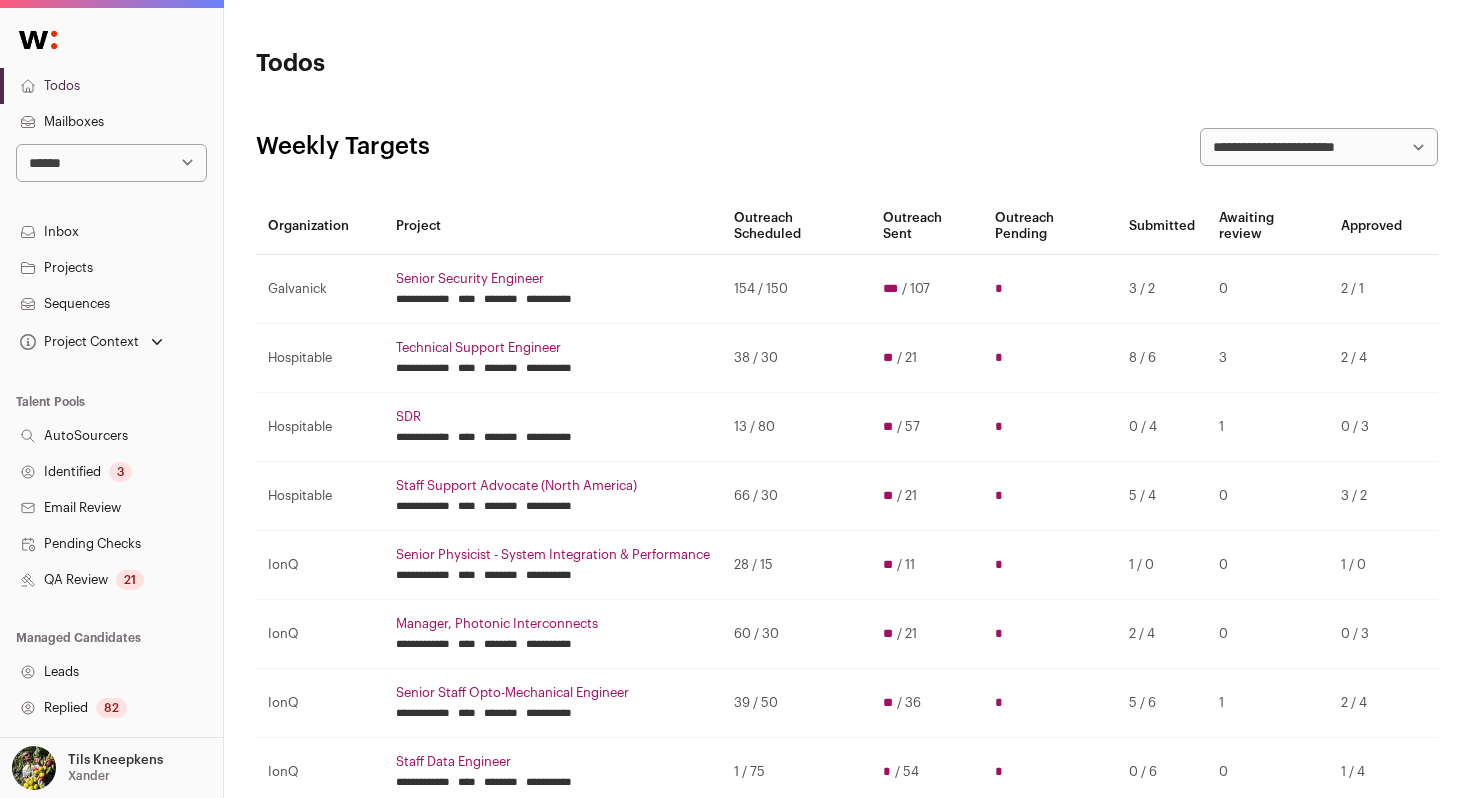 scroll, scrollTop: 0, scrollLeft: 0, axis: both 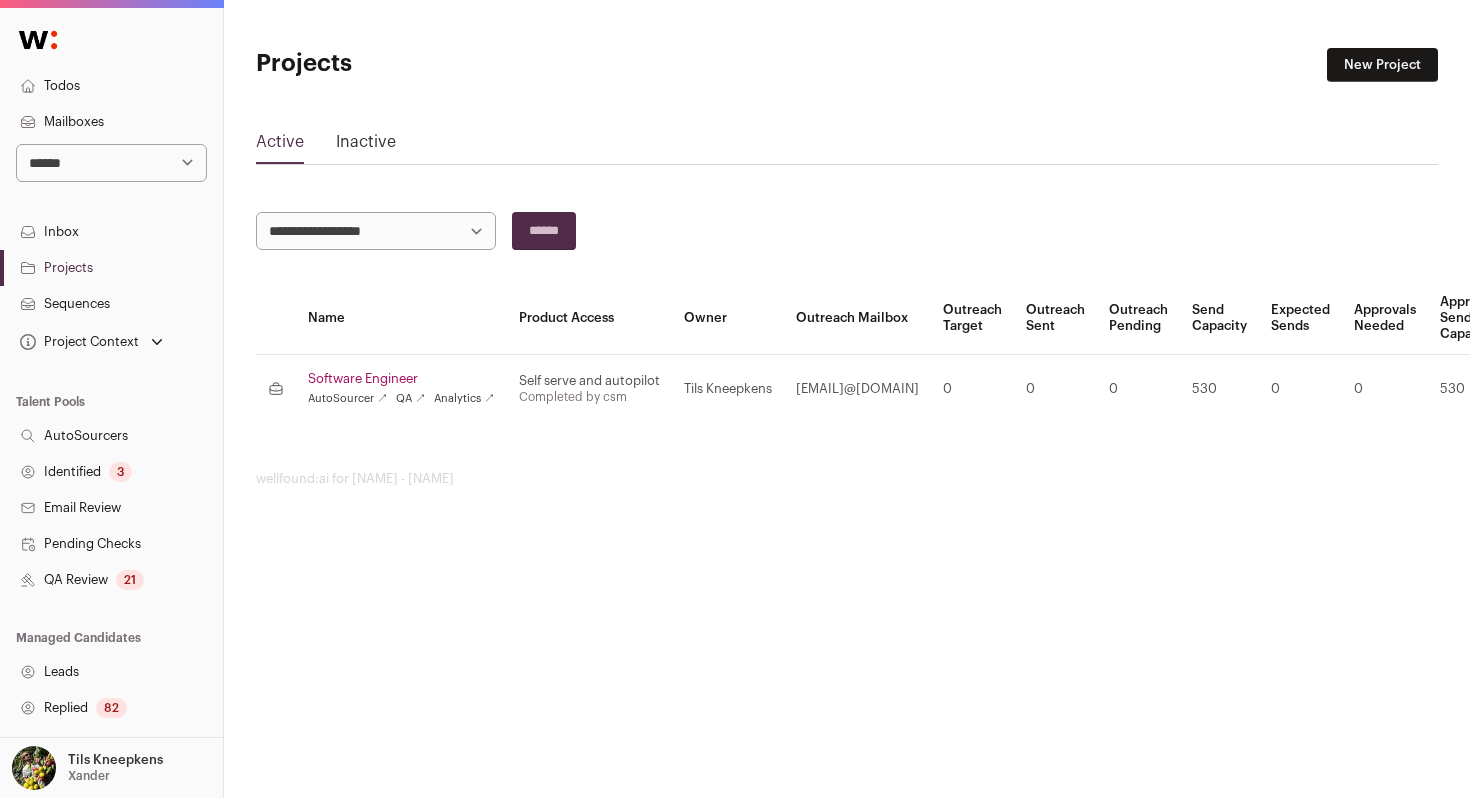 click on "Software Engineer" at bounding box center (401, 379) 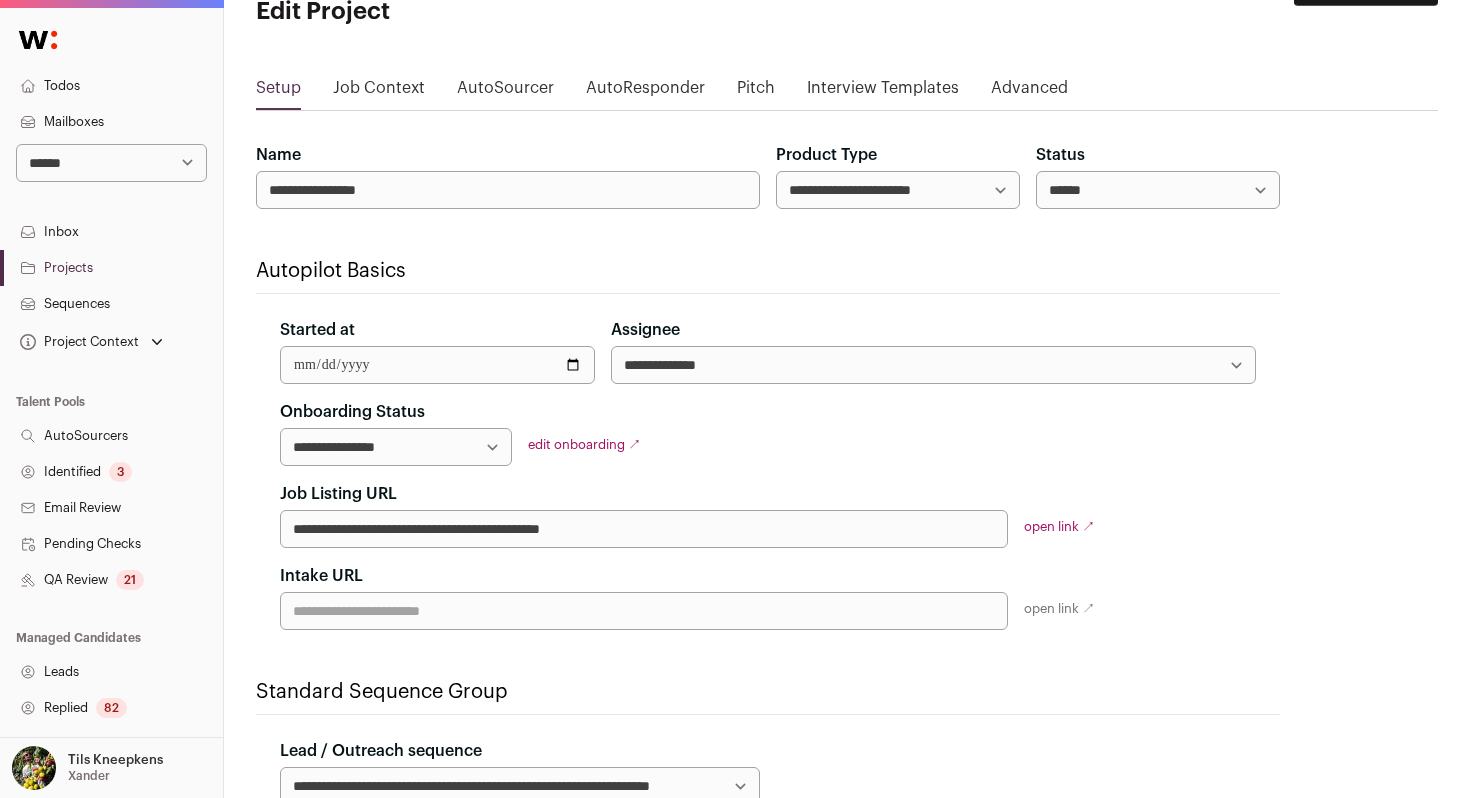 scroll, scrollTop: 0, scrollLeft: 0, axis: both 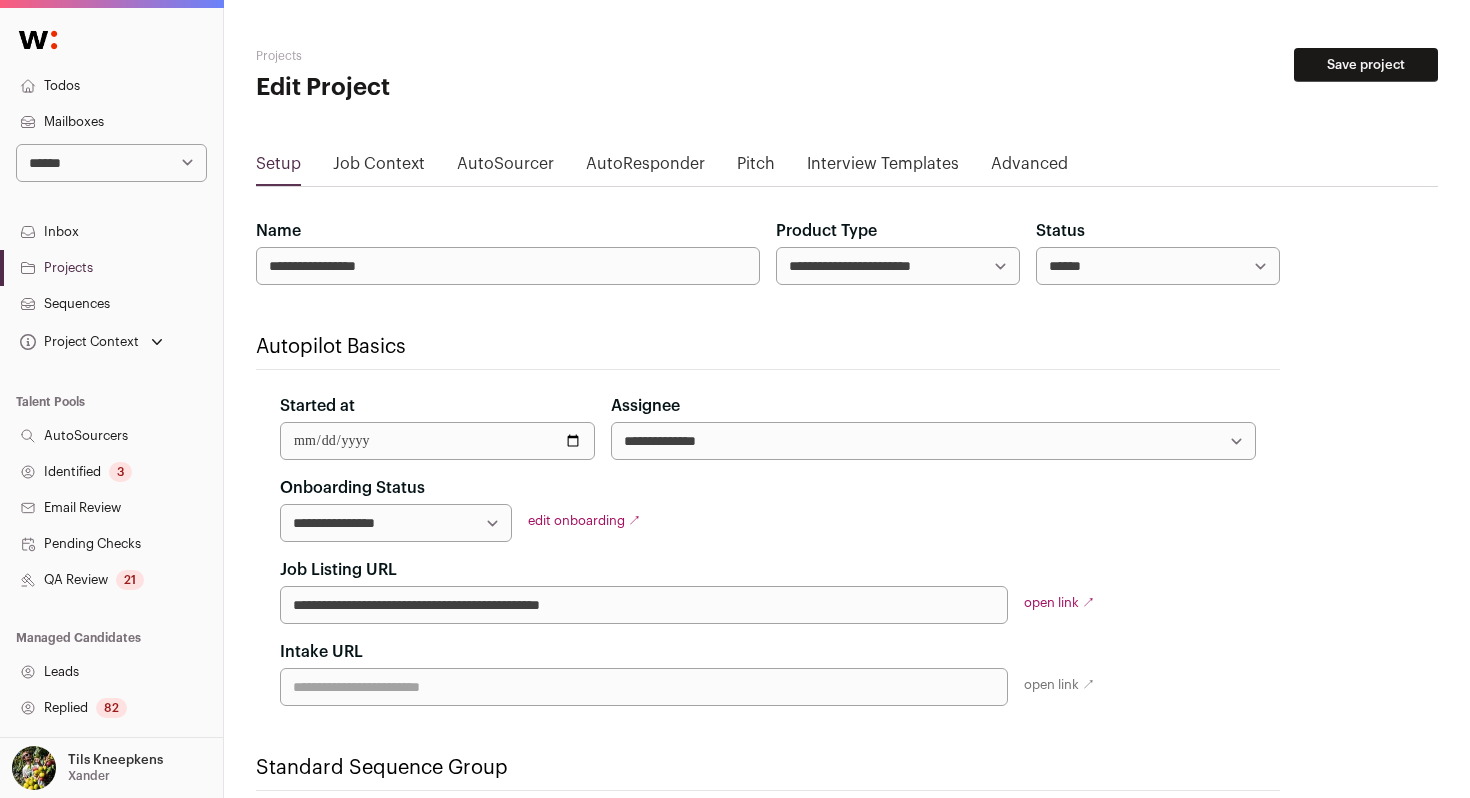 click on "**********" at bounding box center (111, 163) 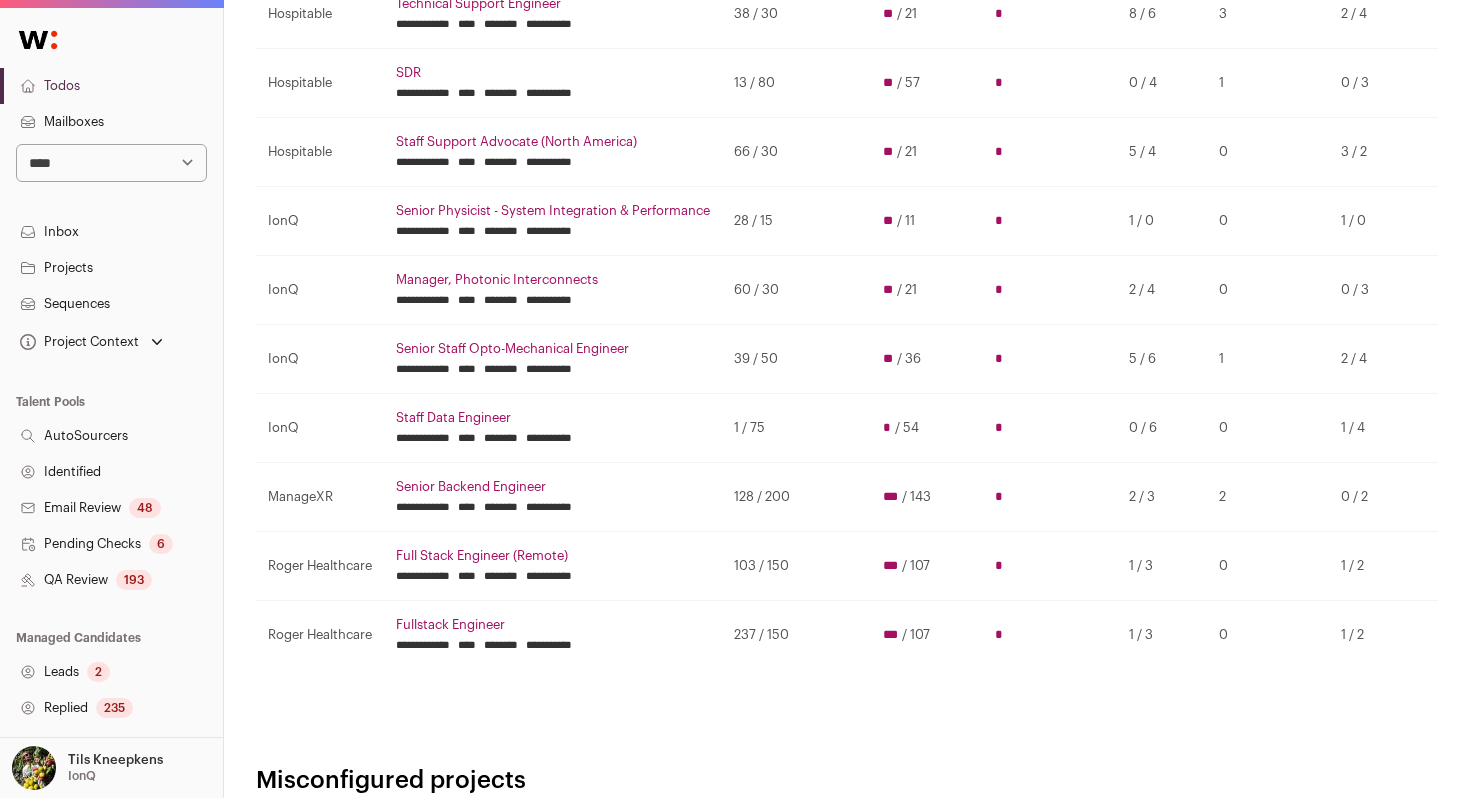 scroll, scrollTop: 354, scrollLeft: 0, axis: vertical 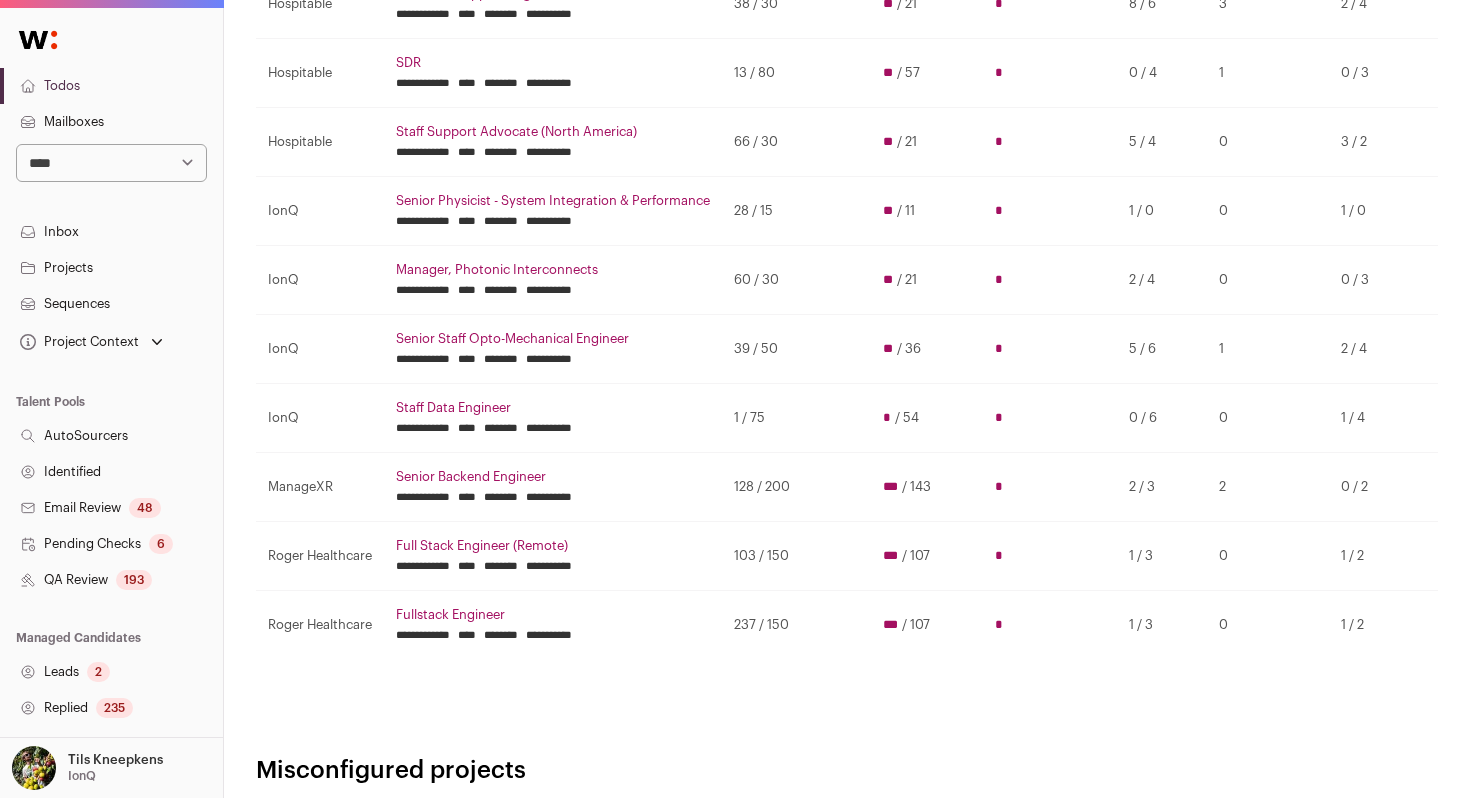 click on "39 / 50" at bounding box center [796, 349] 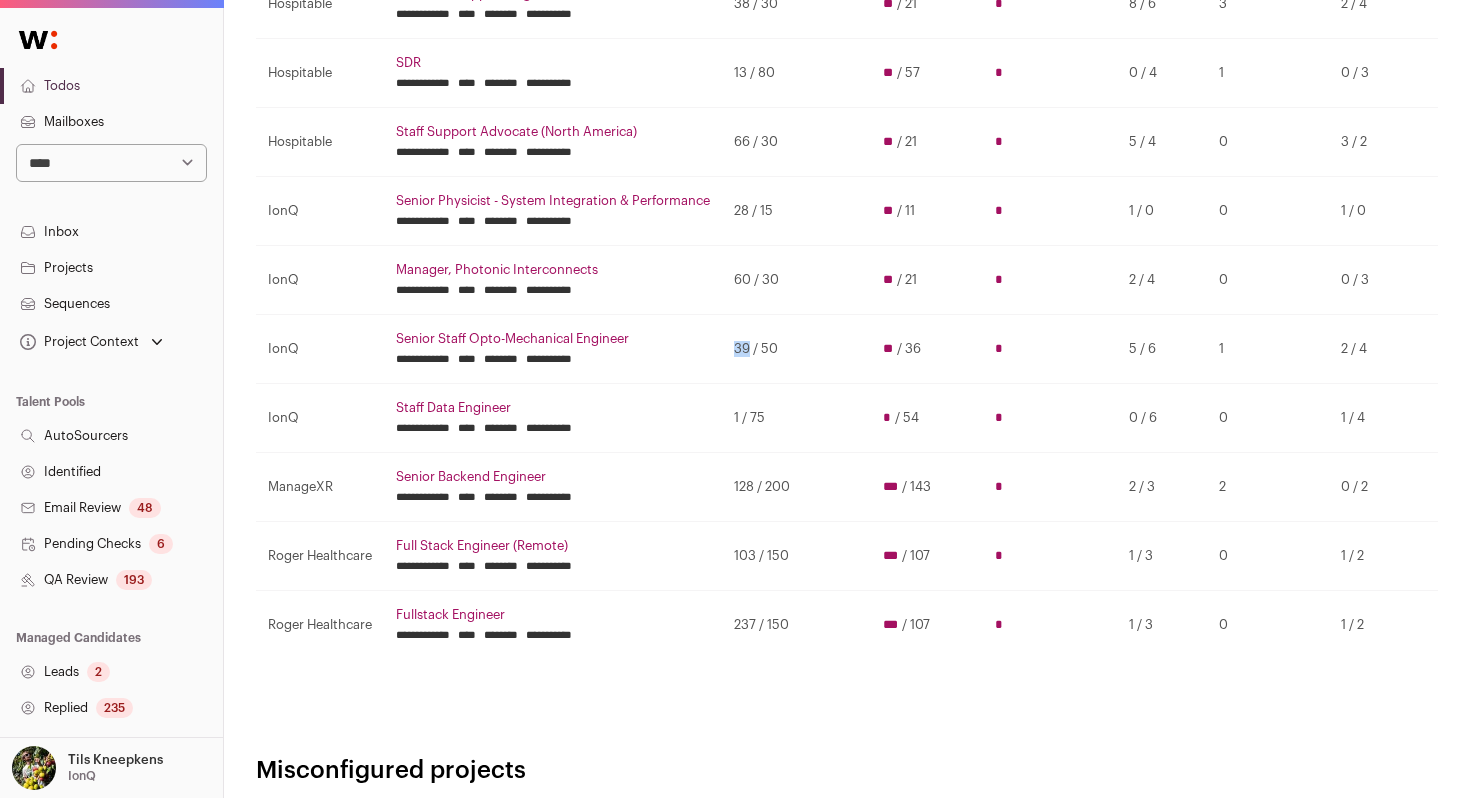 click on "39 / 50" at bounding box center (796, 349) 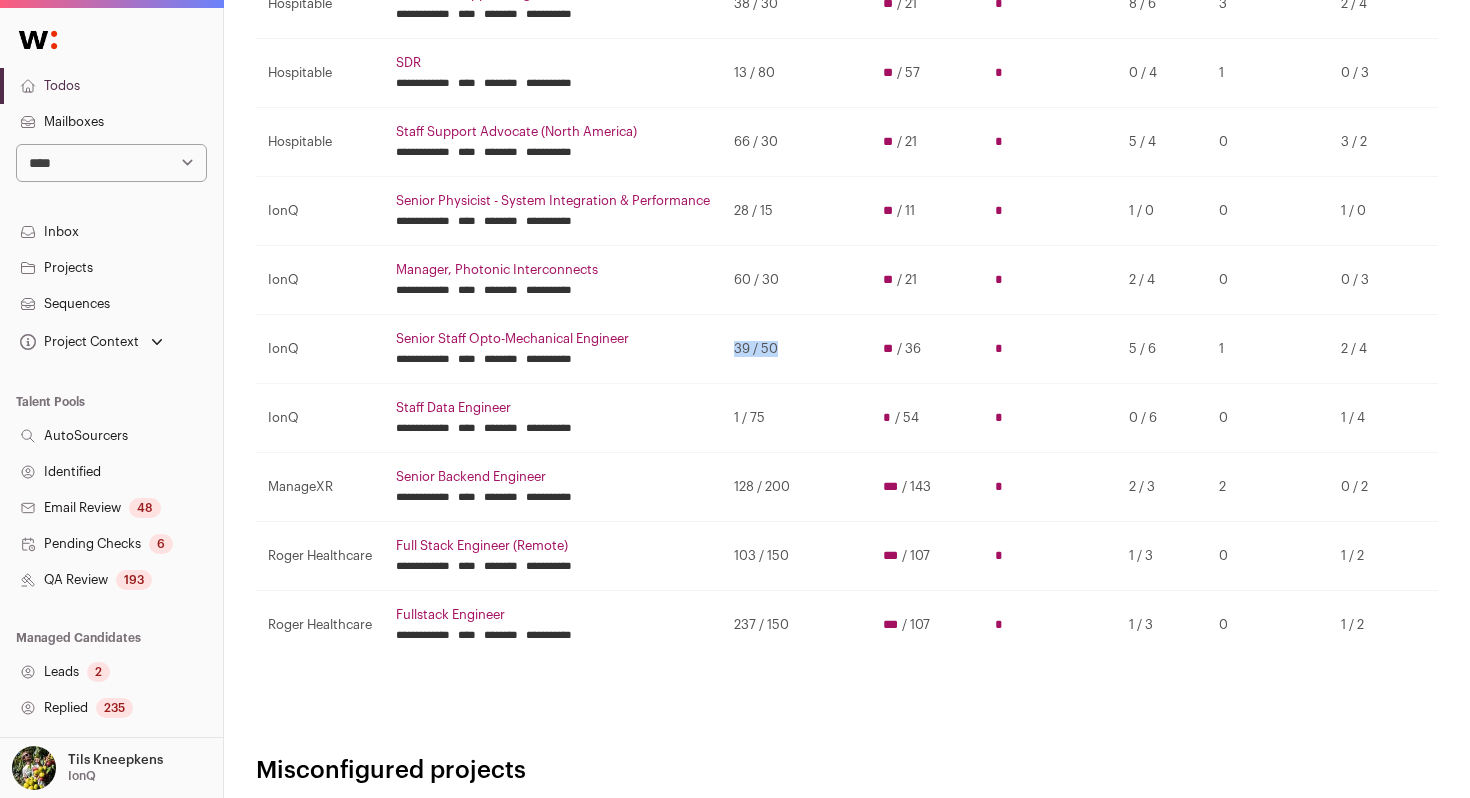click on "39 / 50" at bounding box center (796, 349) 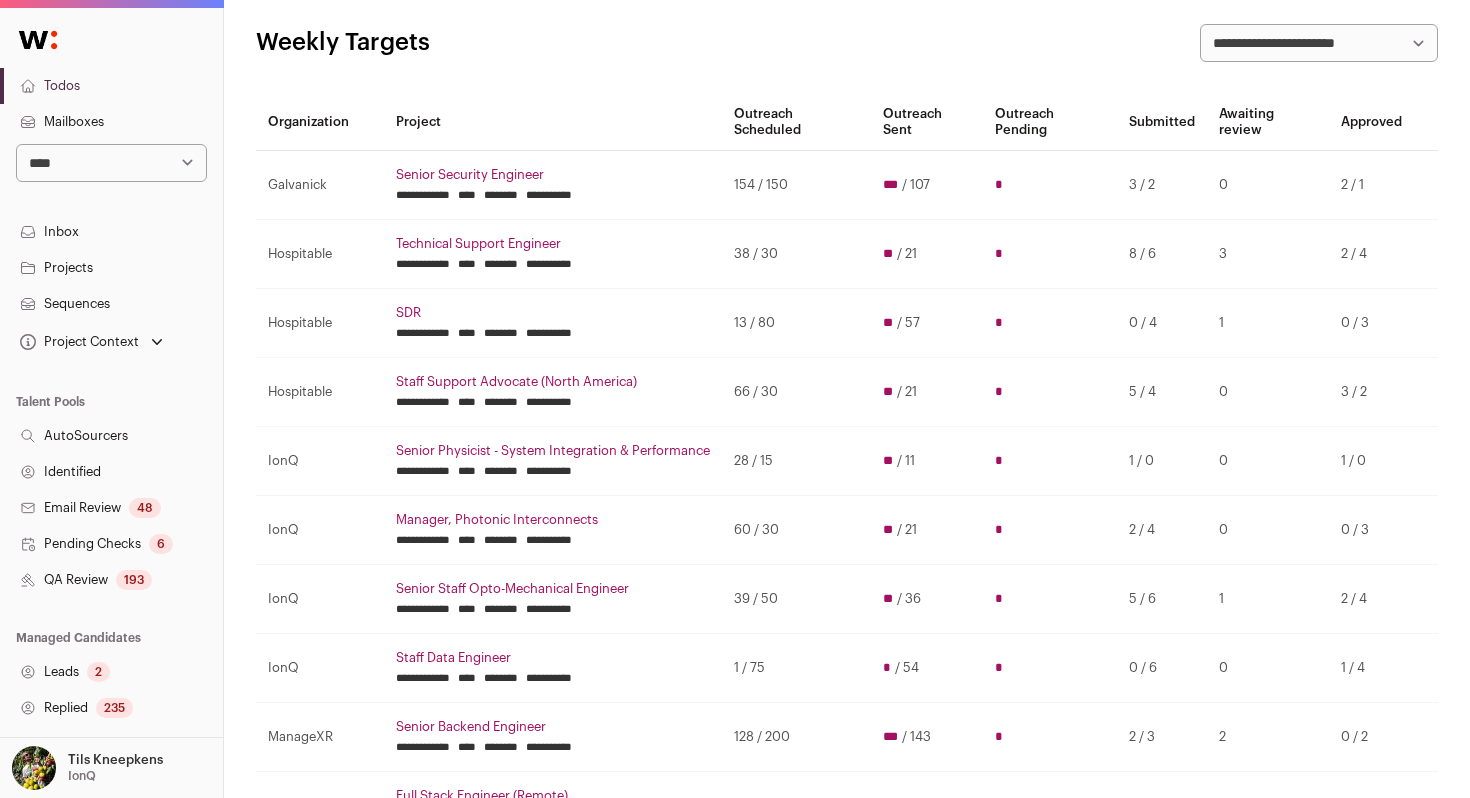 scroll, scrollTop: 0, scrollLeft: 0, axis: both 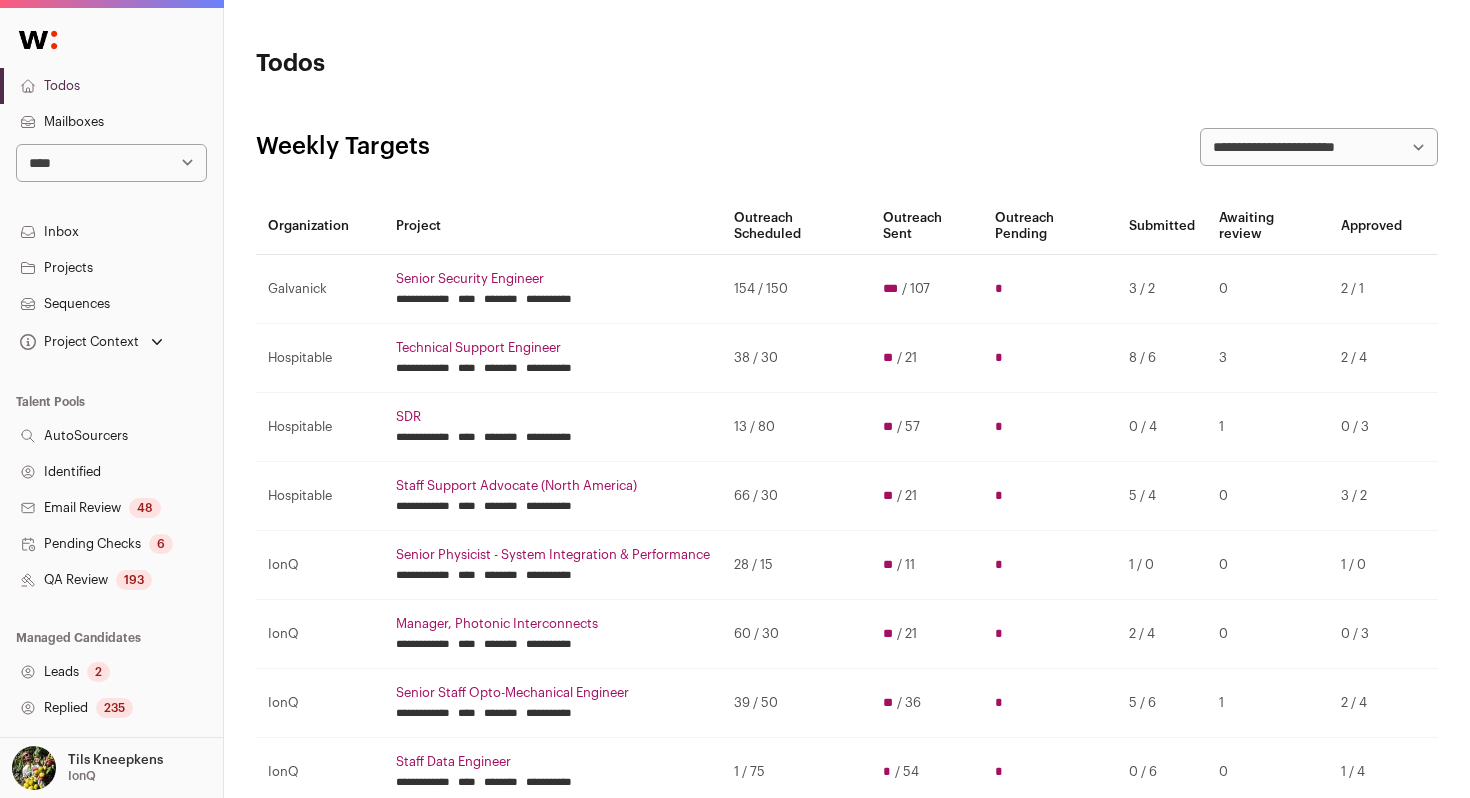 click on "193" at bounding box center (134, 580) 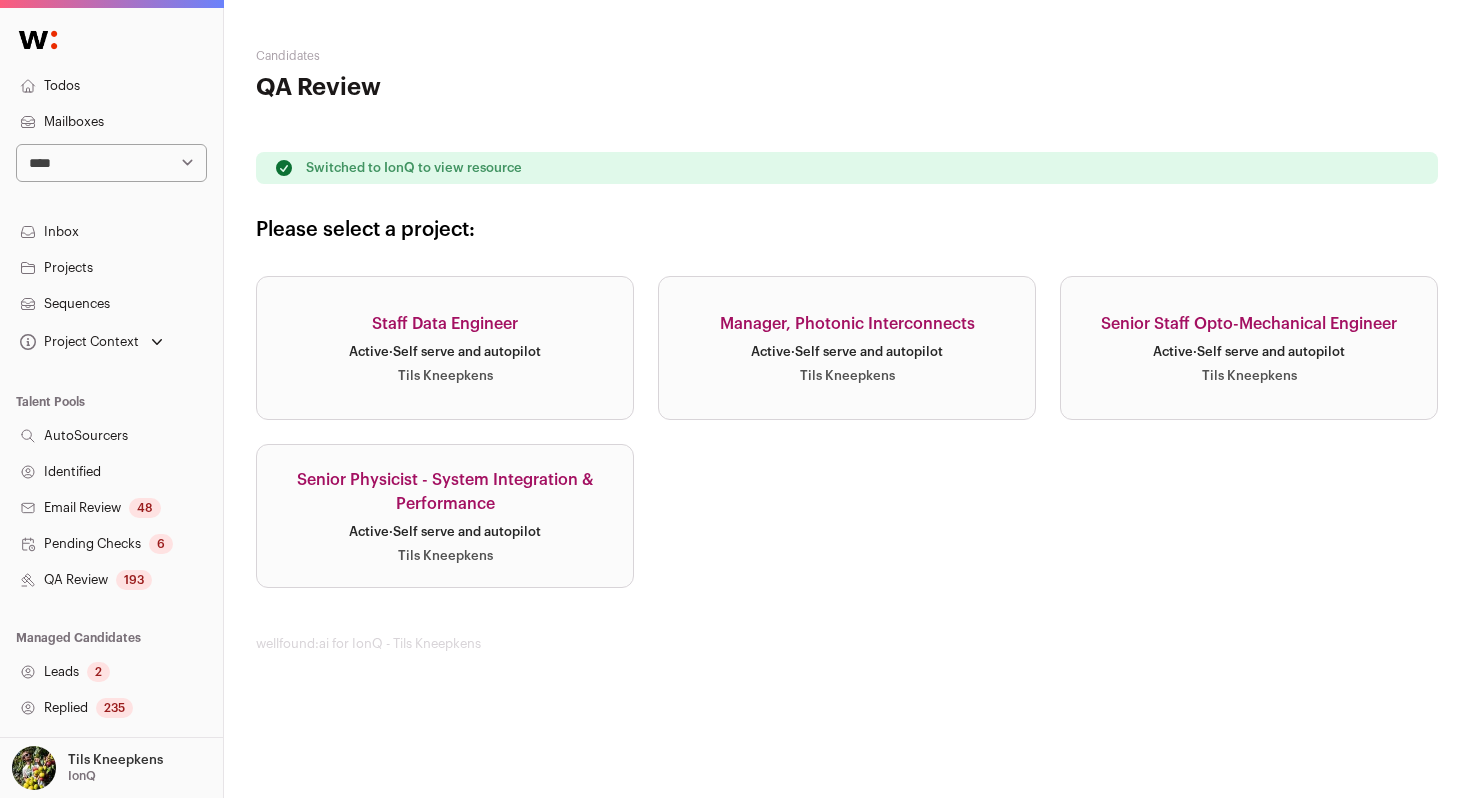 click on "Senior Physicist - System Integration & Performance" at bounding box center [445, 492] 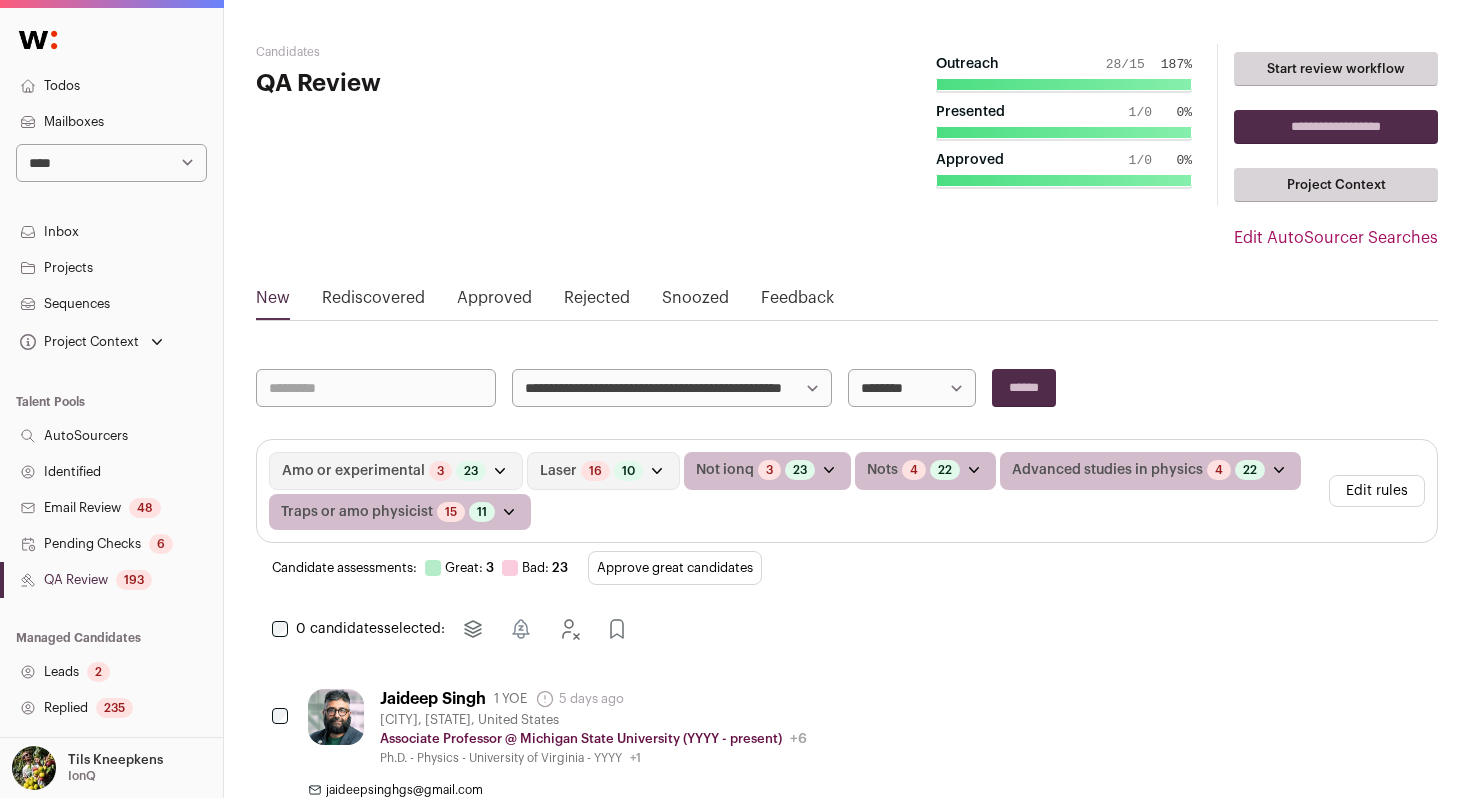 scroll, scrollTop: 7, scrollLeft: 0, axis: vertical 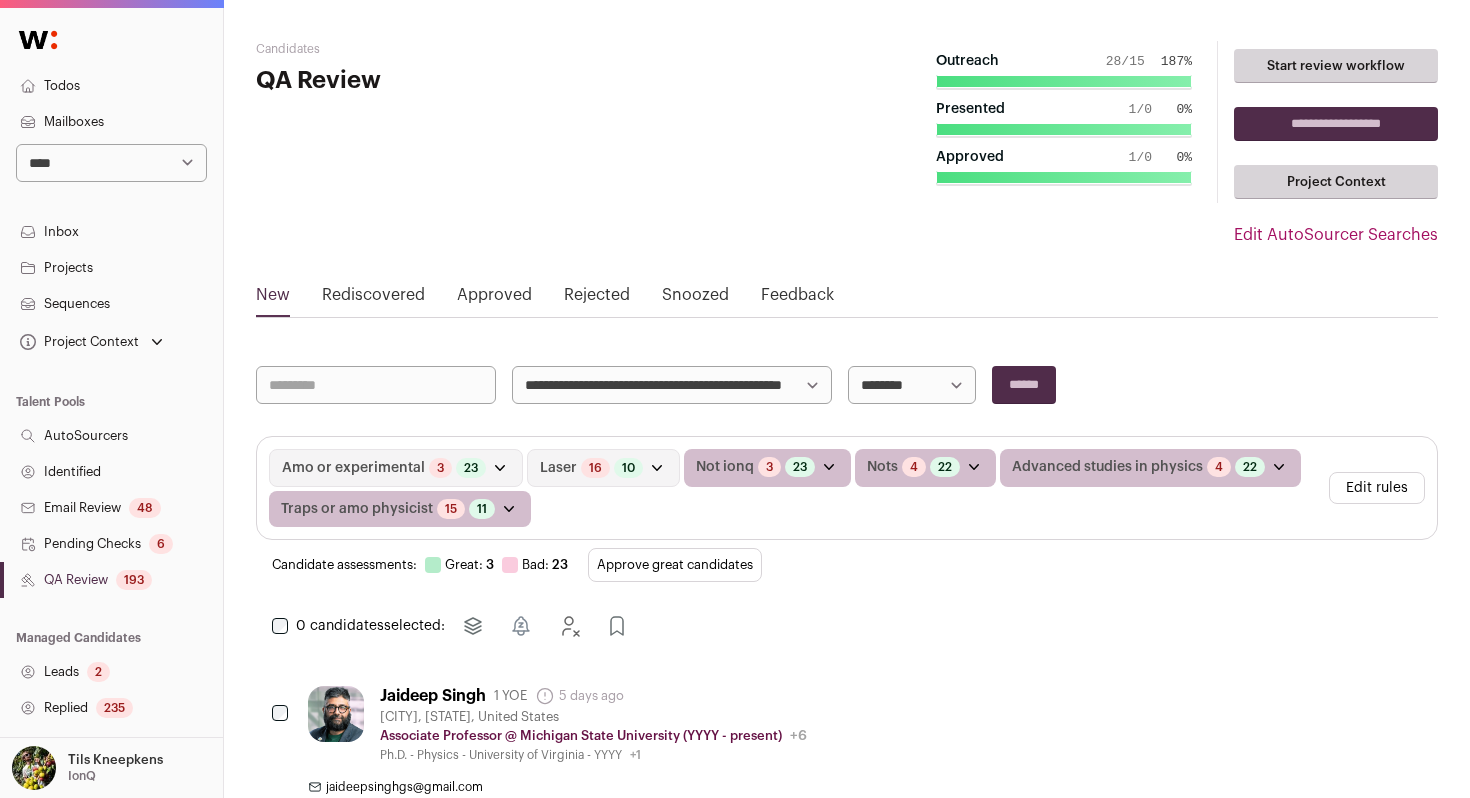 click on "Approve great candidates" at bounding box center [675, 565] 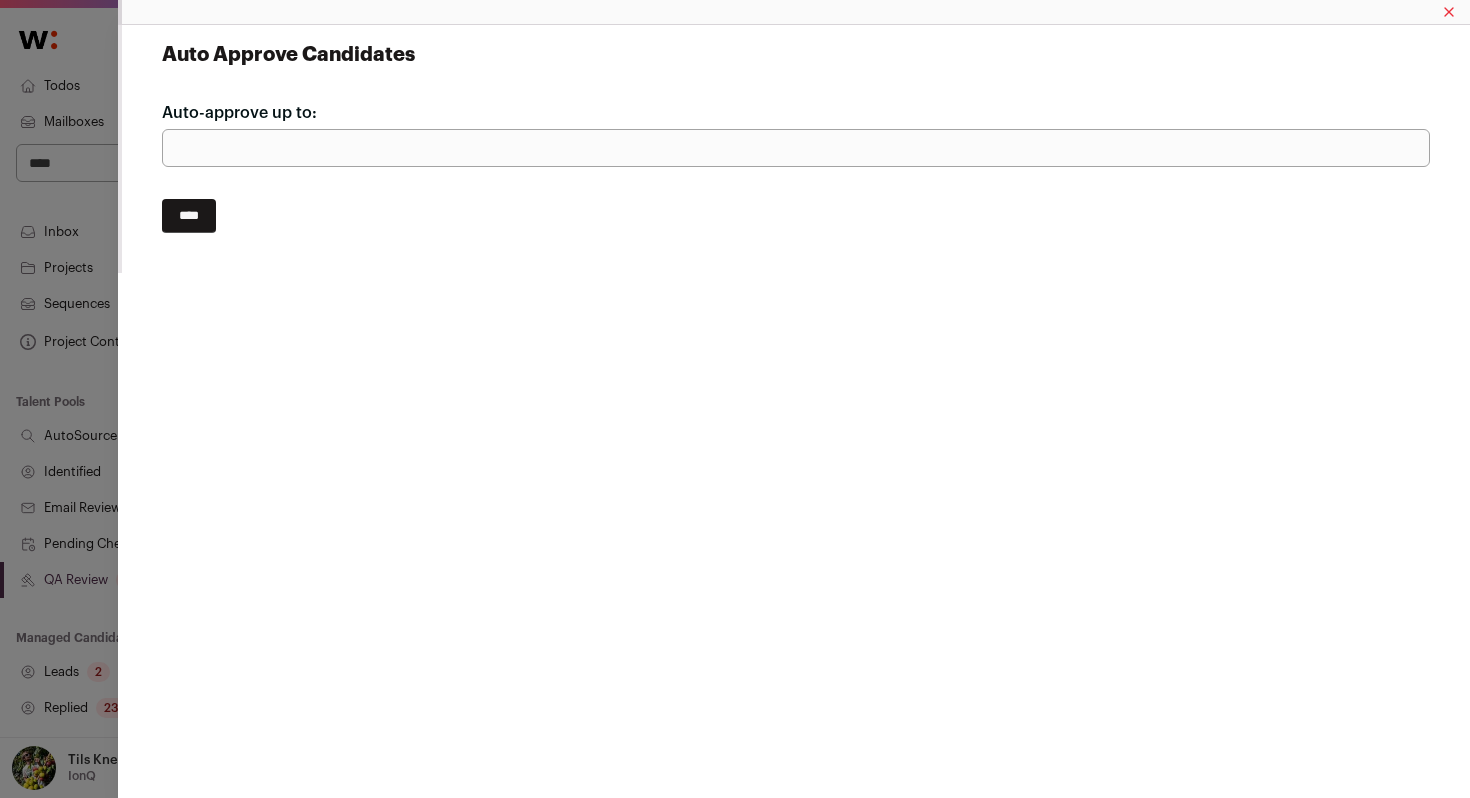click on "****" at bounding box center [189, 216] 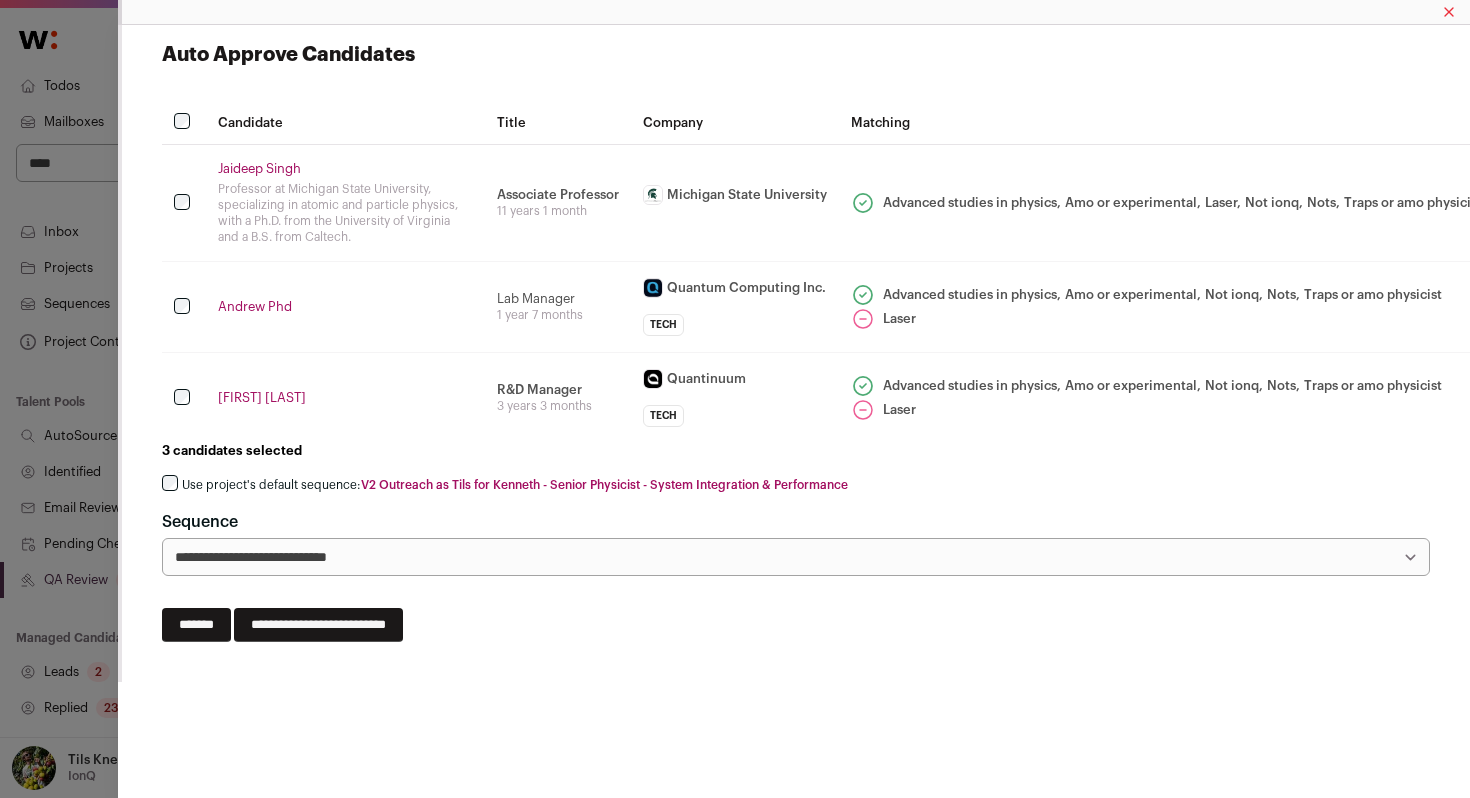 click on "Andrew Phd" at bounding box center [345, 307] 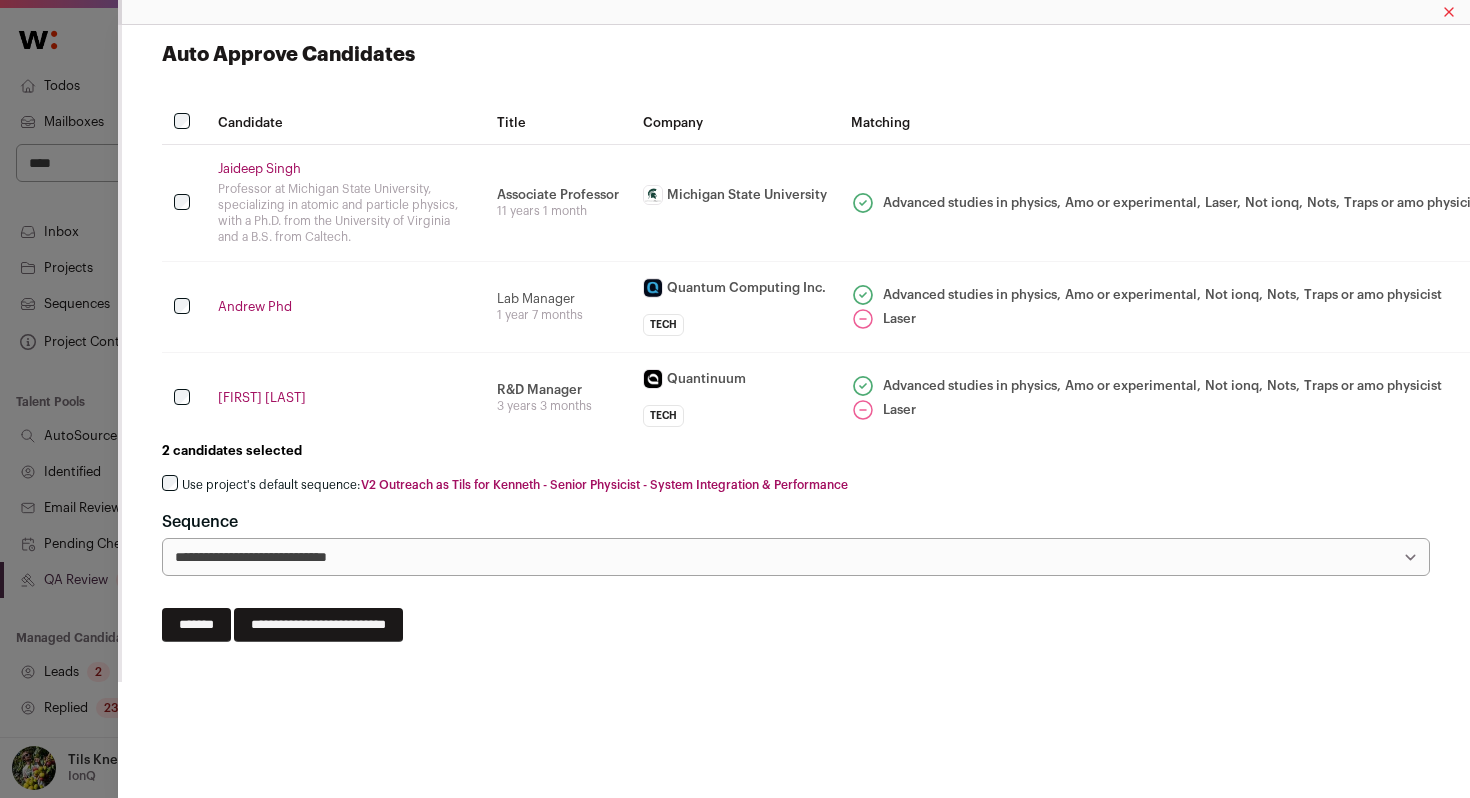 click on "Use project's default sequence:
V2 Outreach as Tils for Kenneth - Senior Physicist - System Integration & Performance" at bounding box center (515, 485) 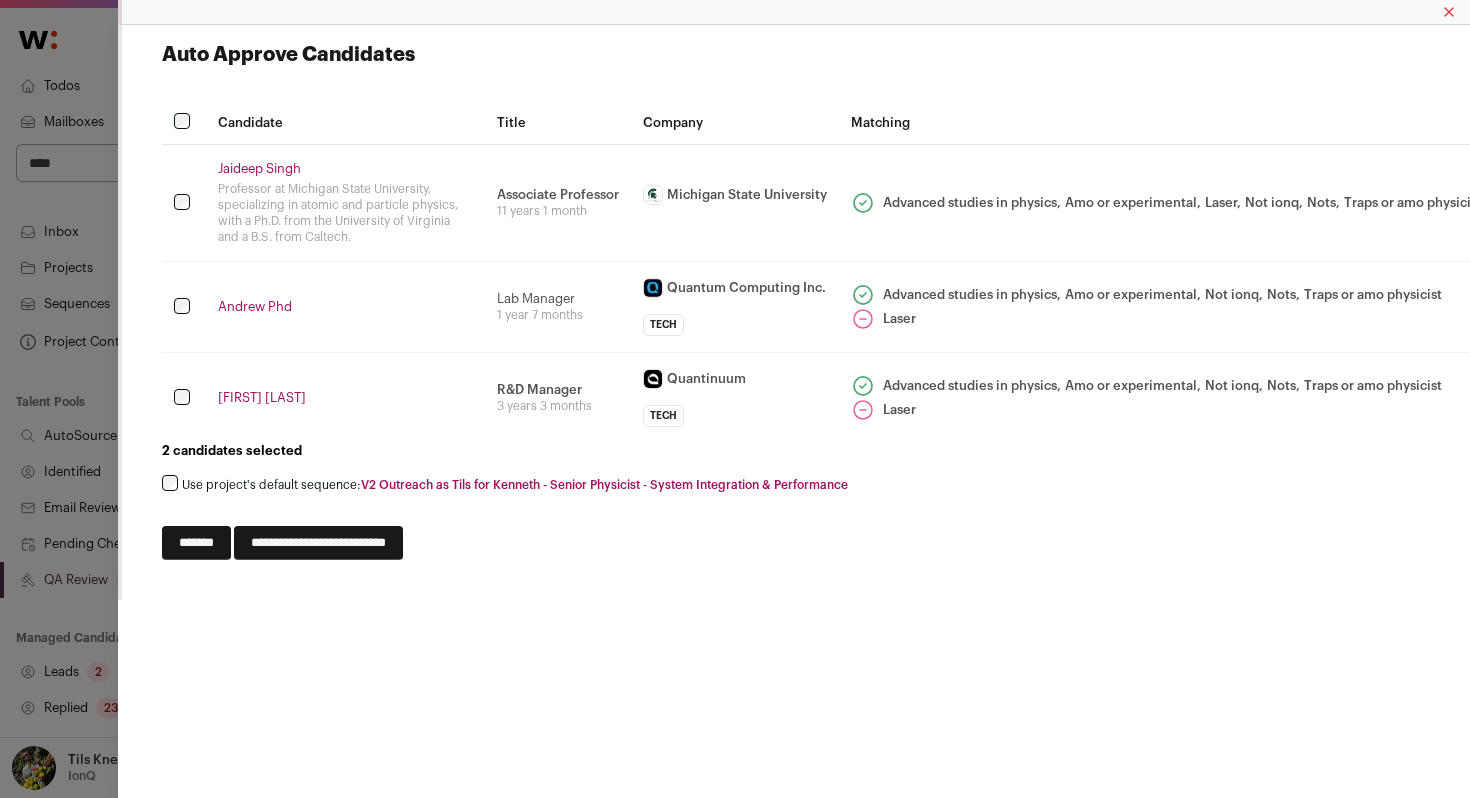 click on "**********" at bounding box center (318, 543) 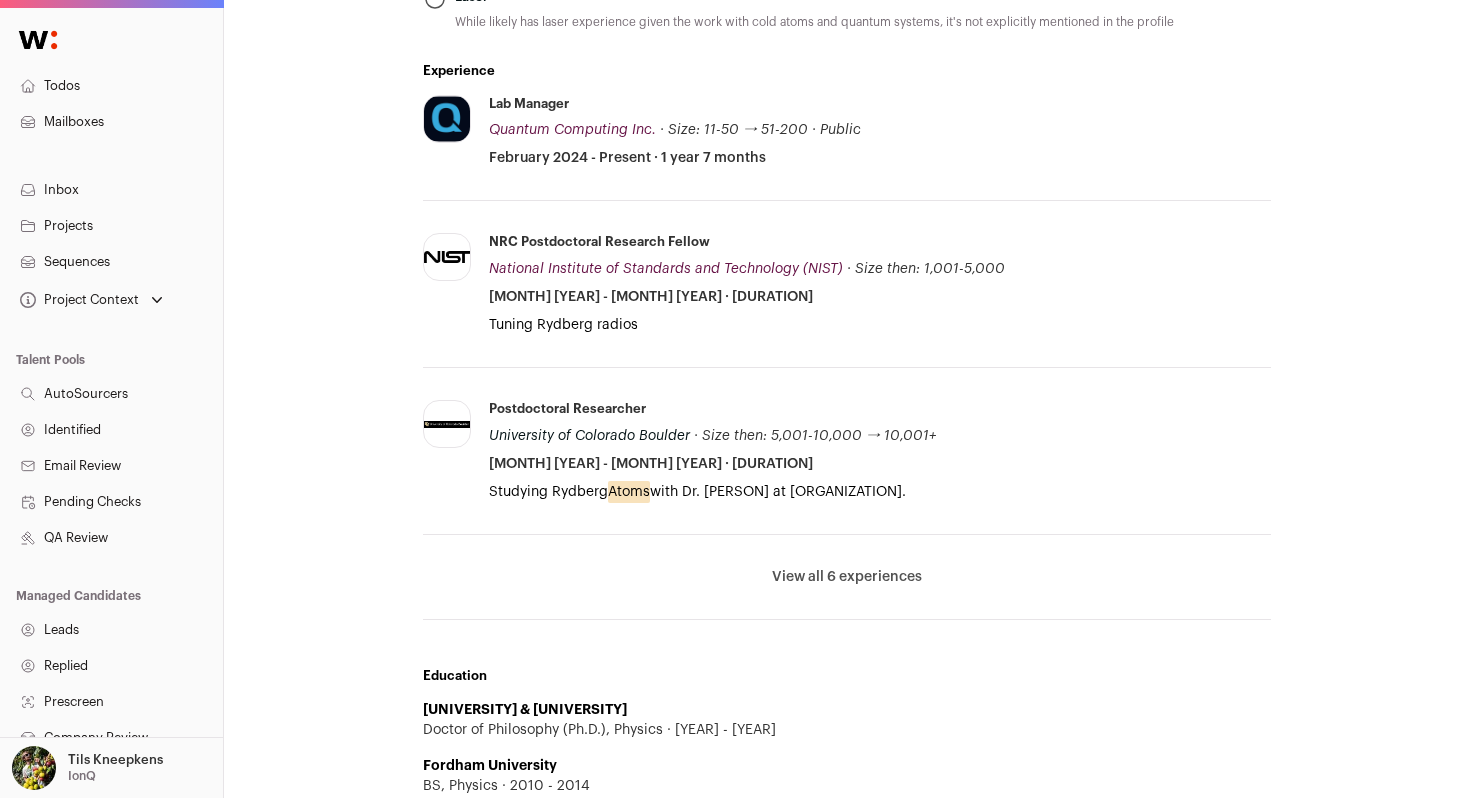 scroll, scrollTop: 873, scrollLeft: 0, axis: vertical 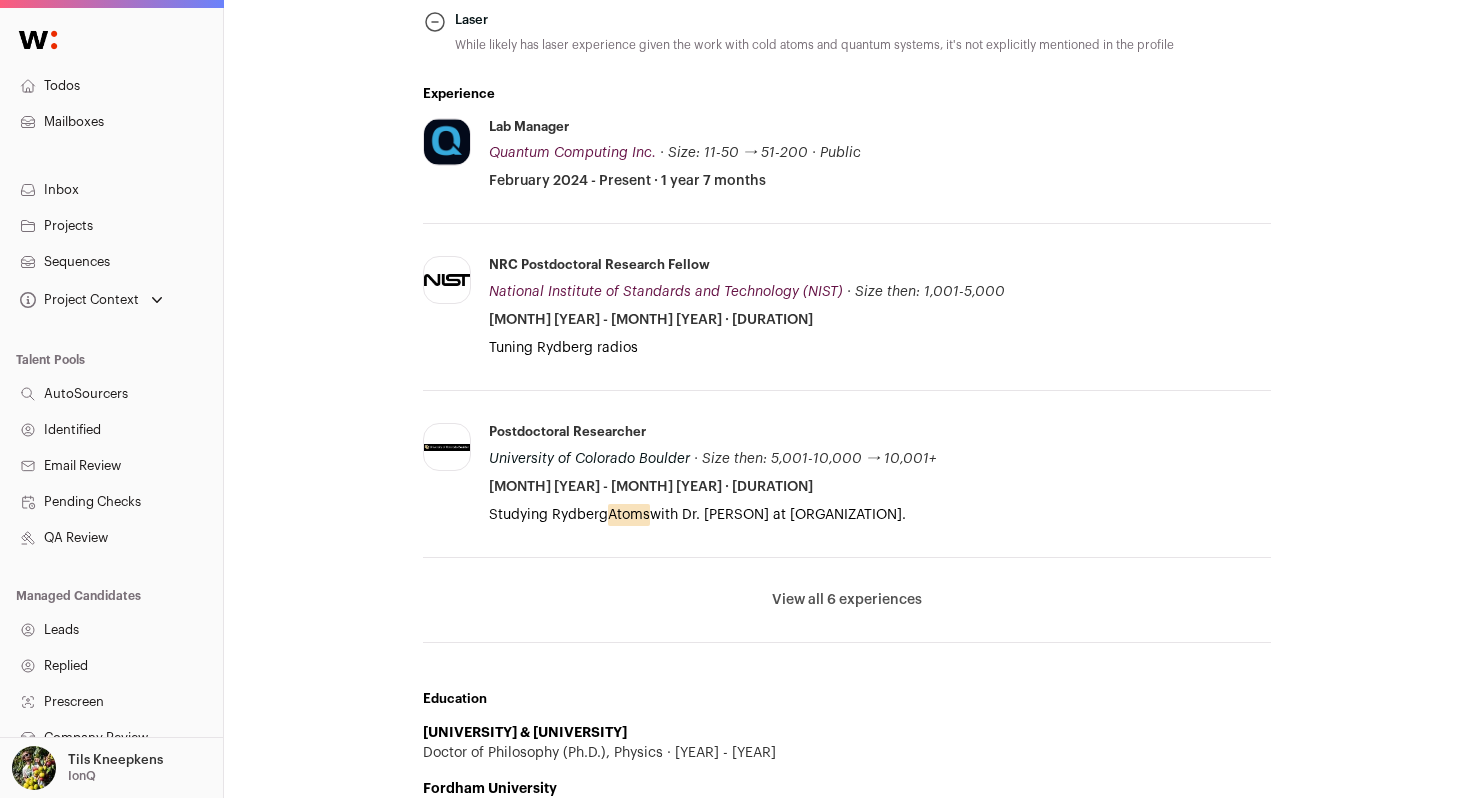 click on "View all 6 experiences" at bounding box center (847, 600) 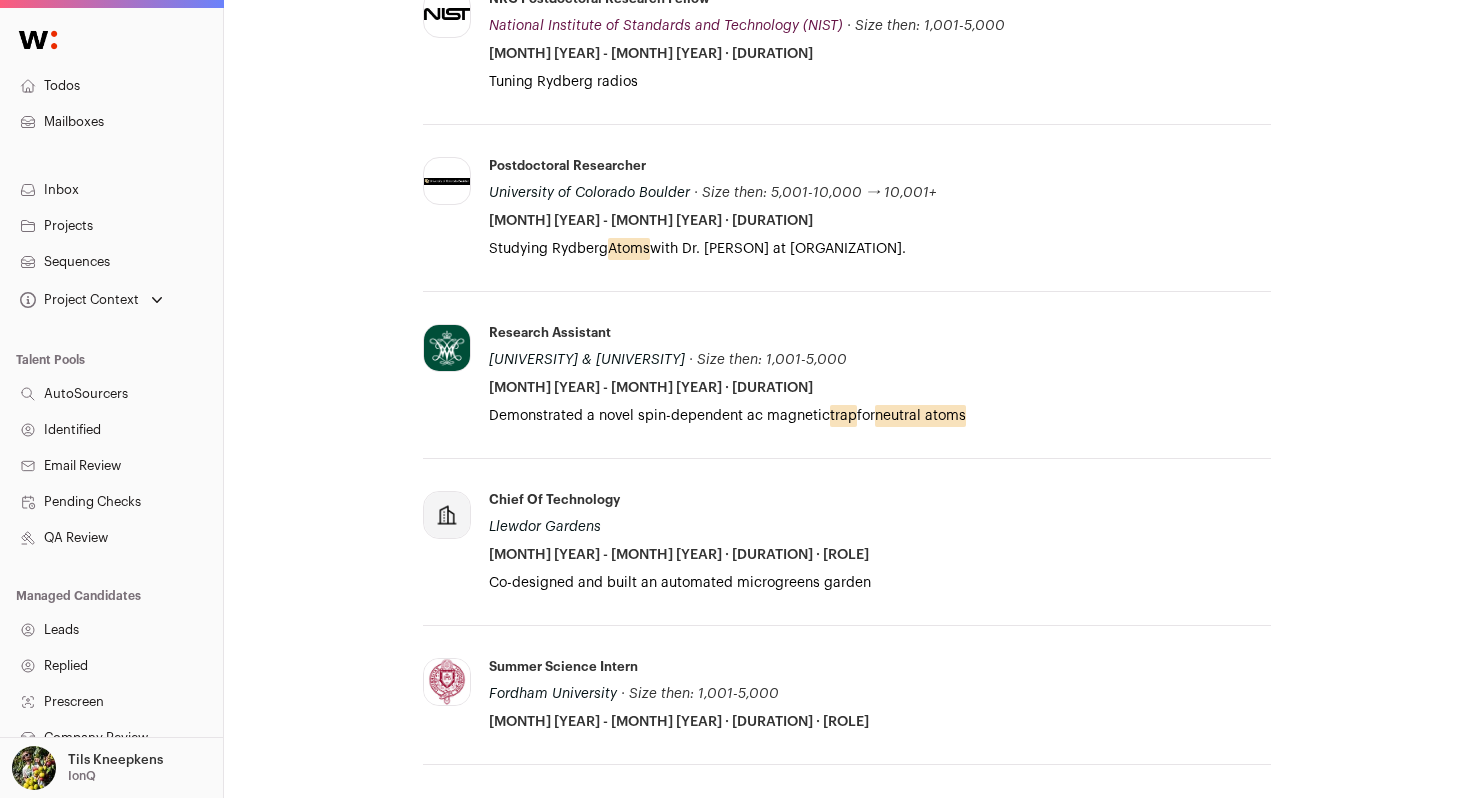 scroll, scrollTop: 1138, scrollLeft: 0, axis: vertical 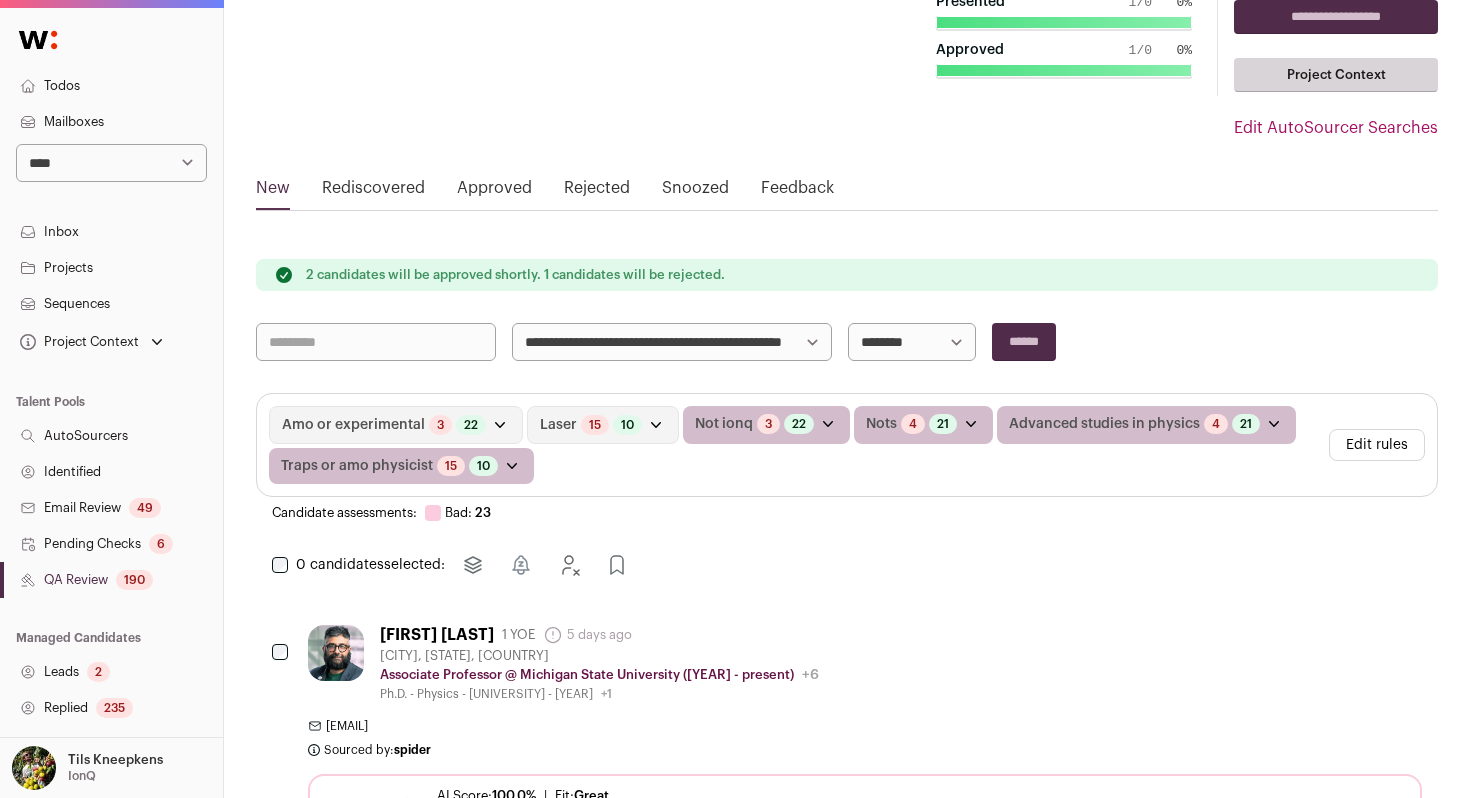 click on "**********" at bounding box center (672, 342) 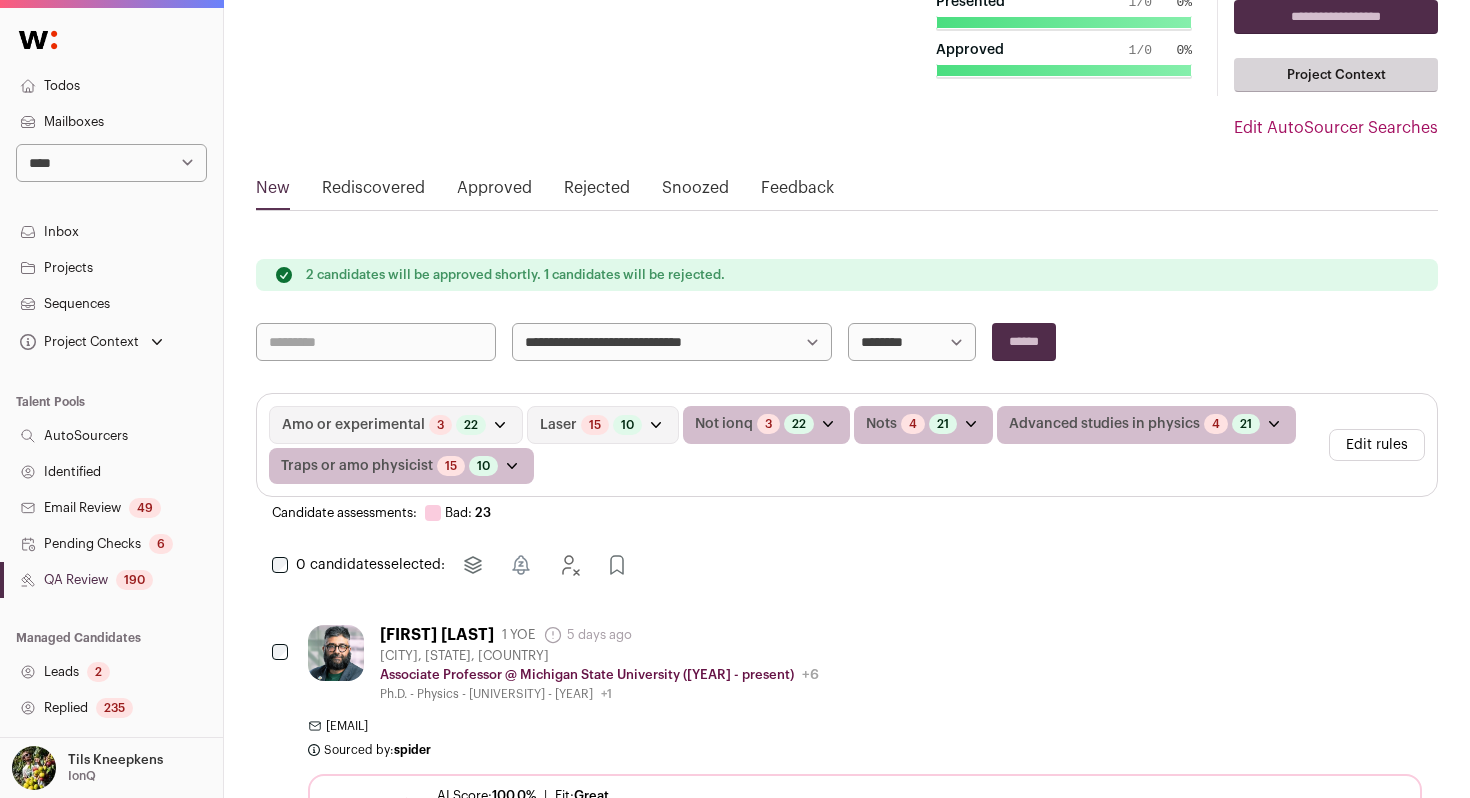 click on "******" at bounding box center [1024, 342] 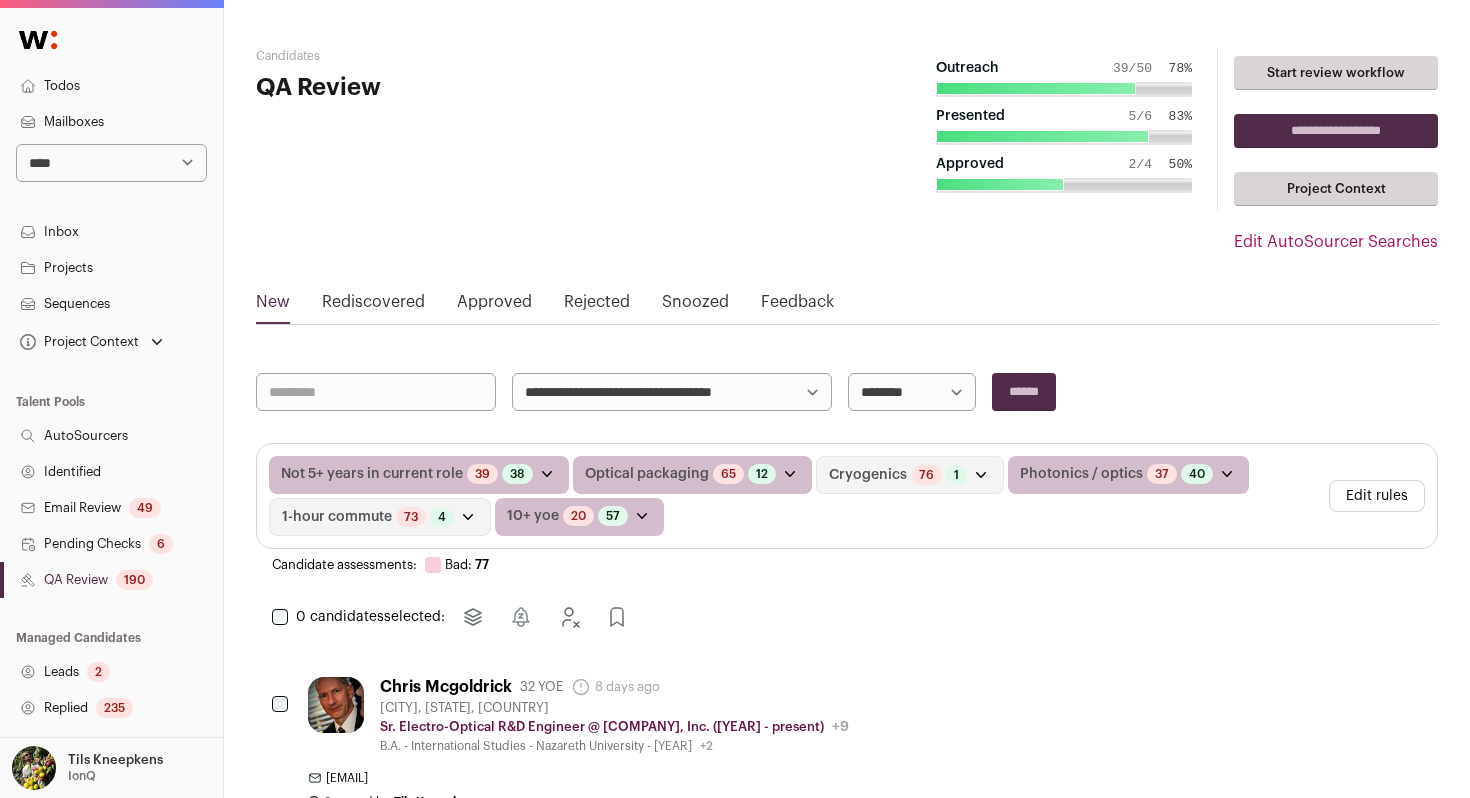 scroll, scrollTop: 8, scrollLeft: 0, axis: vertical 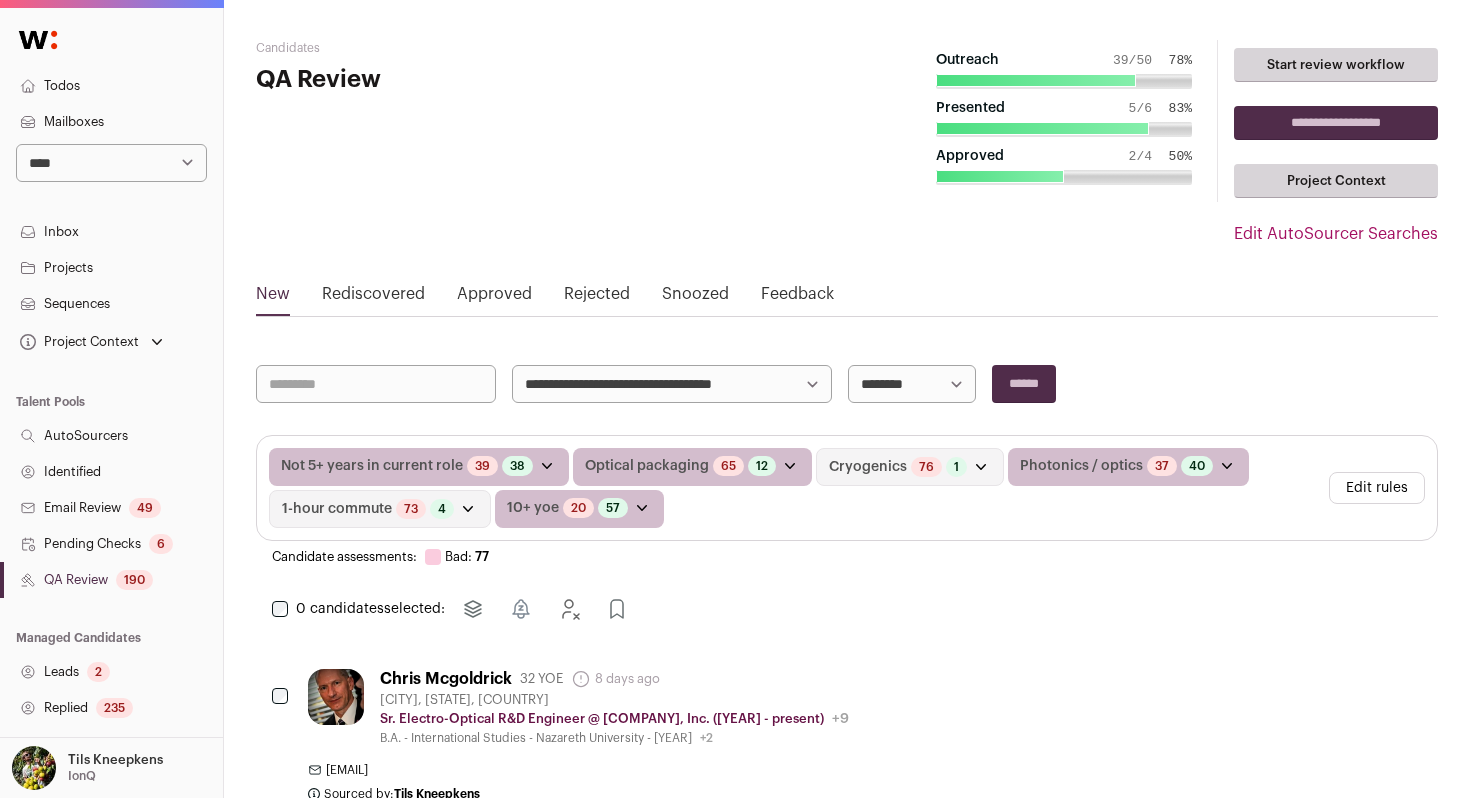 click on "**********" at bounding box center [1336, 123] 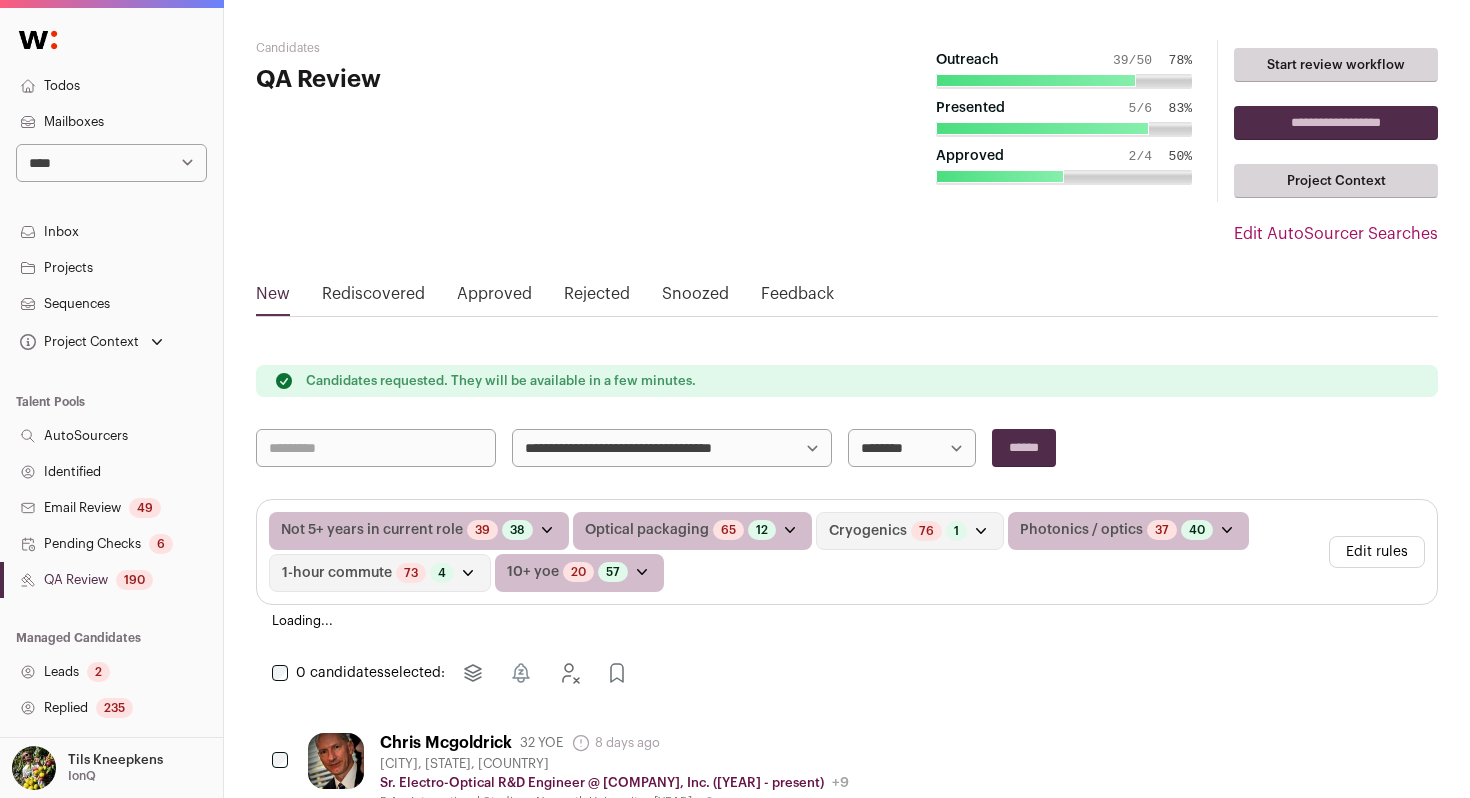 click on "Candidates requested. They will be available in a few minutes." at bounding box center (847, 381) 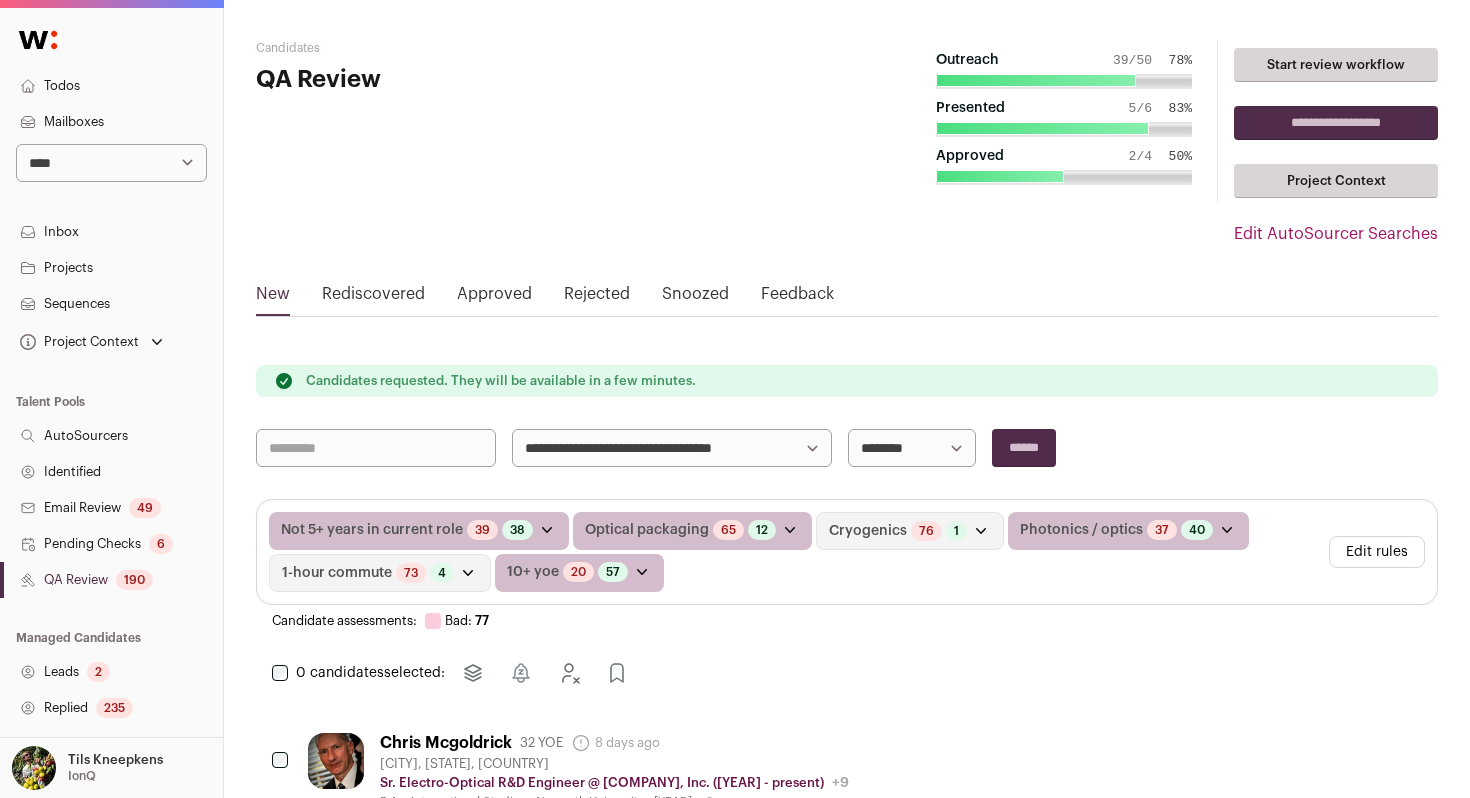 click on "Projects" at bounding box center (111, 268) 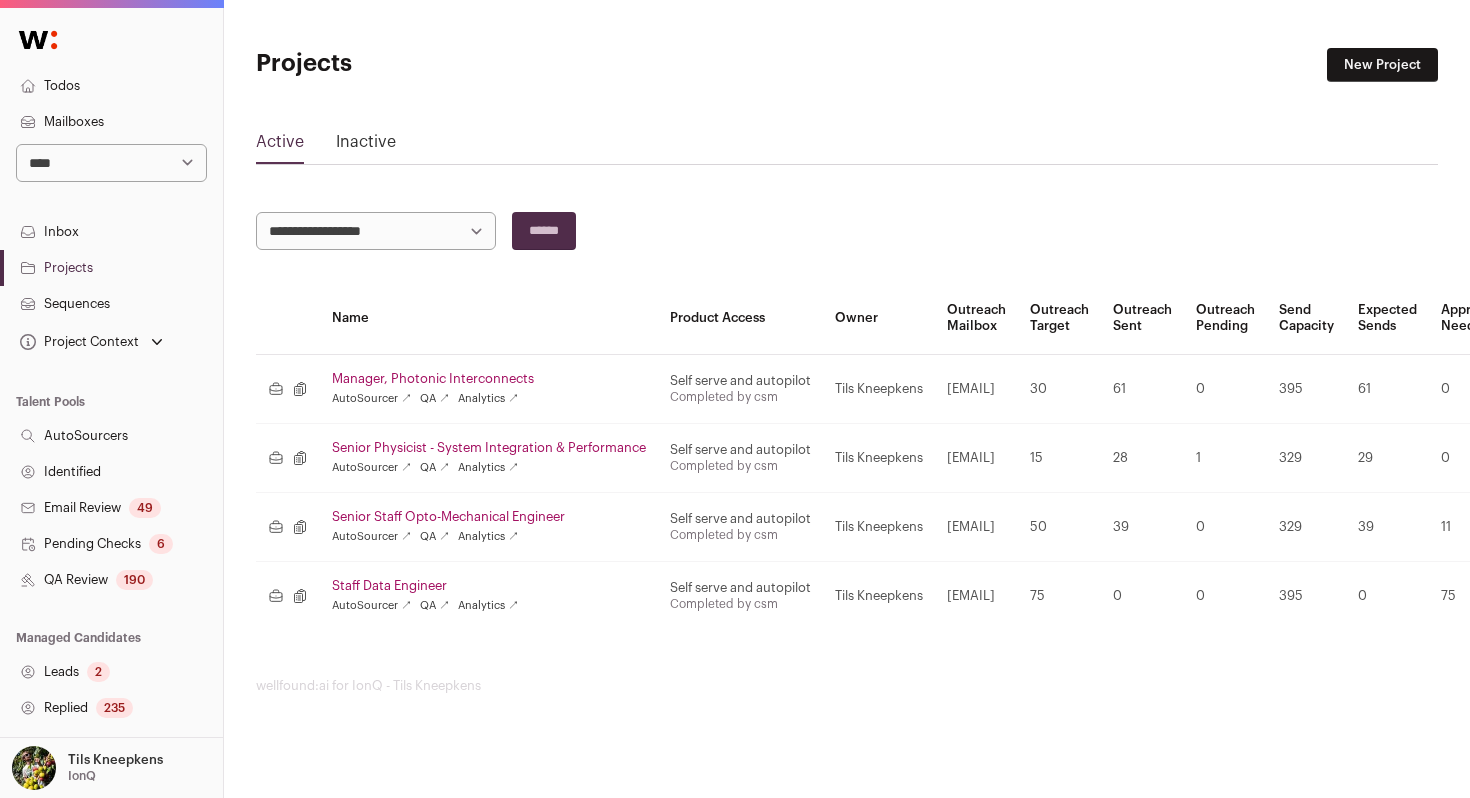 scroll, scrollTop: 0, scrollLeft: 0, axis: both 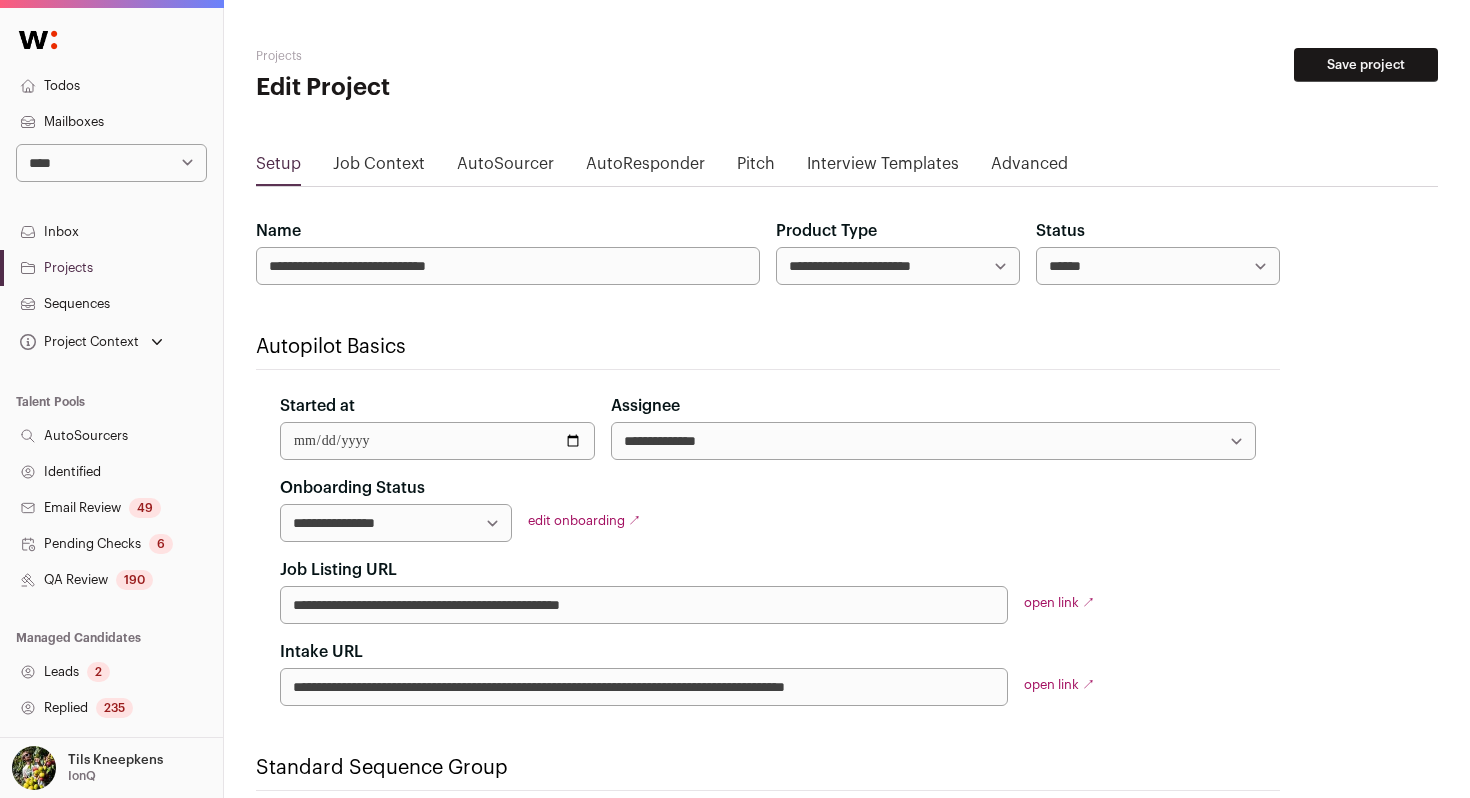 click on "AutoSourcer" at bounding box center [505, 168] 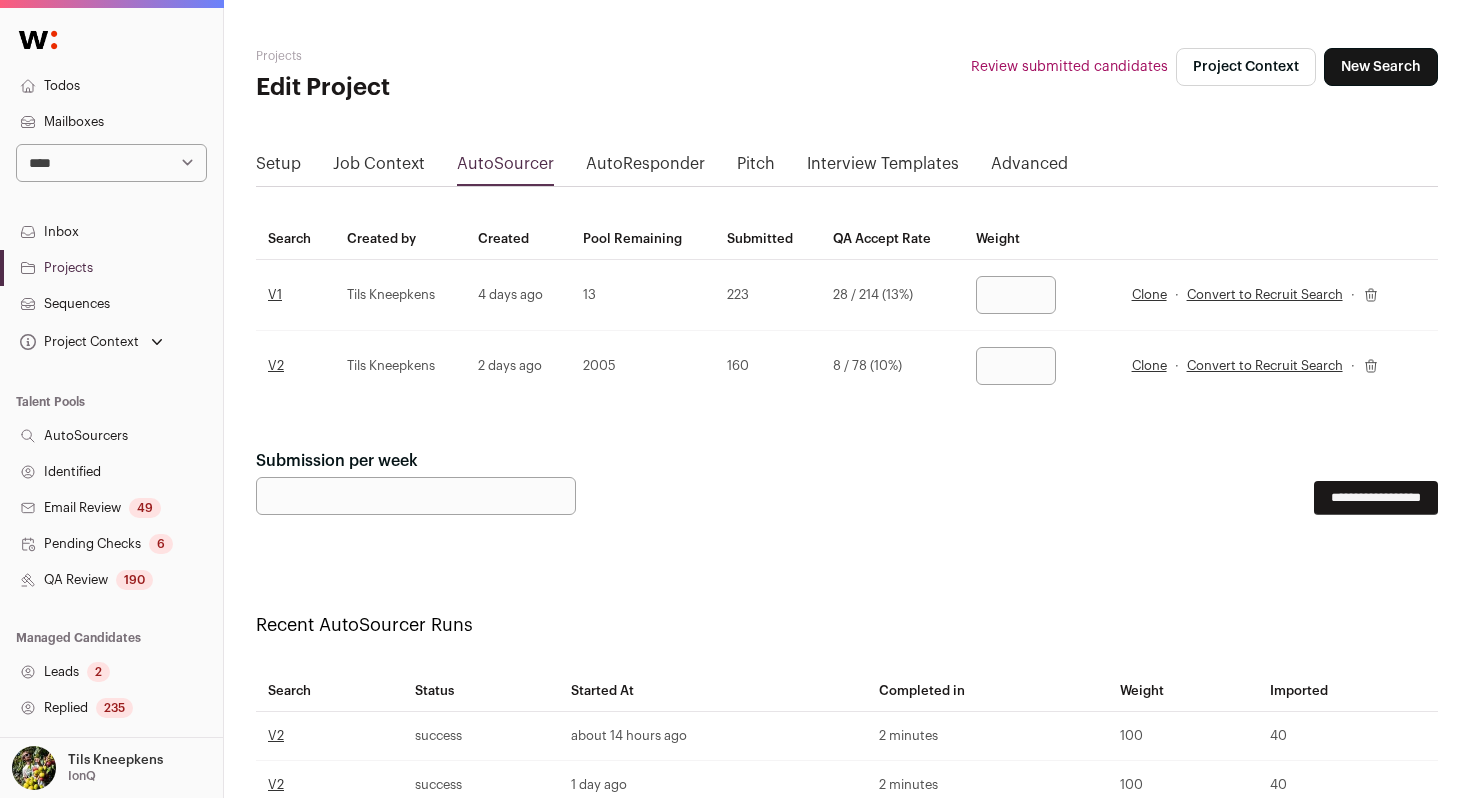 click on "***" at bounding box center (1016, 366) 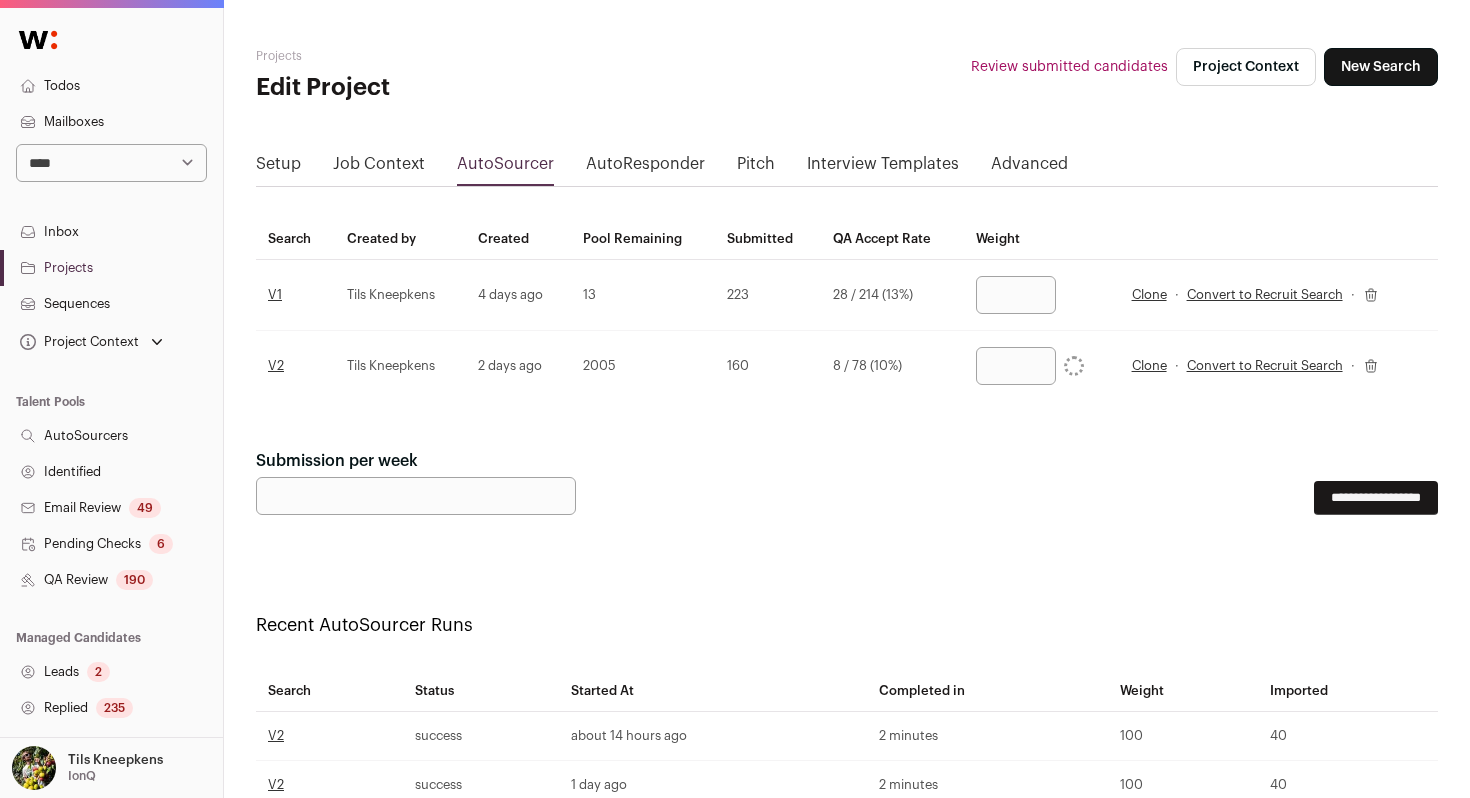 click on "**********" at bounding box center [847, 482] 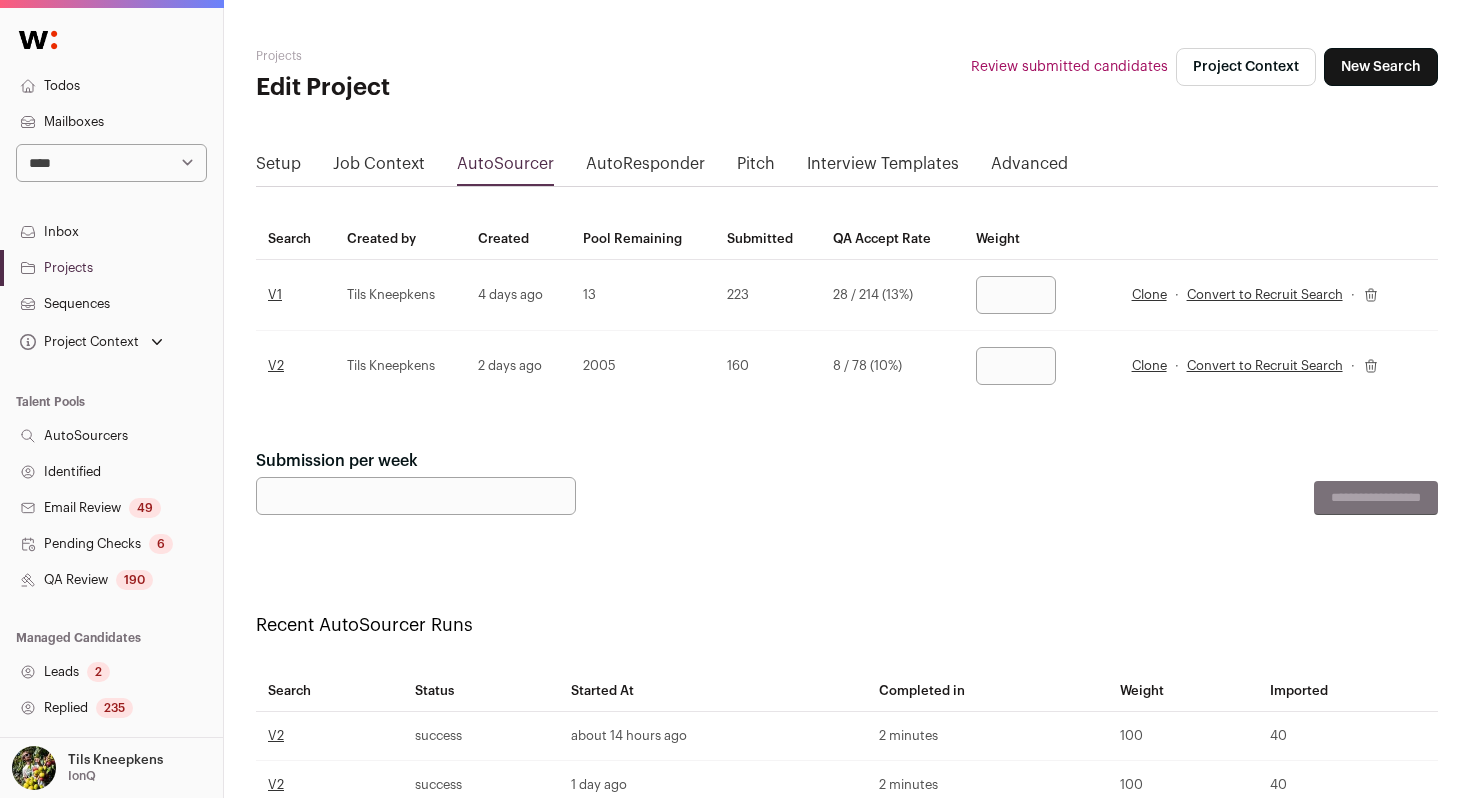 click on "Todos" at bounding box center (111, 86) 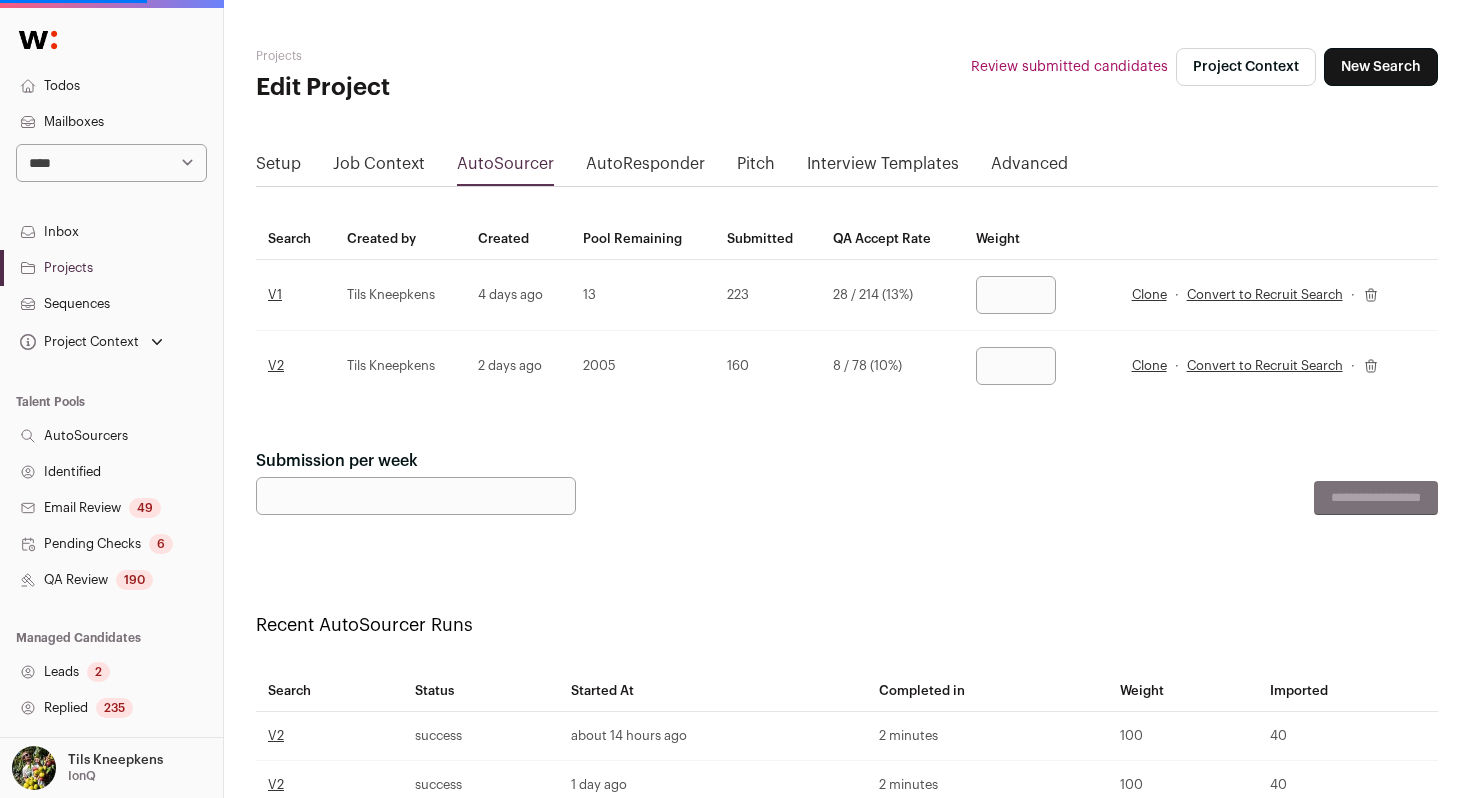 click on "Mailboxes" at bounding box center (111, 122) 